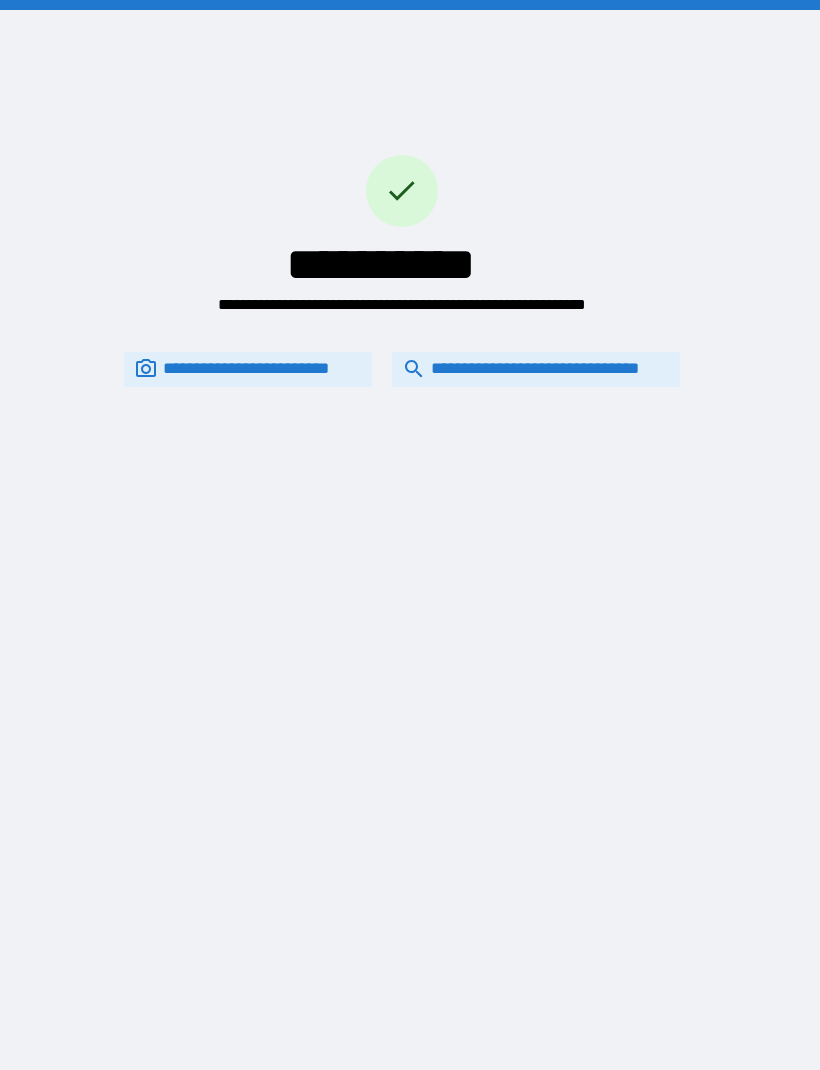 scroll, scrollTop: 0, scrollLeft: 0, axis: both 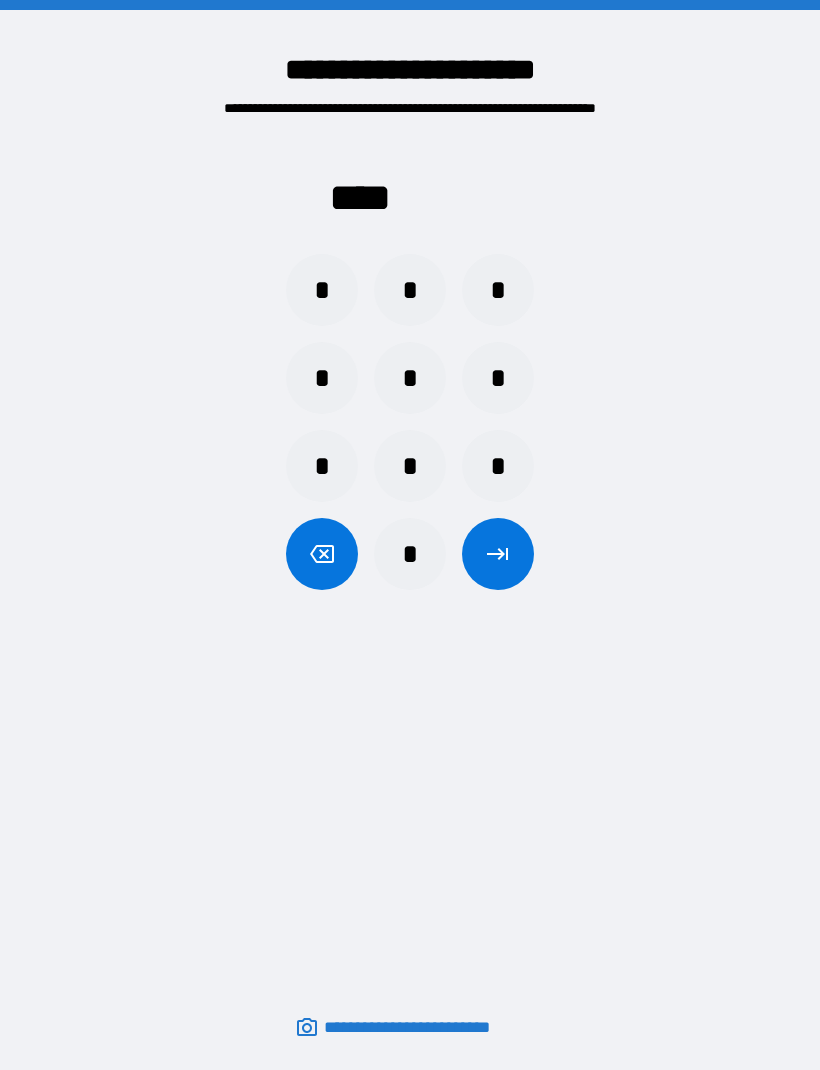 click on "*" at bounding box center [410, 290] 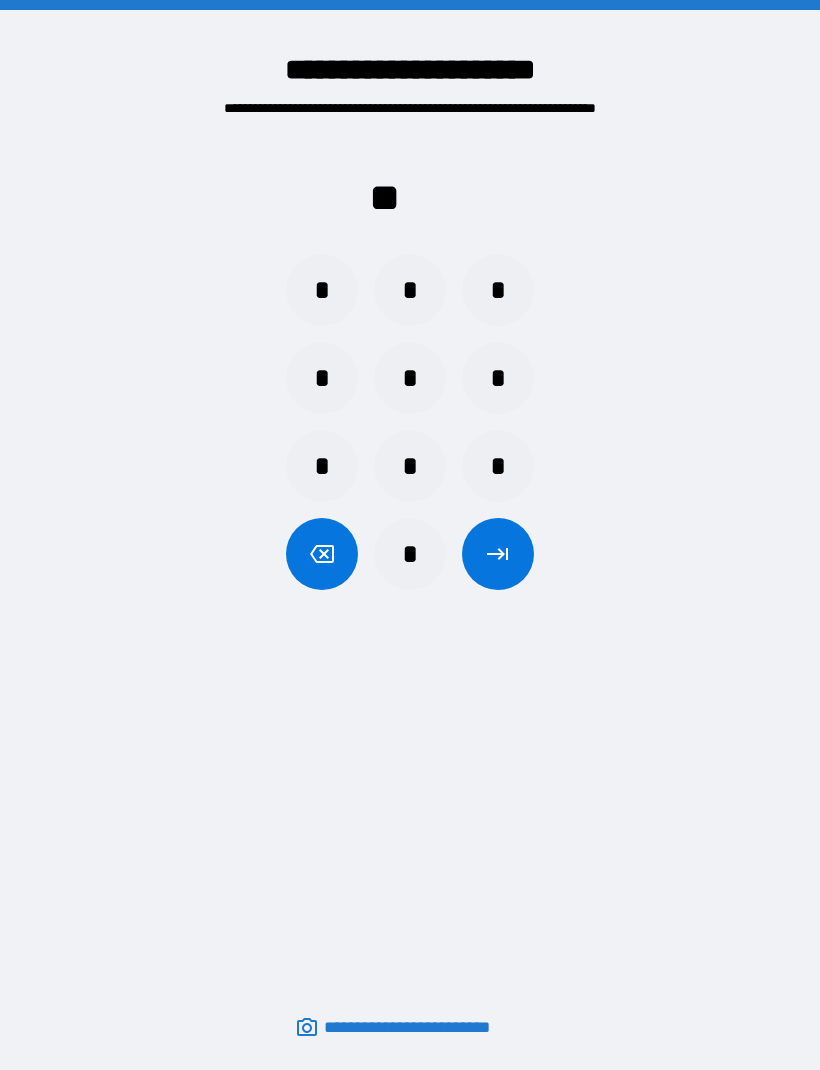 click on "*" at bounding box center [410, 290] 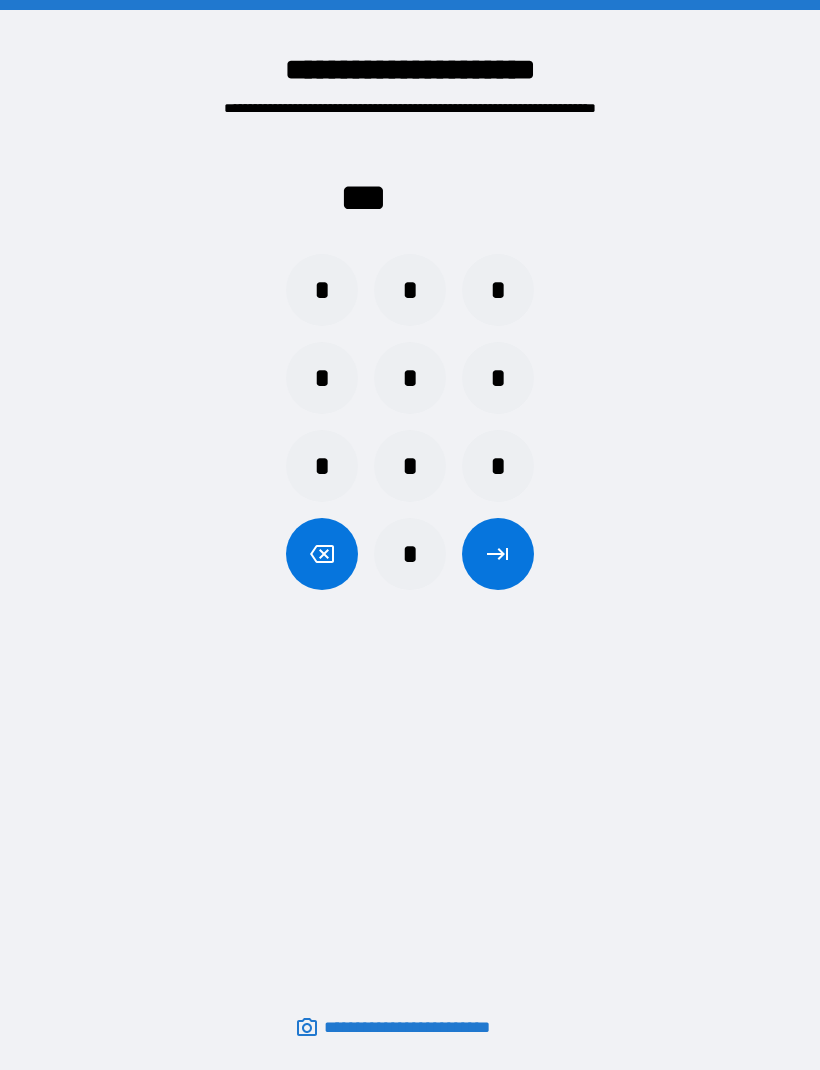 click on "*" at bounding box center (410, 290) 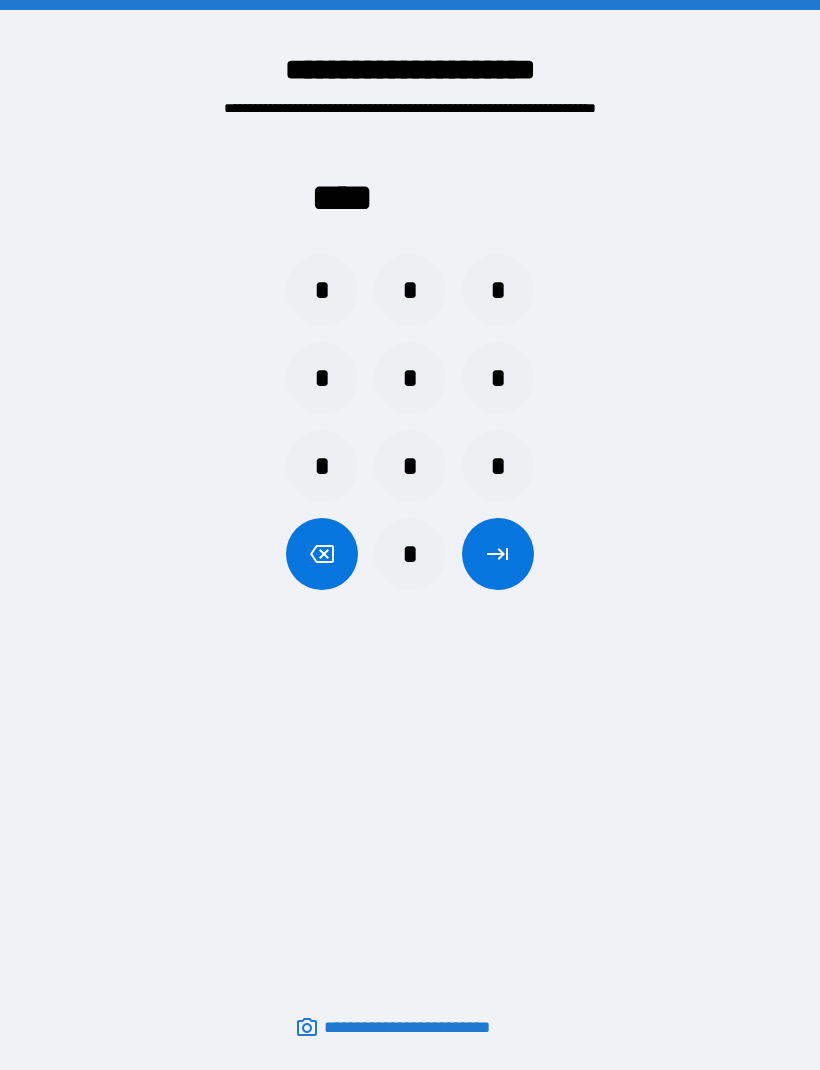 click 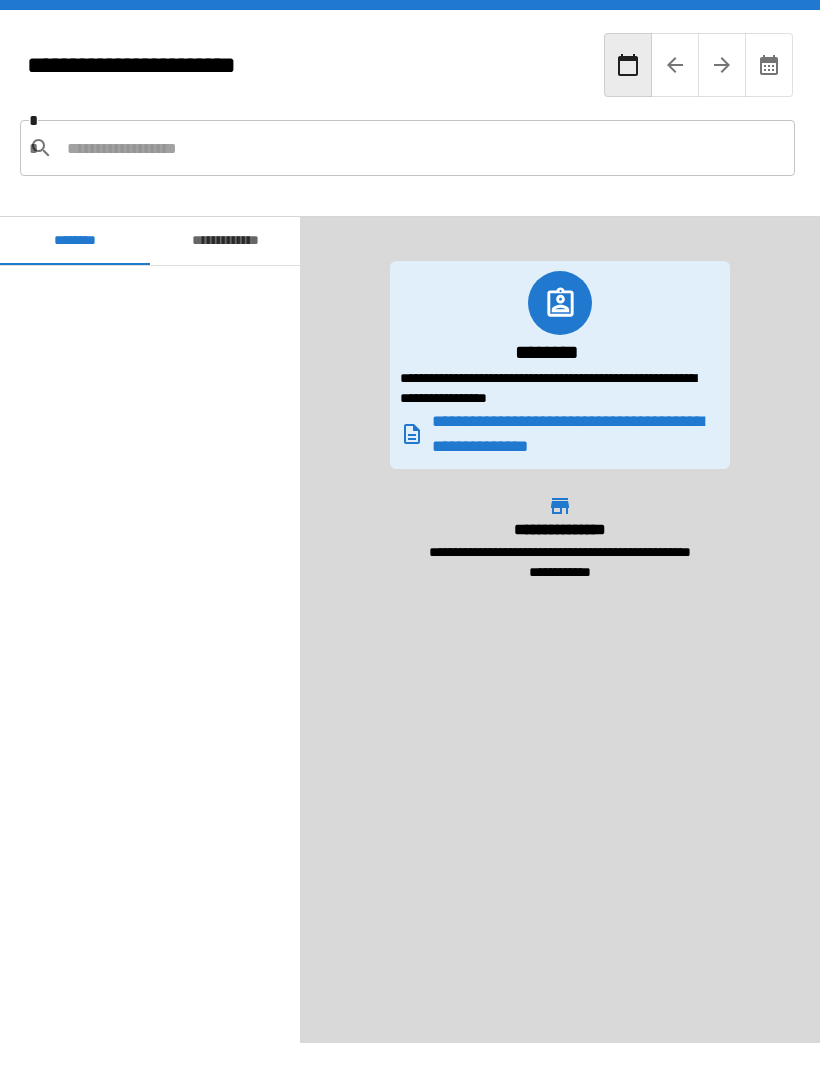 scroll, scrollTop: 590, scrollLeft: 0, axis: vertical 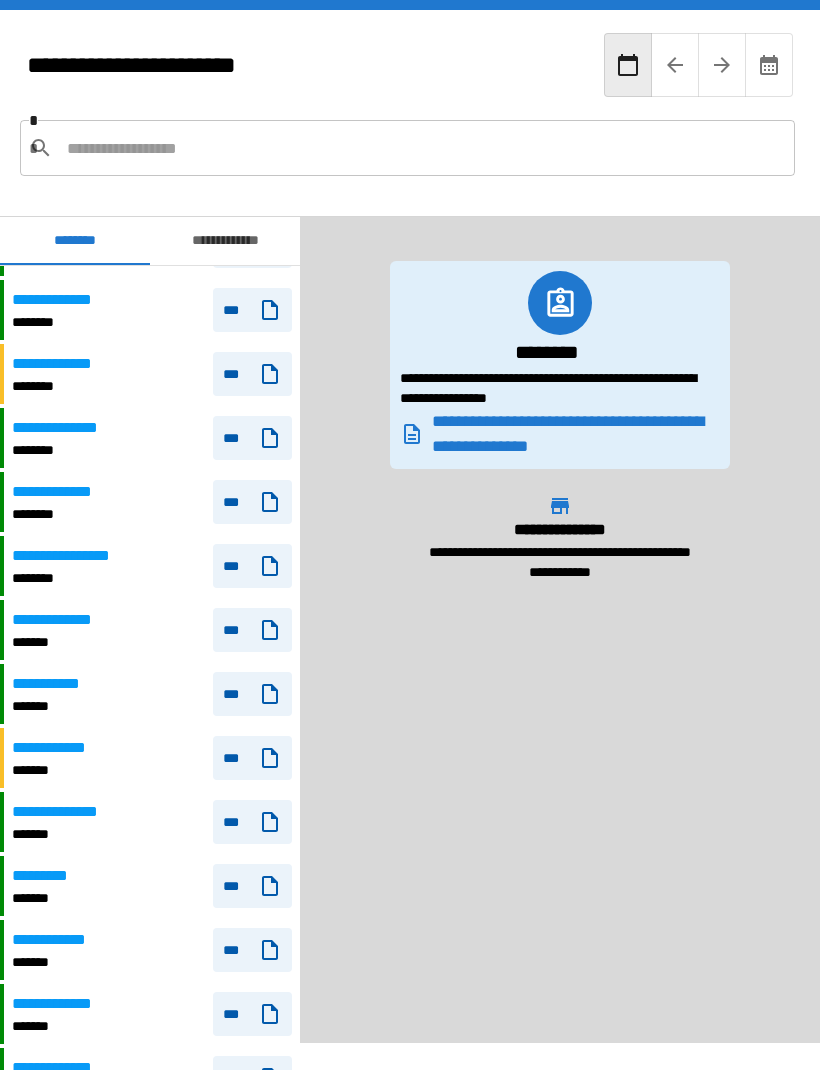 click at bounding box center [423, 148] 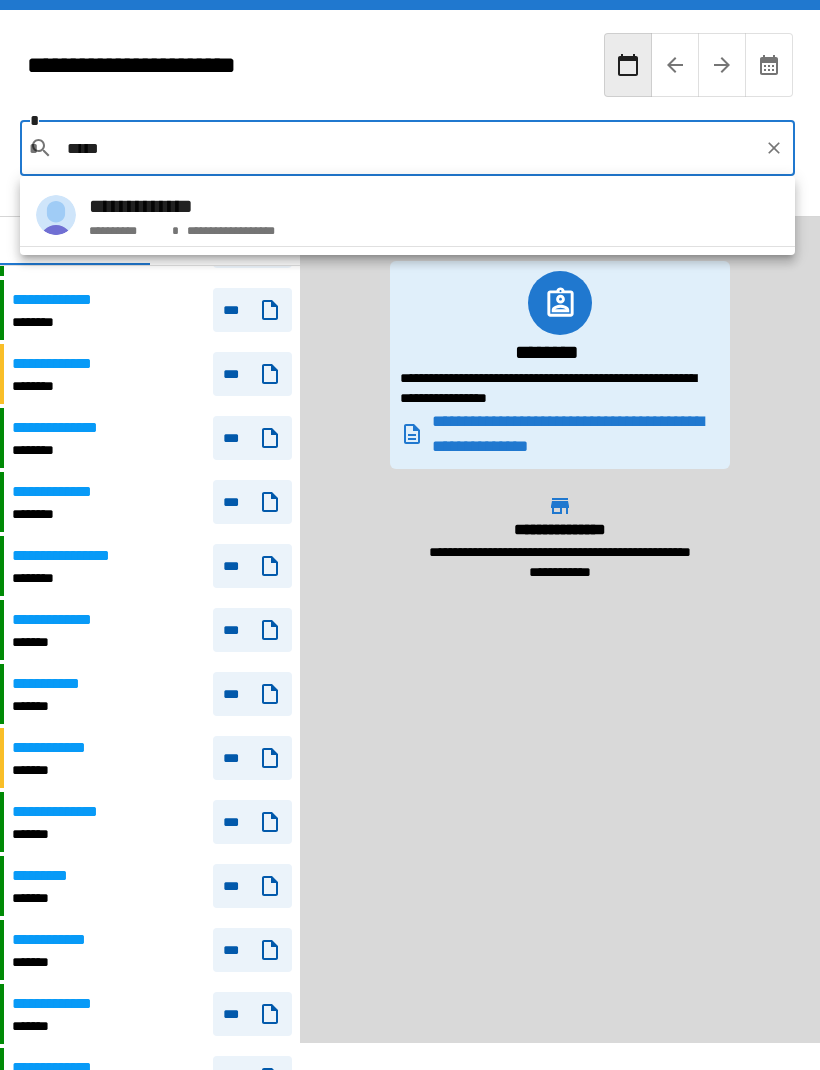 click on "**********" at bounding box center [182, 206] 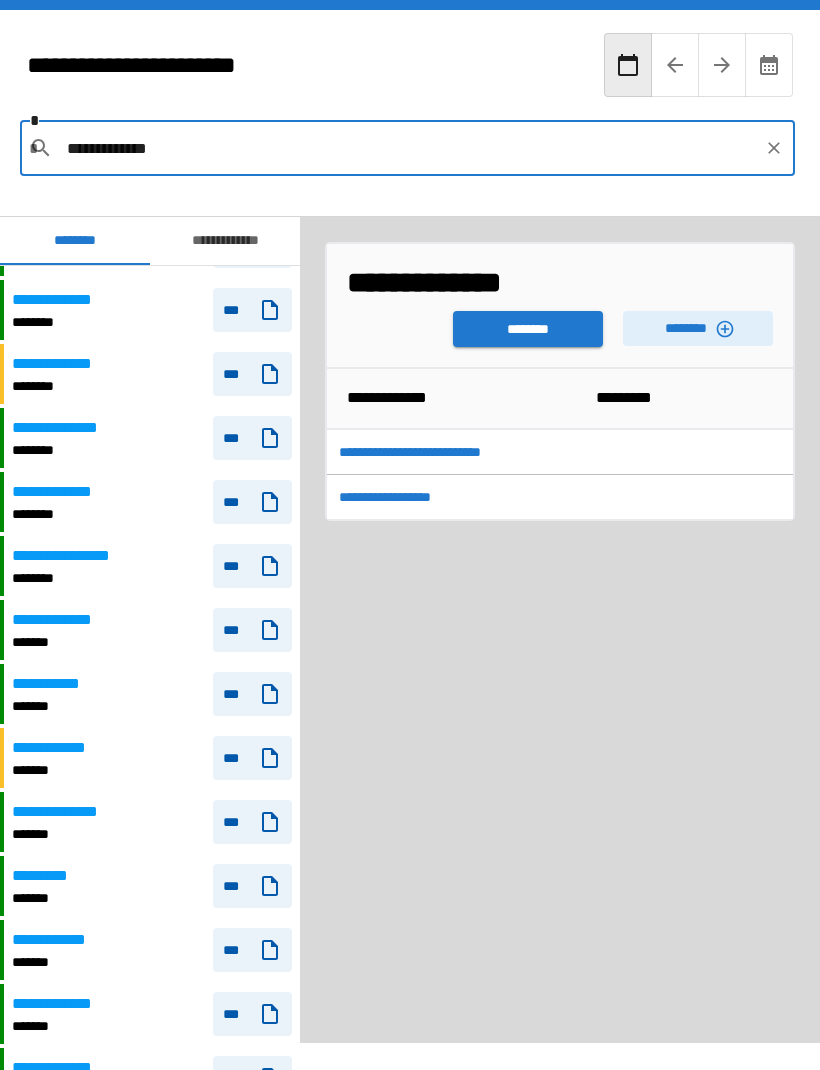 click on "********" at bounding box center [528, 329] 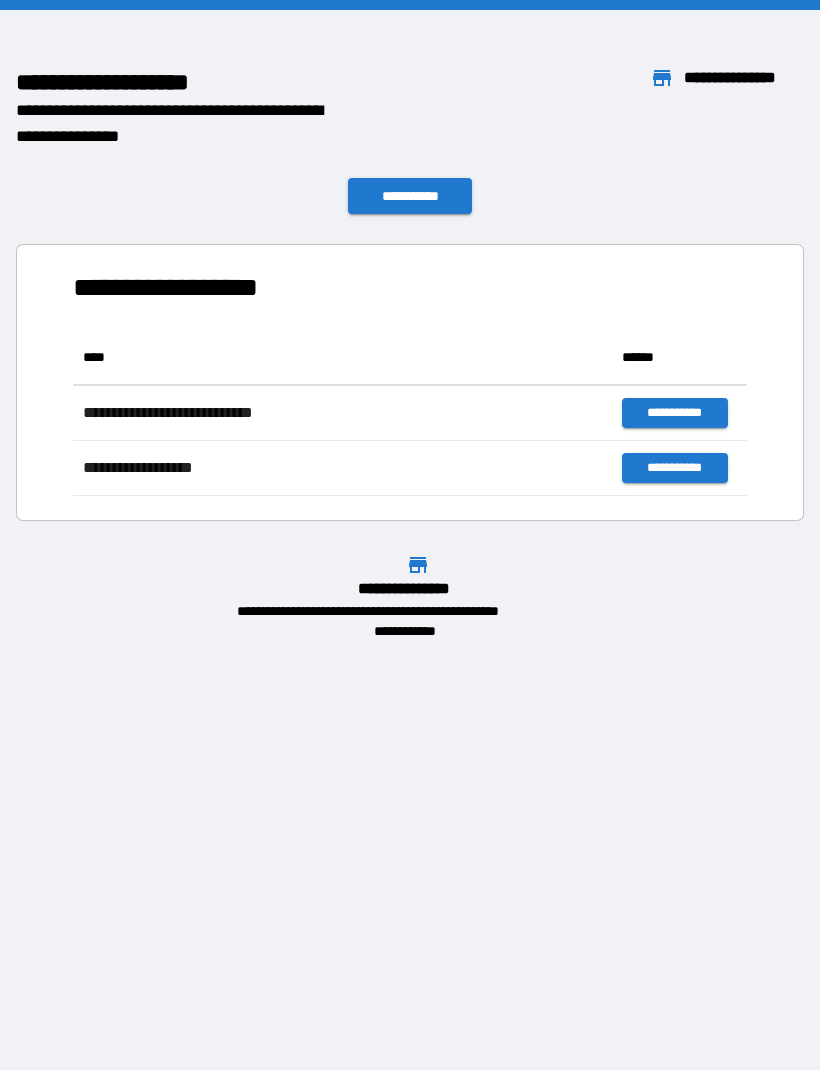 scroll, scrollTop: 166, scrollLeft: 674, axis: both 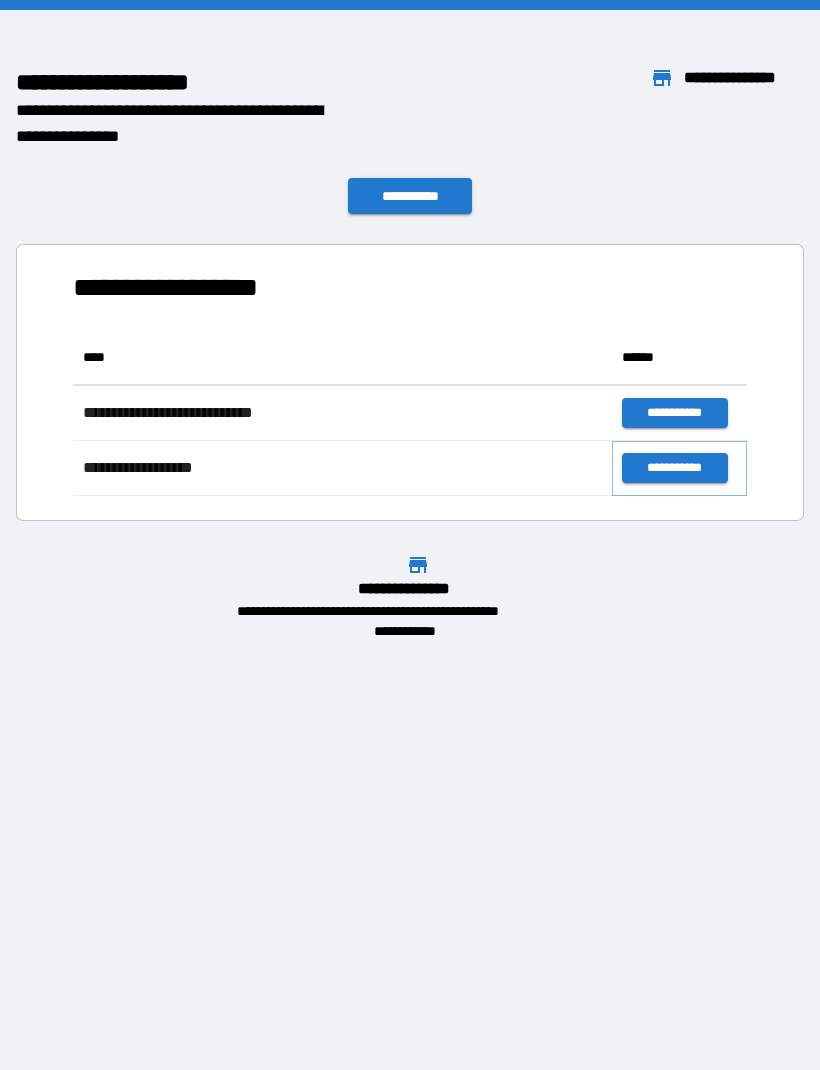 click on "**********" at bounding box center (674, 468) 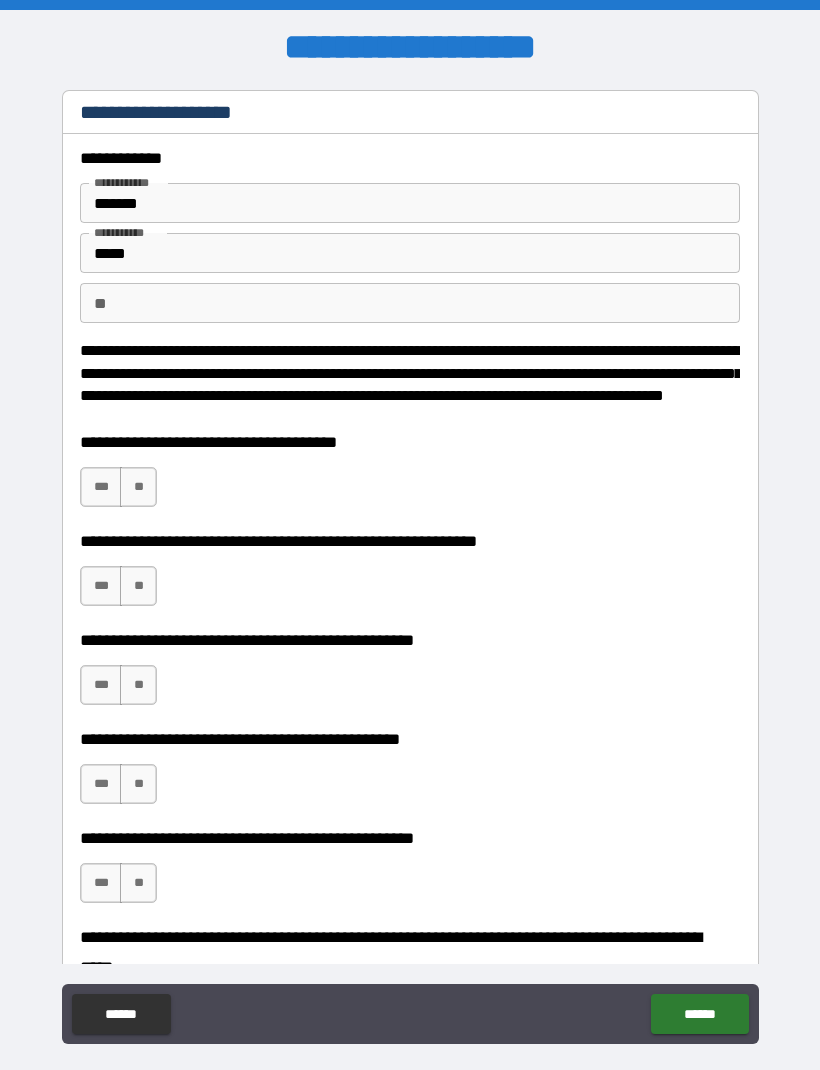 click on "**" at bounding box center (138, 487) 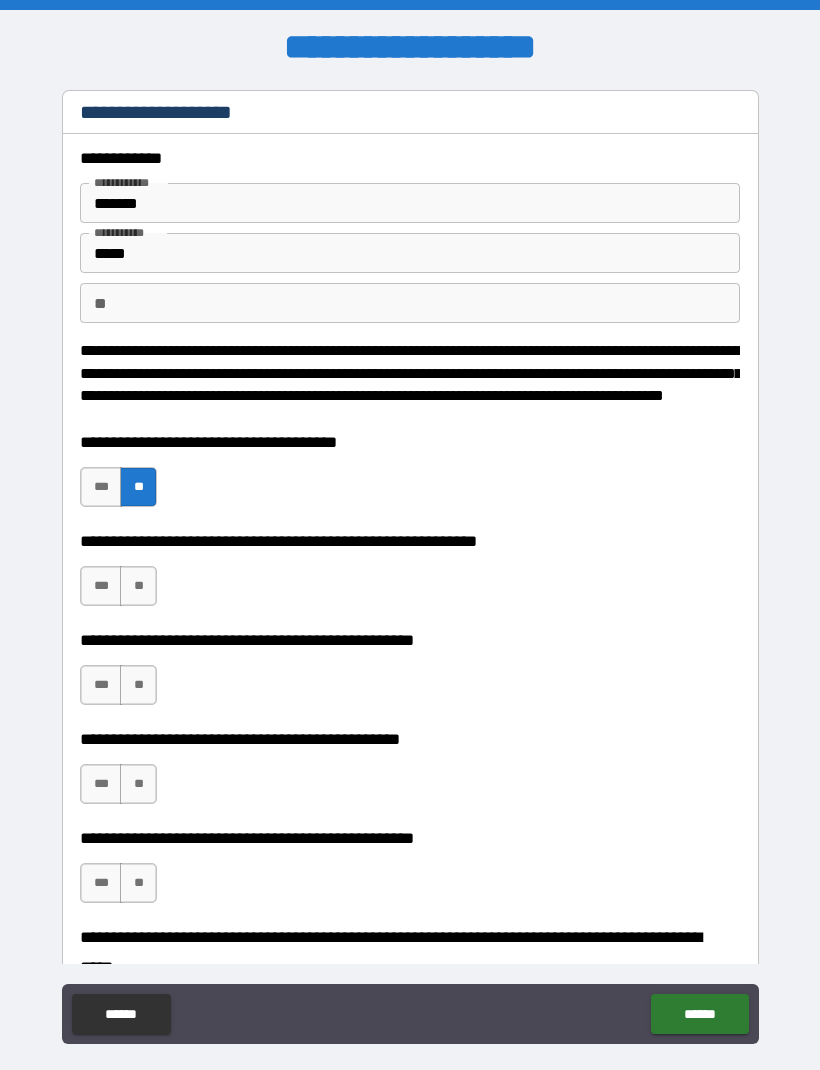 click on "**" at bounding box center (138, 586) 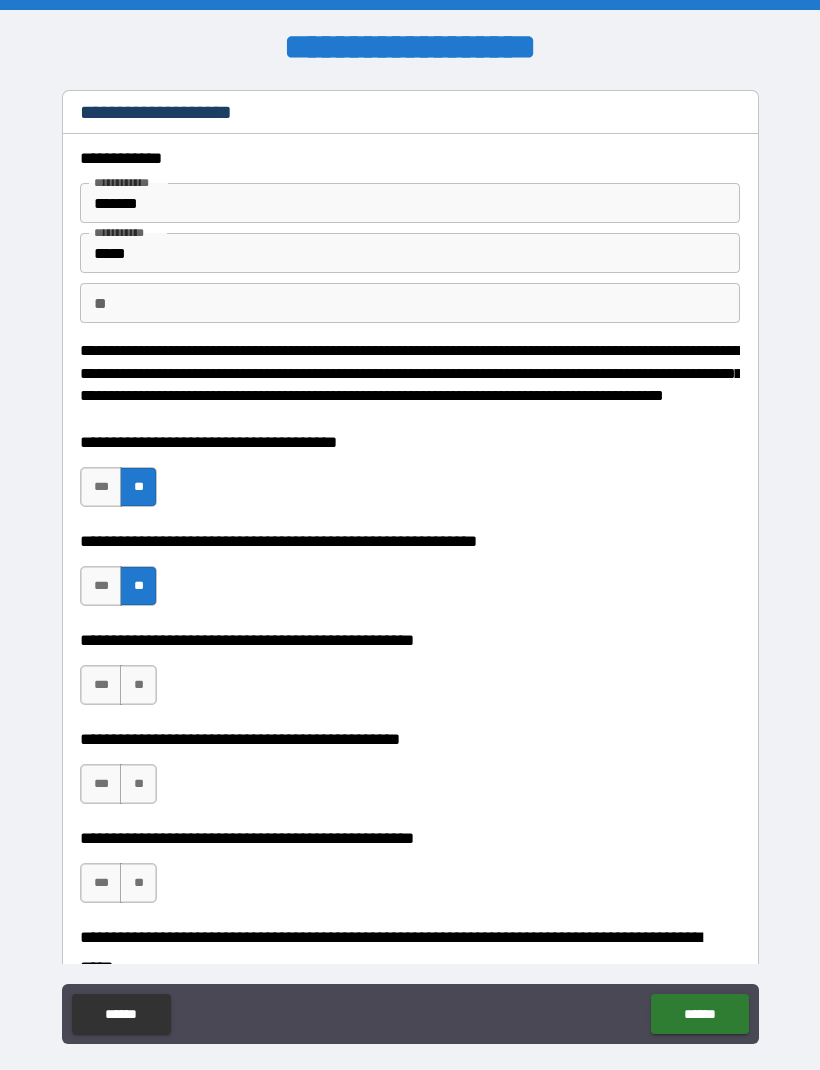 click on "**" at bounding box center [138, 685] 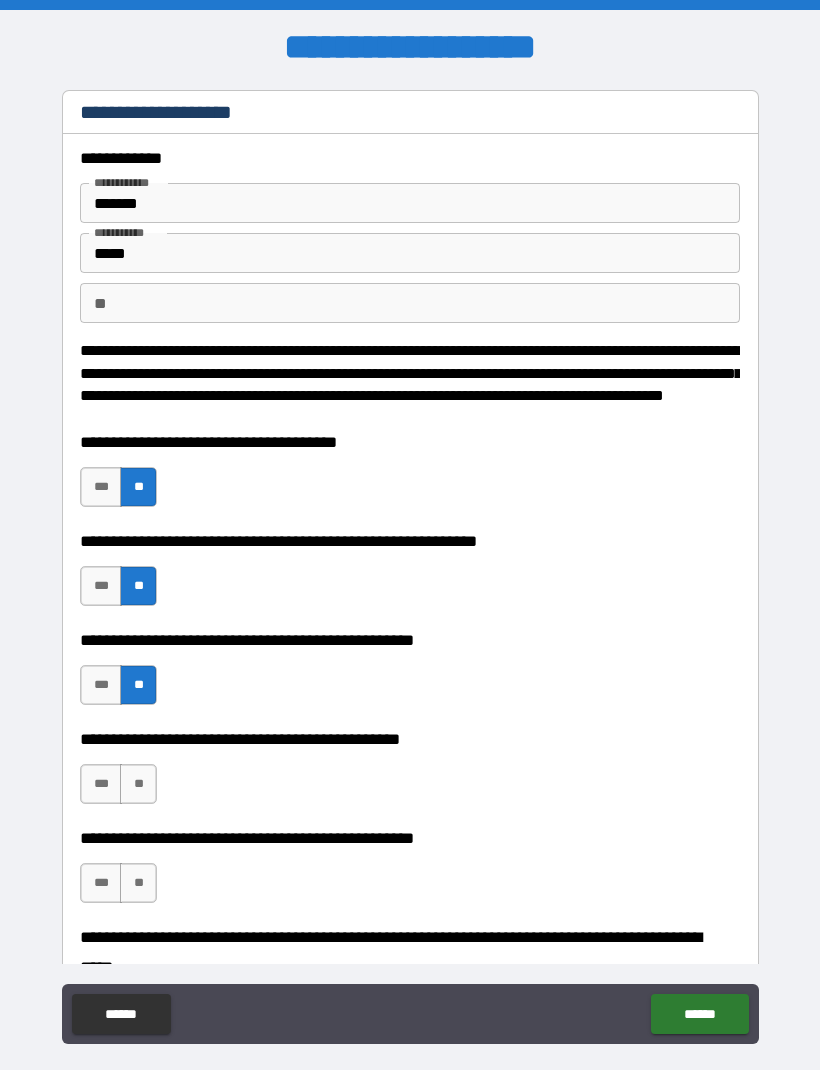 click on "**********" at bounding box center [410, 774] 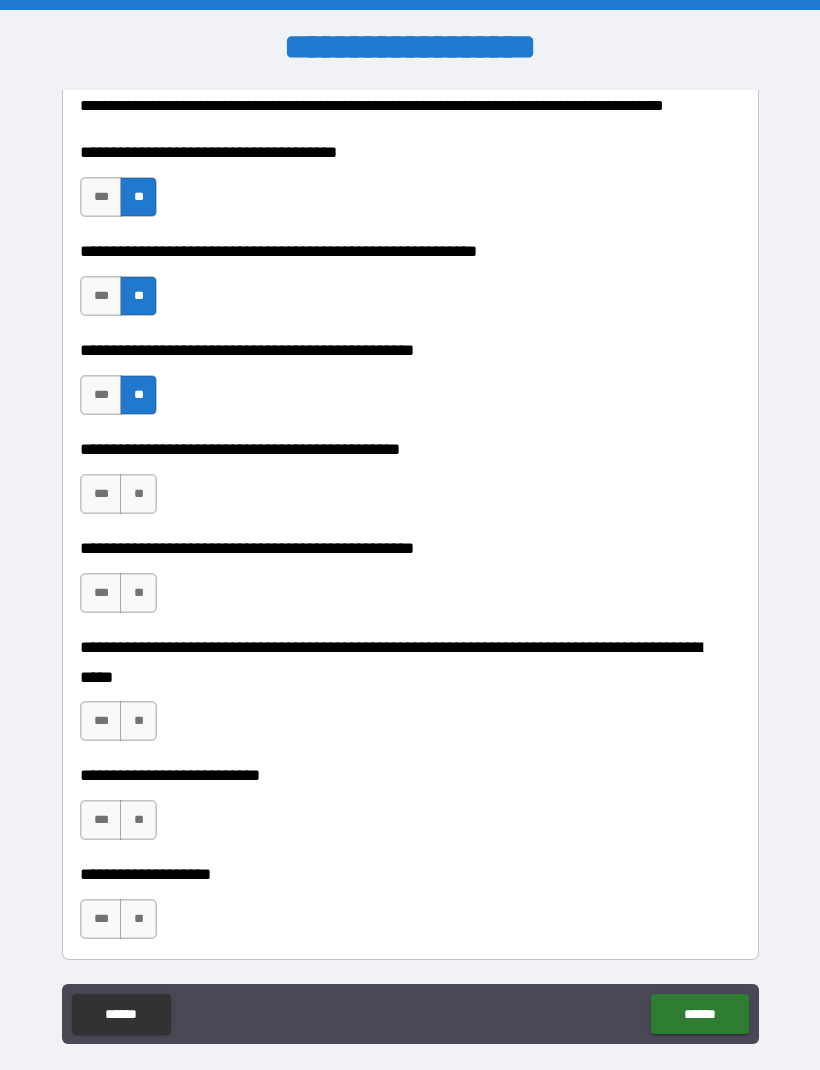 scroll, scrollTop: 300, scrollLeft: 0, axis: vertical 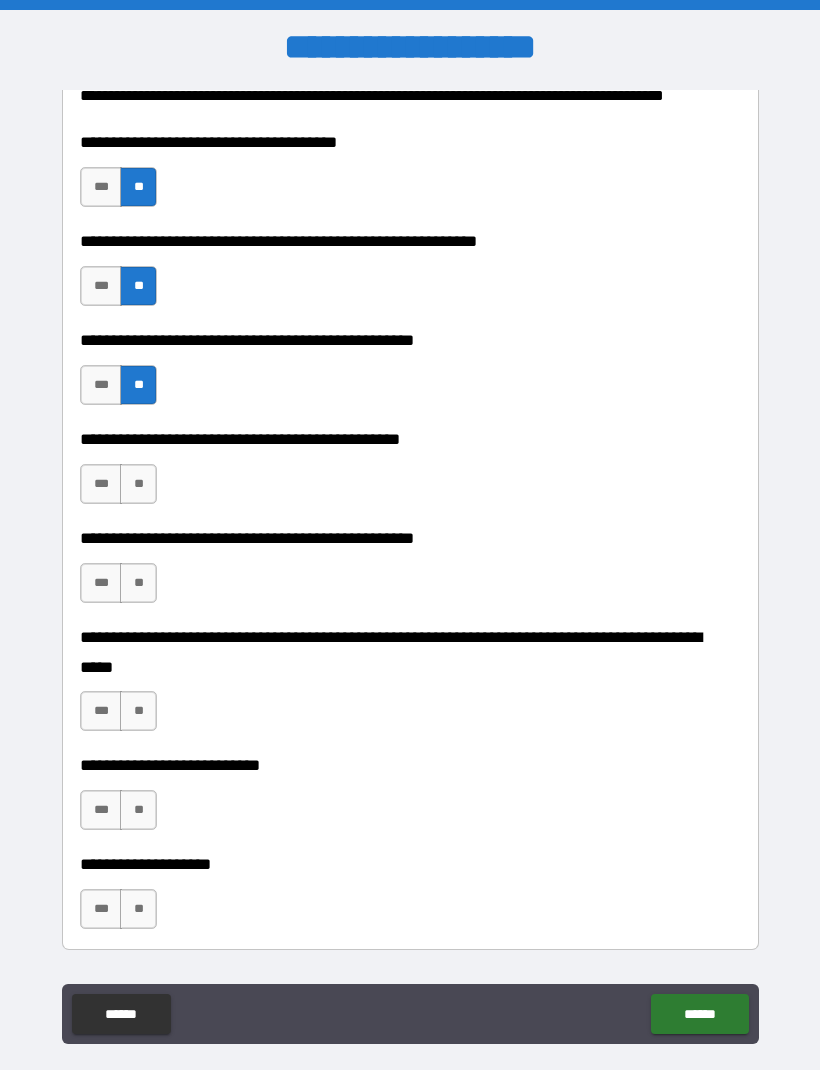 click on "**" at bounding box center (138, 583) 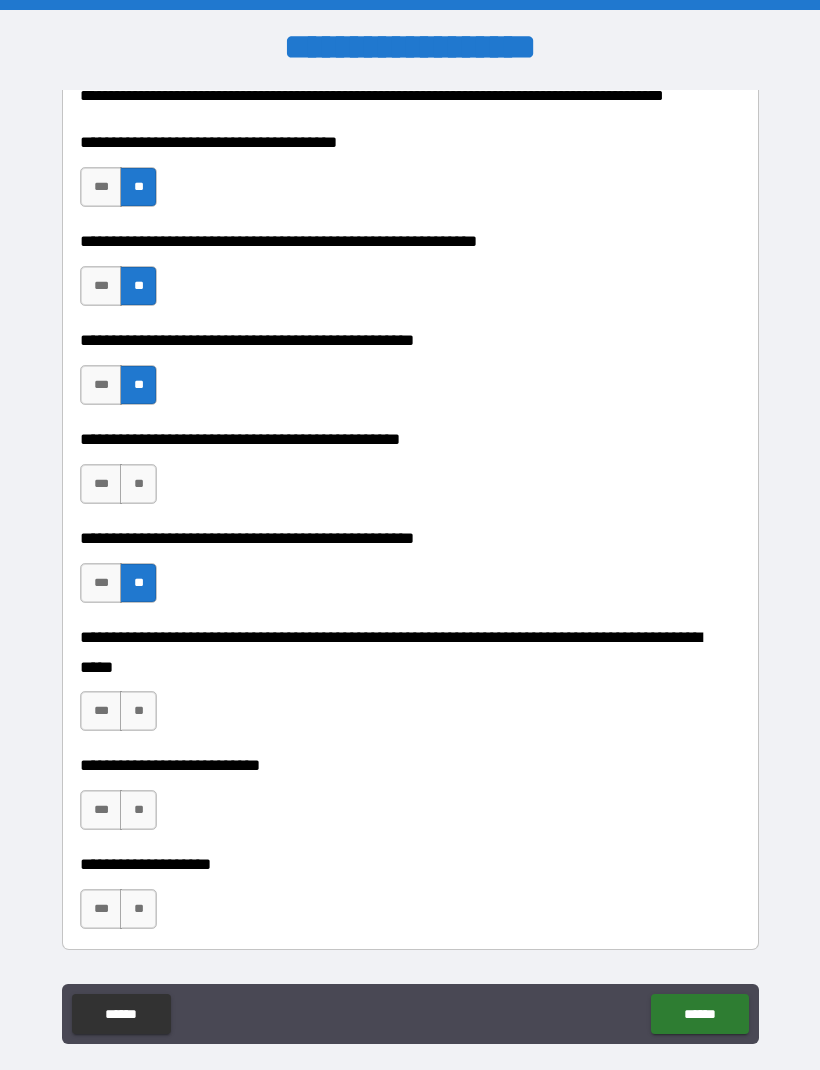 click on "**" at bounding box center (138, 484) 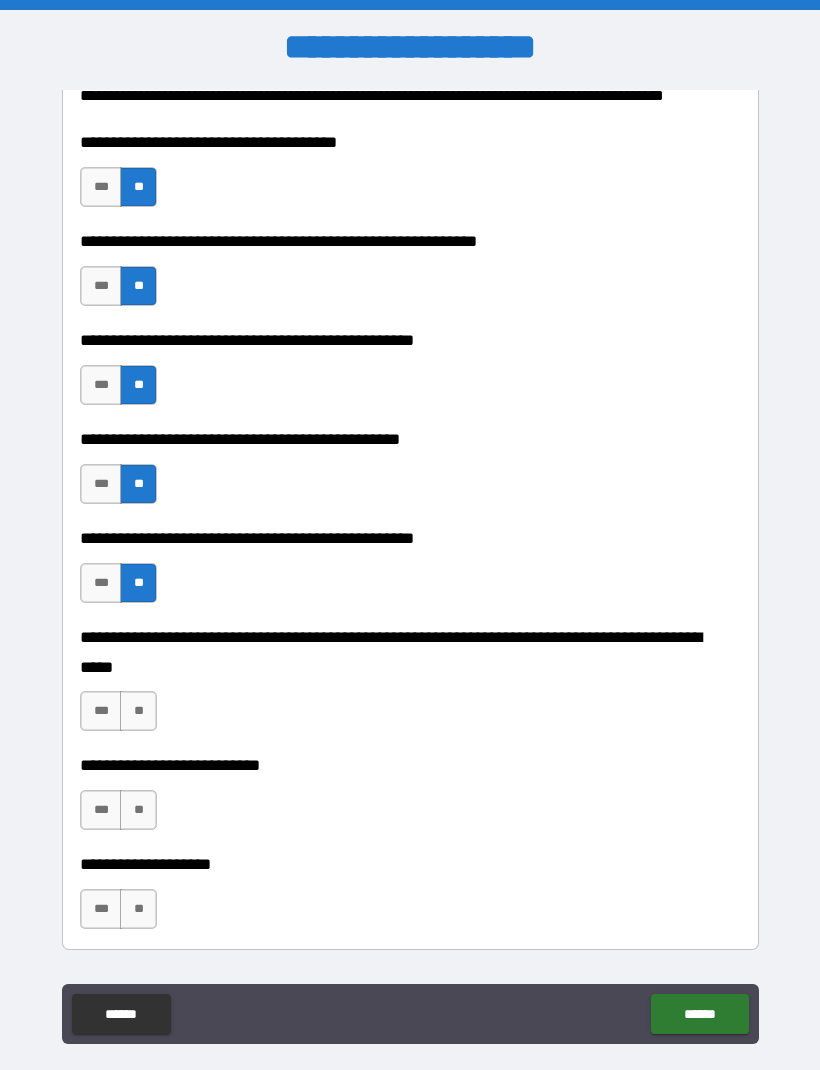 click on "**" at bounding box center (138, 711) 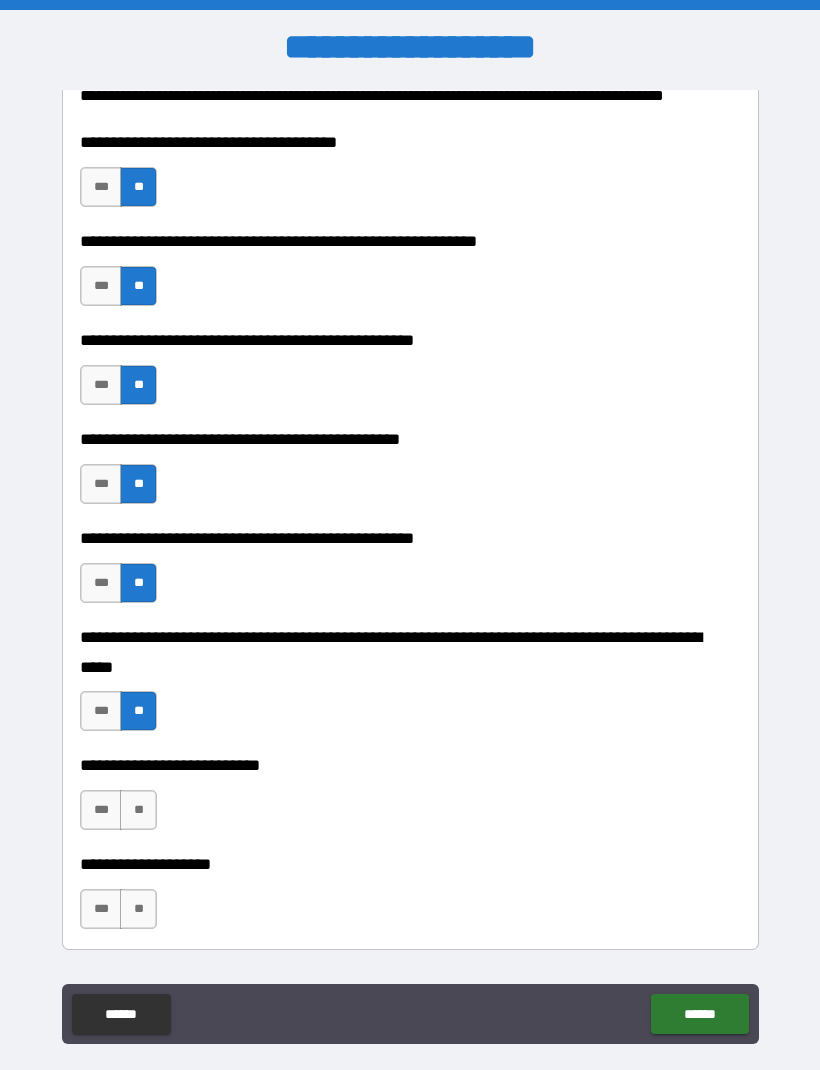 click on "**" at bounding box center (138, 810) 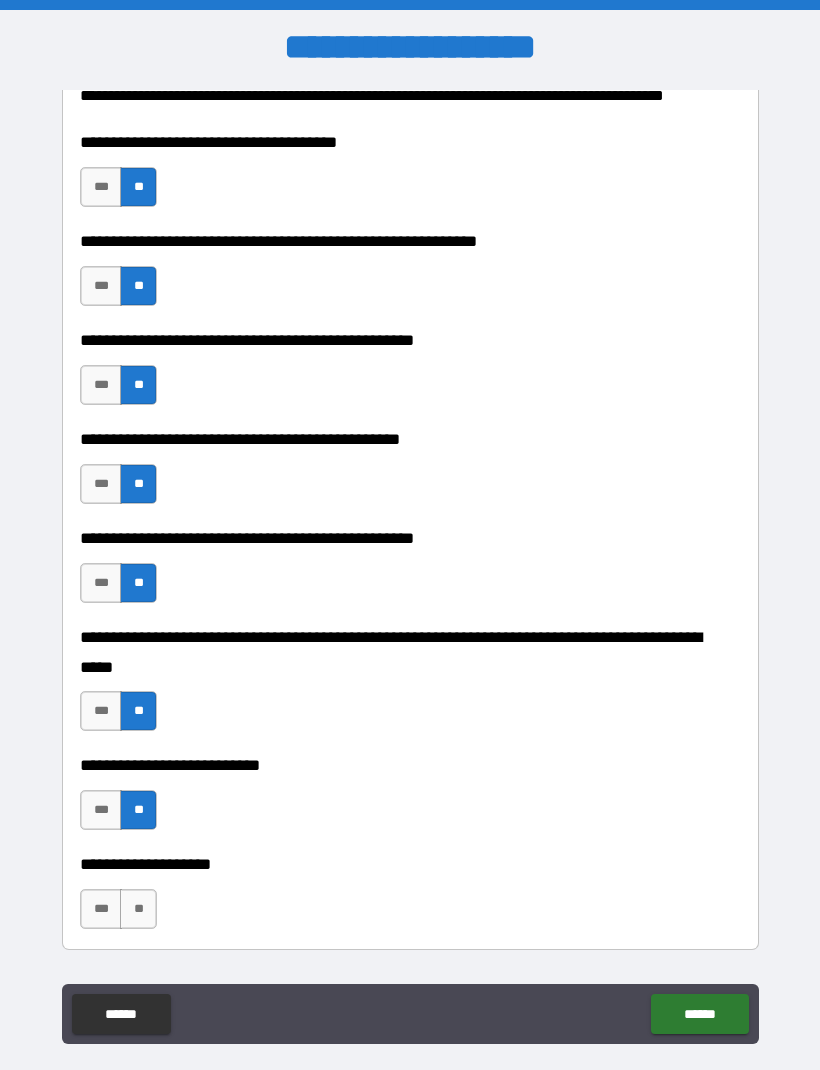 click on "**" at bounding box center (138, 909) 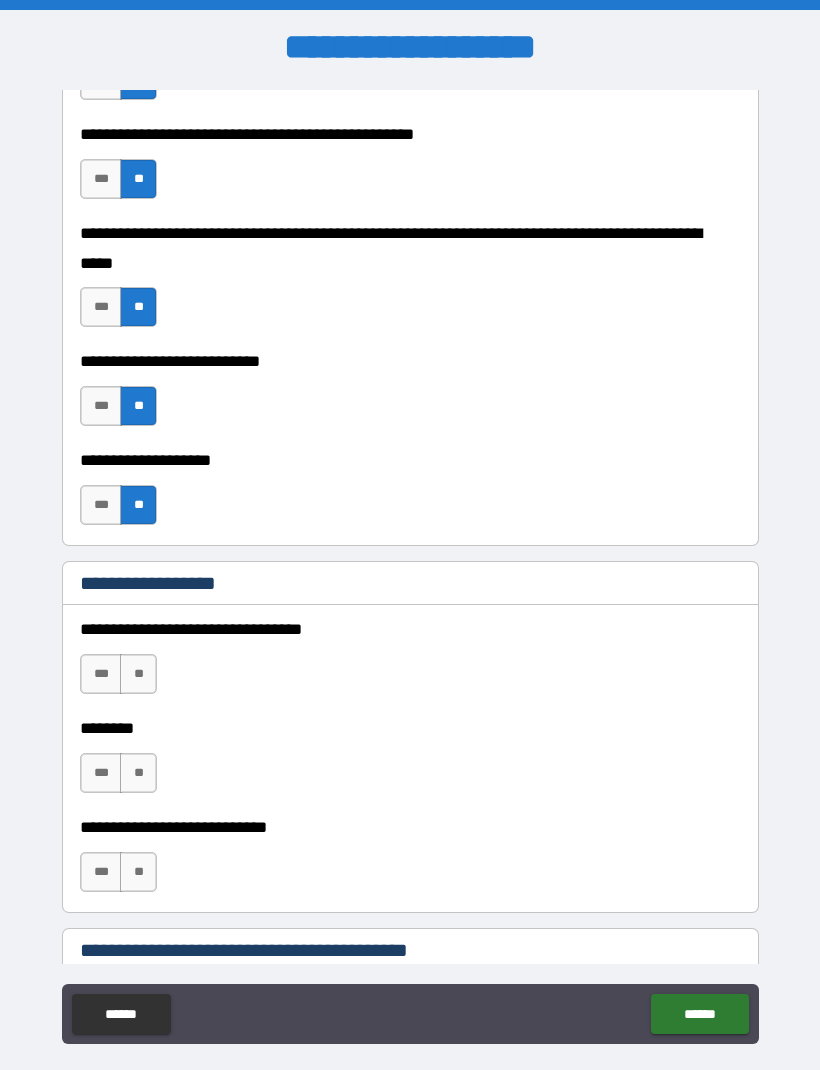 scroll, scrollTop: 706, scrollLeft: 0, axis: vertical 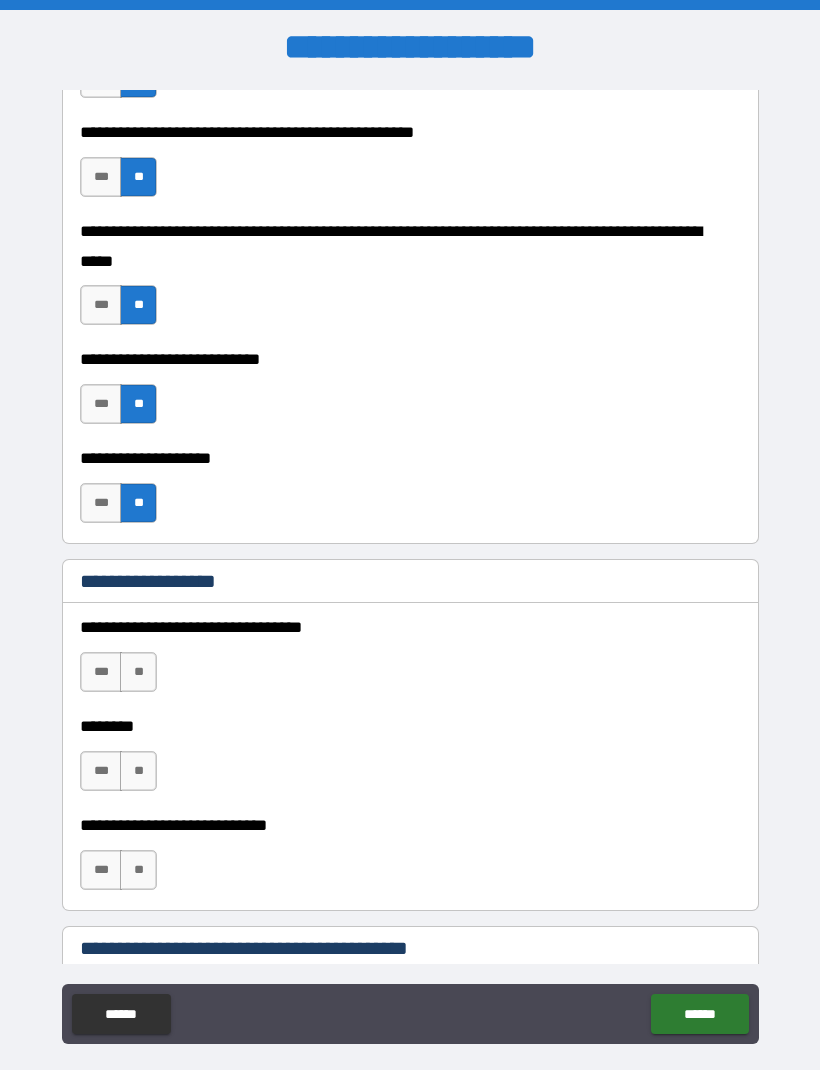 click on "**" at bounding box center (138, 672) 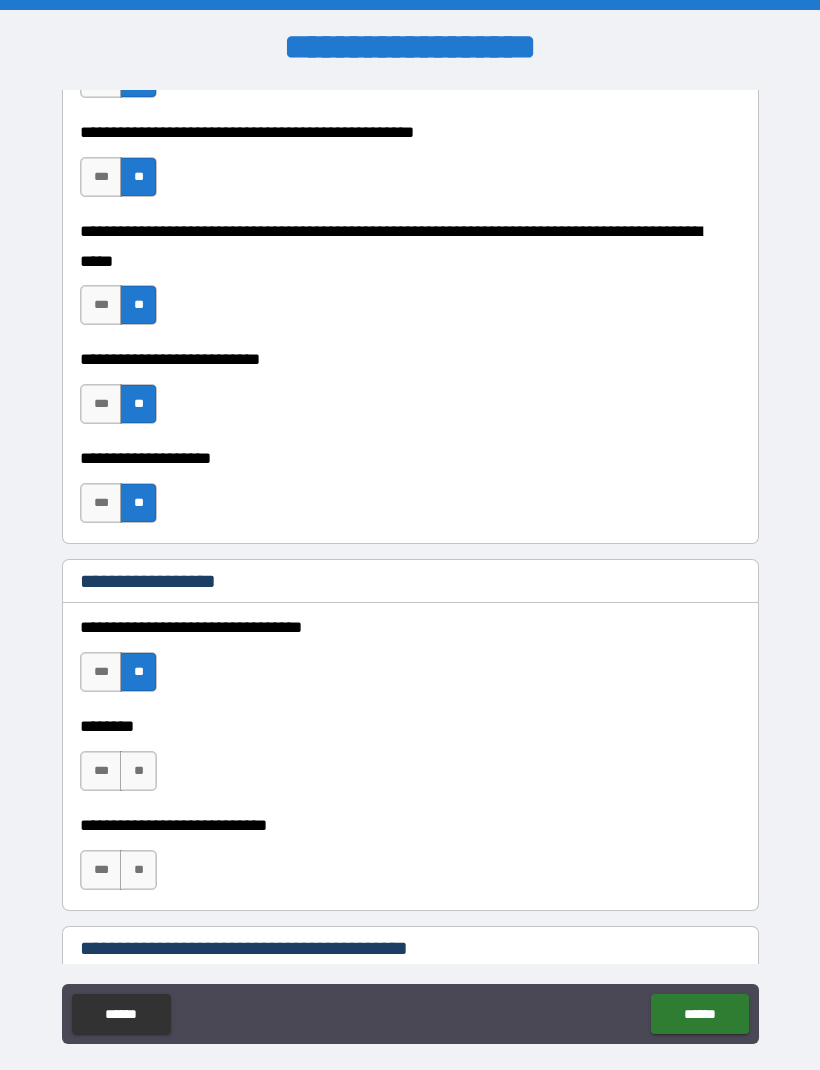 click on "**" at bounding box center (138, 771) 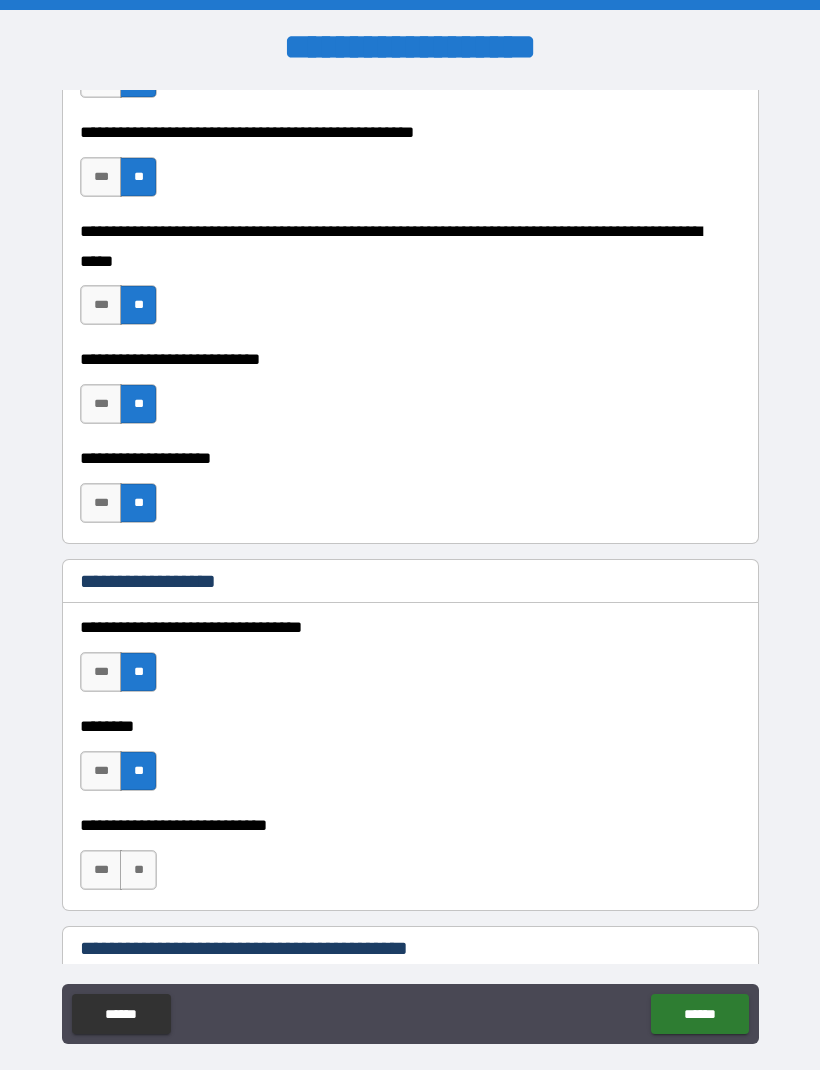 click on "**" at bounding box center [138, 870] 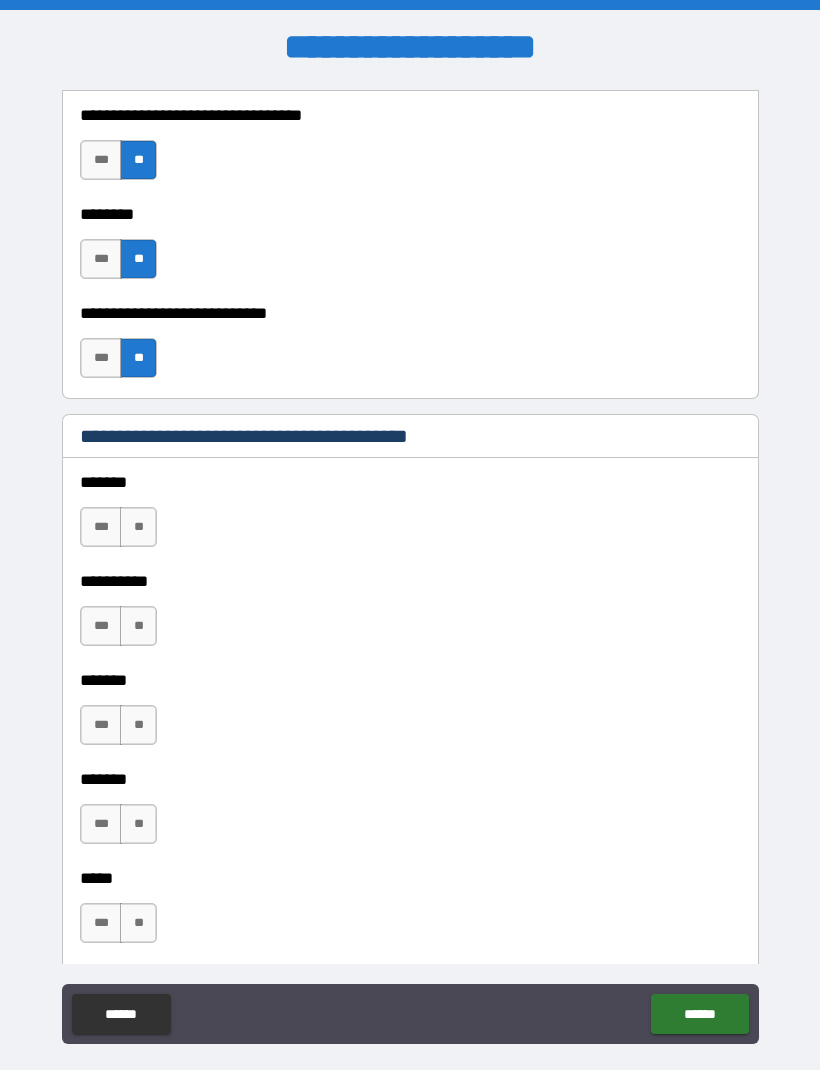 scroll, scrollTop: 1218, scrollLeft: 0, axis: vertical 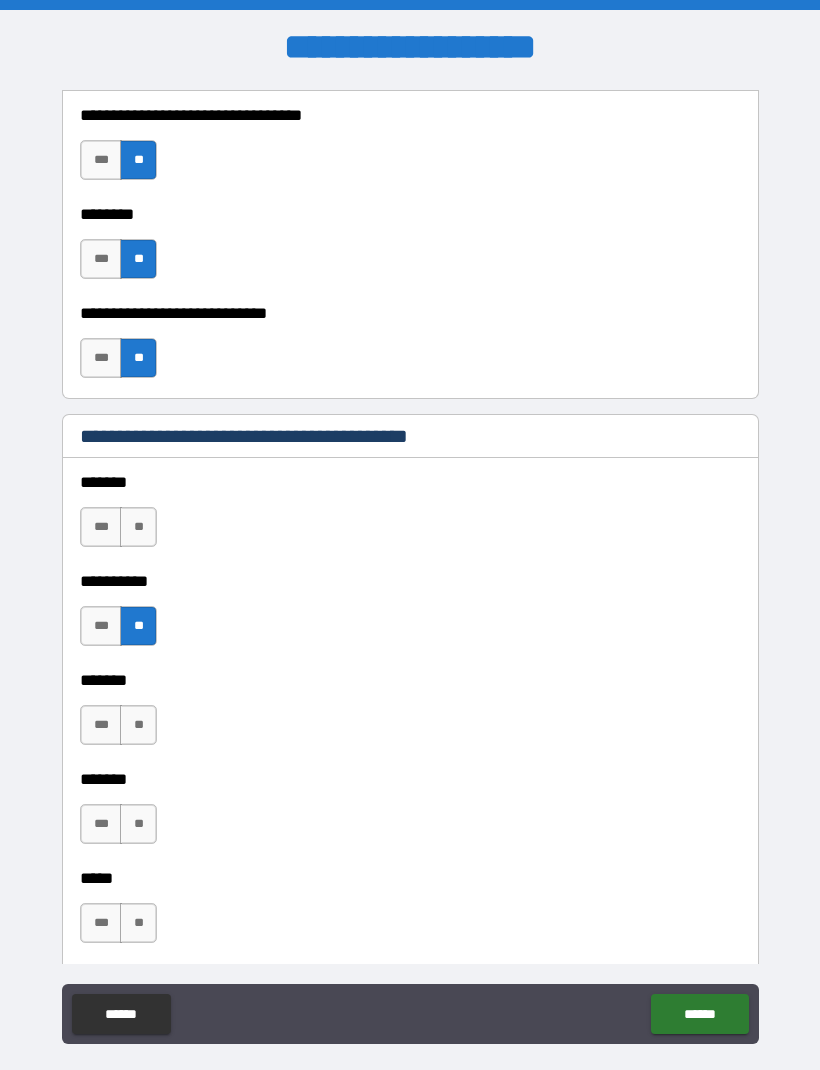 click on "**" at bounding box center (138, 527) 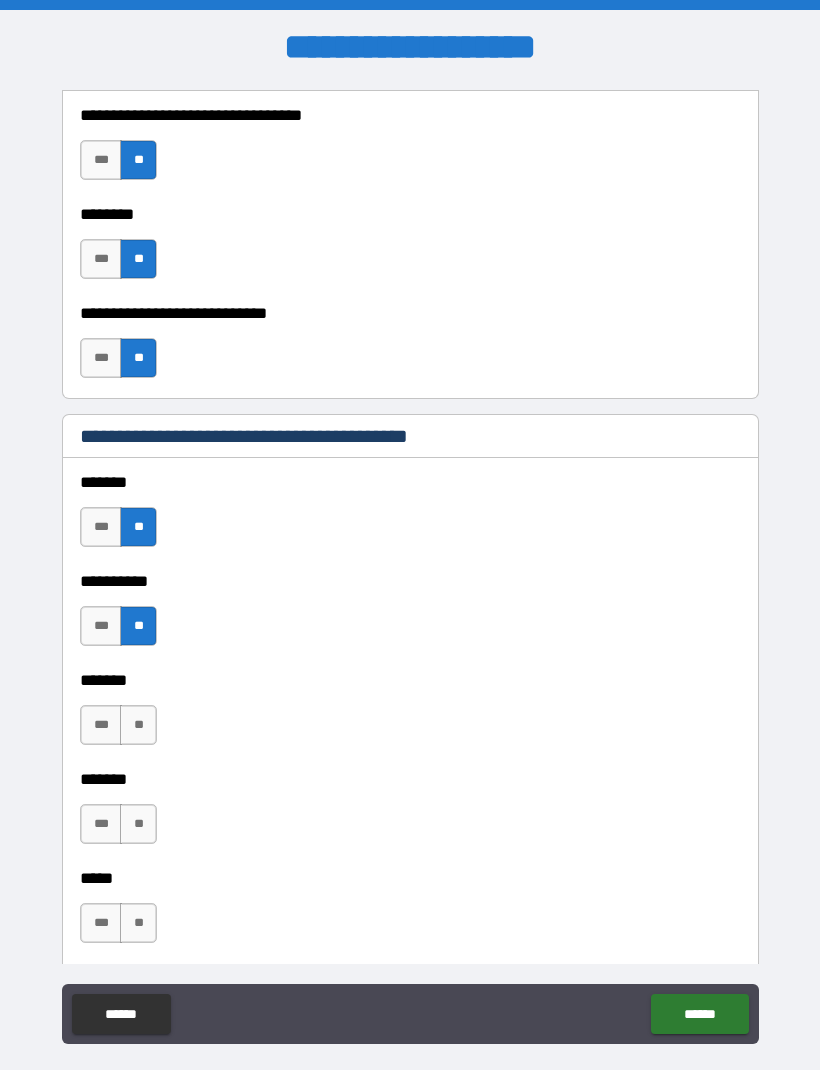 click on "***" at bounding box center (101, 725) 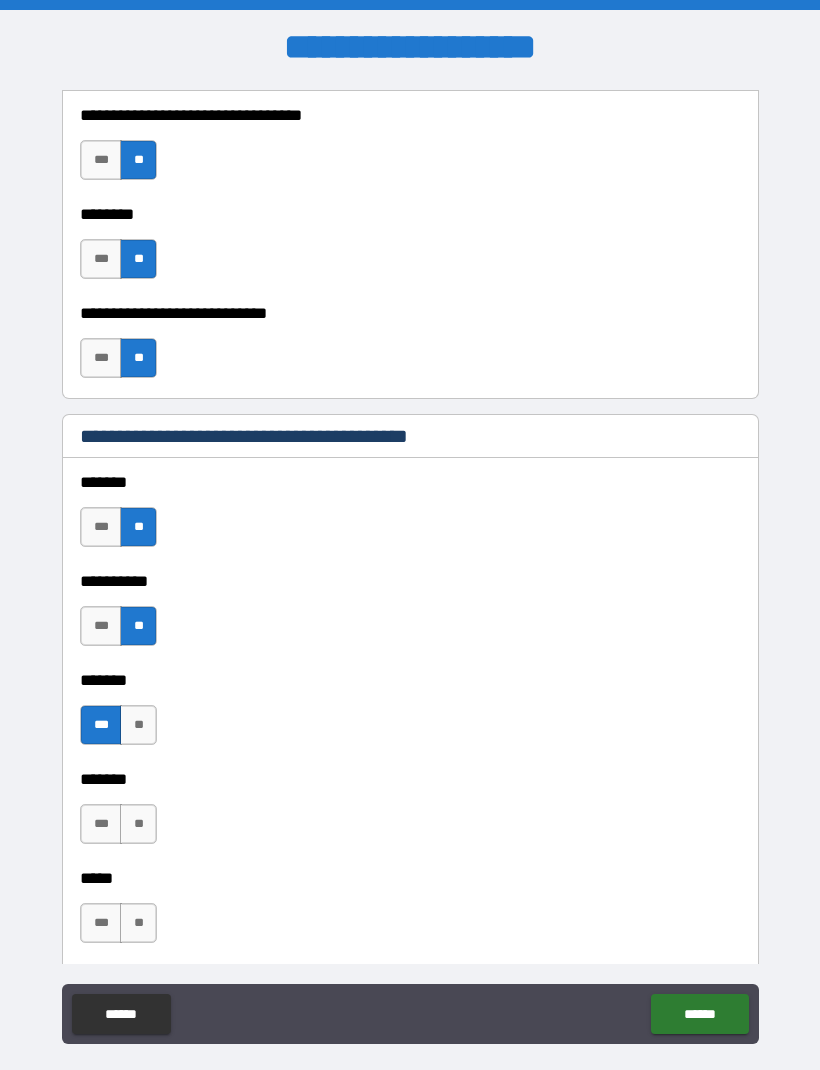 click on "**" at bounding box center [138, 824] 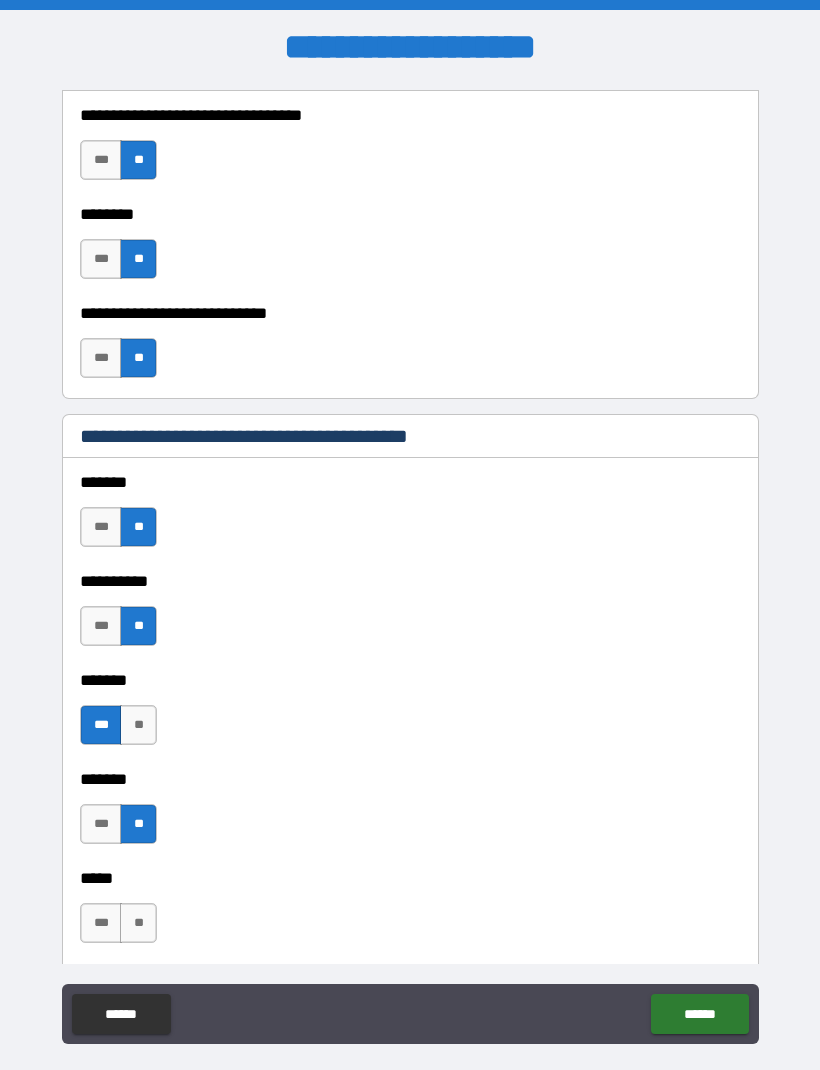 click on "**" at bounding box center (138, 923) 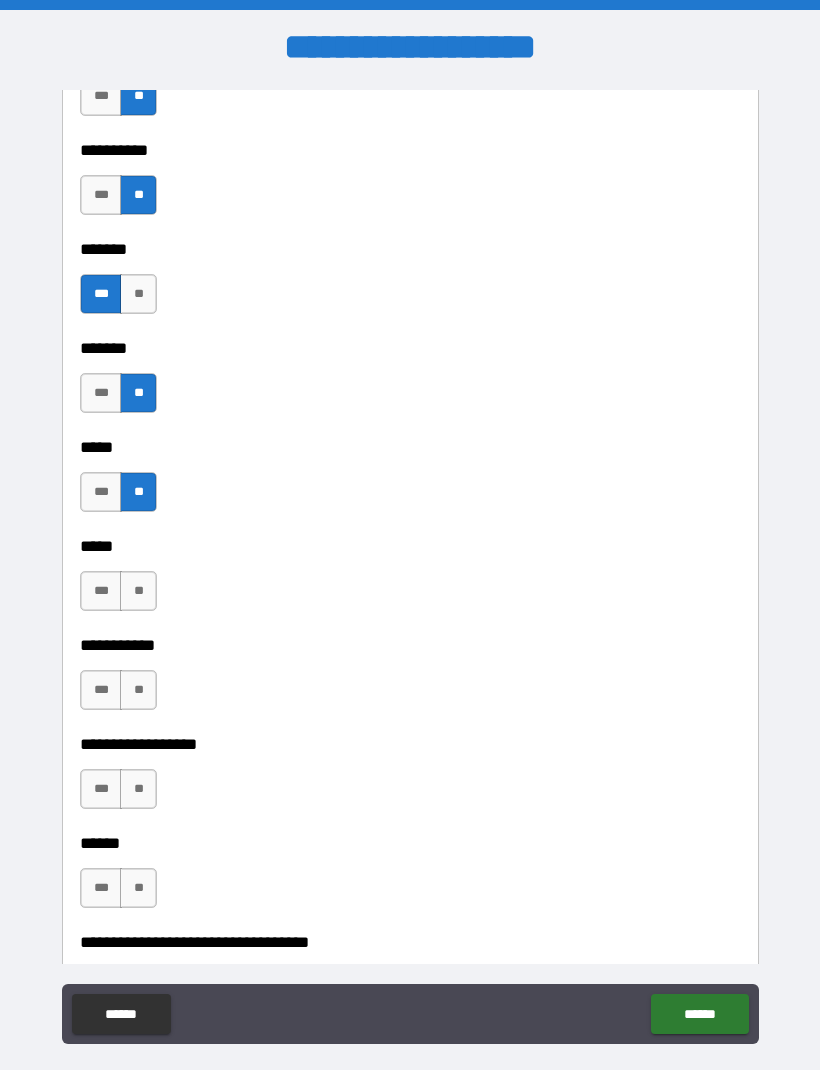 scroll, scrollTop: 1654, scrollLeft: 0, axis: vertical 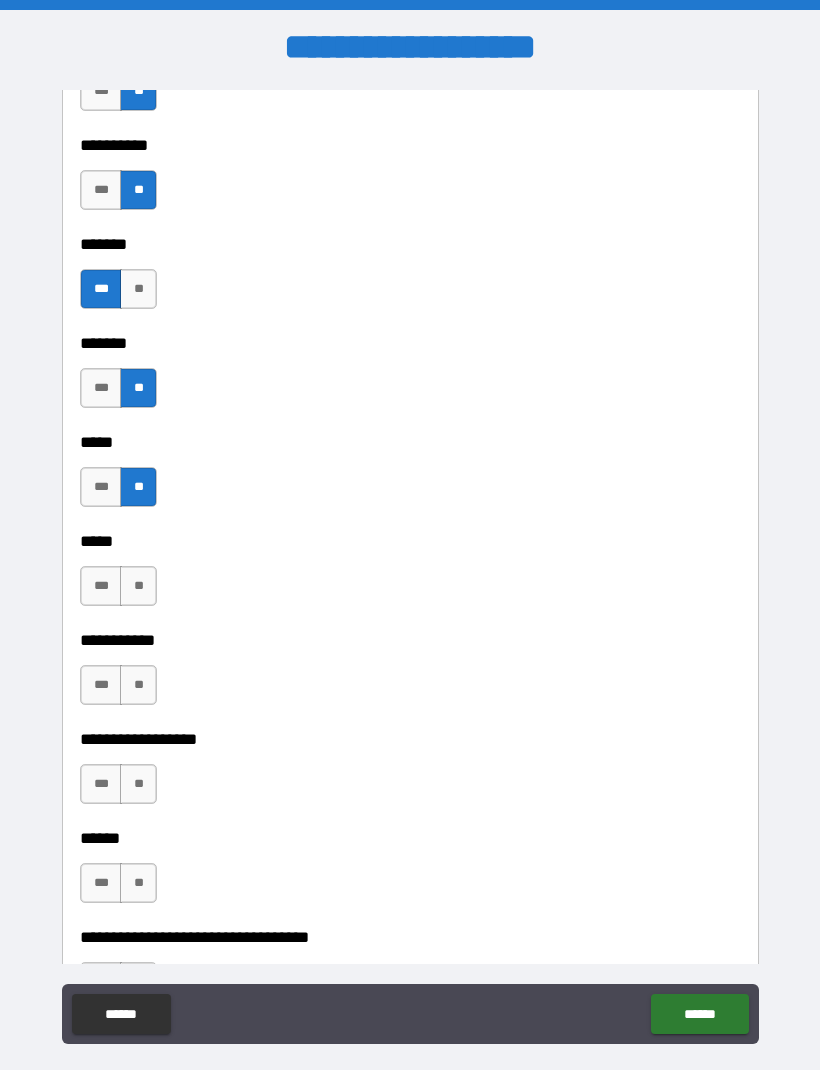 click on "**" at bounding box center (138, 586) 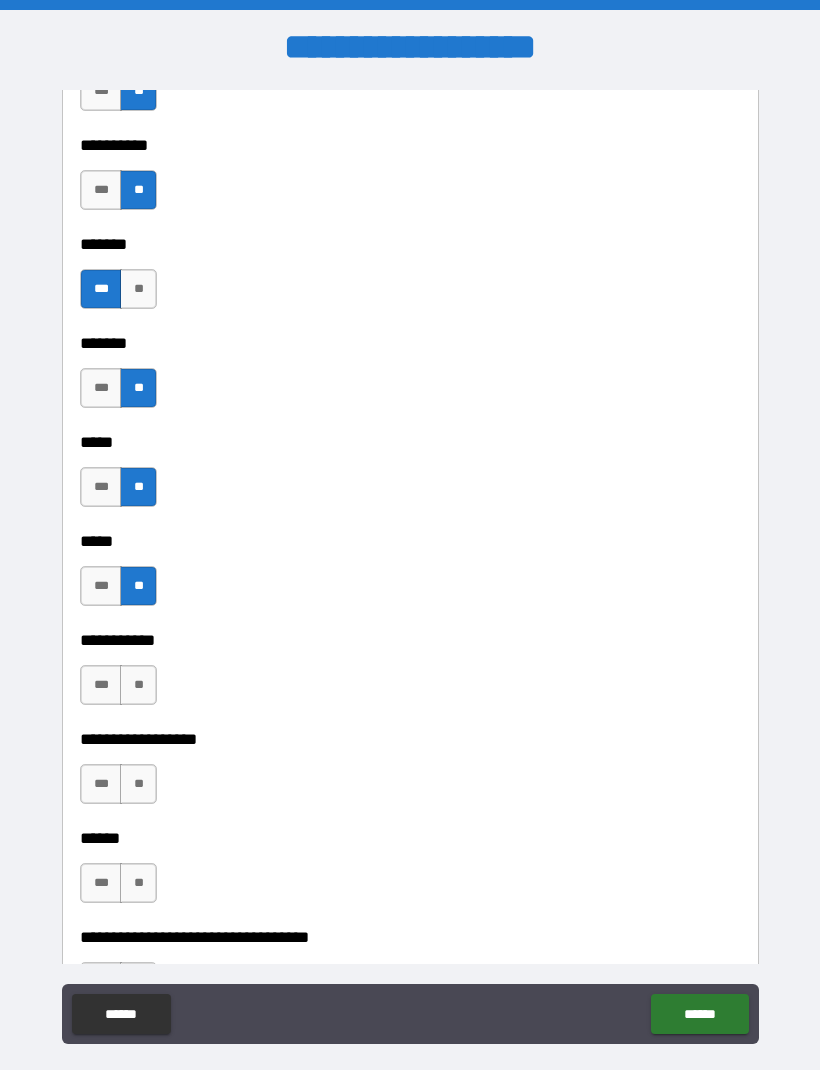 click on "**" at bounding box center (138, 685) 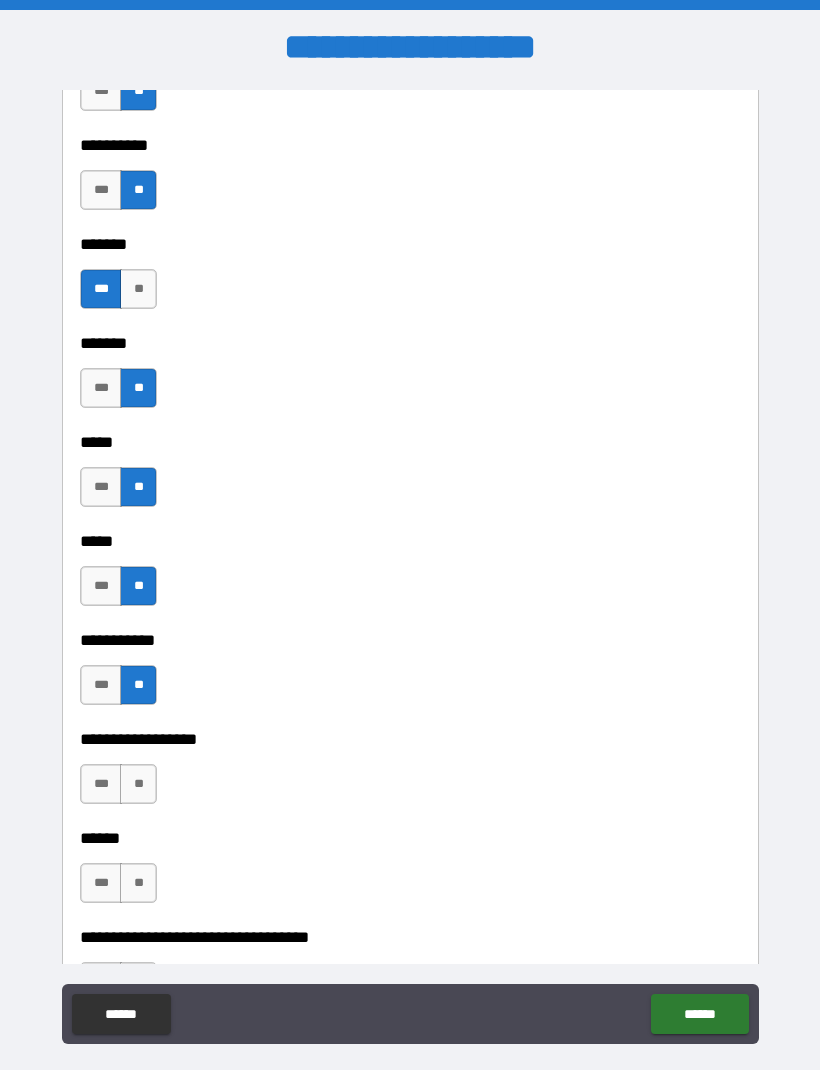 click on "**" at bounding box center [138, 784] 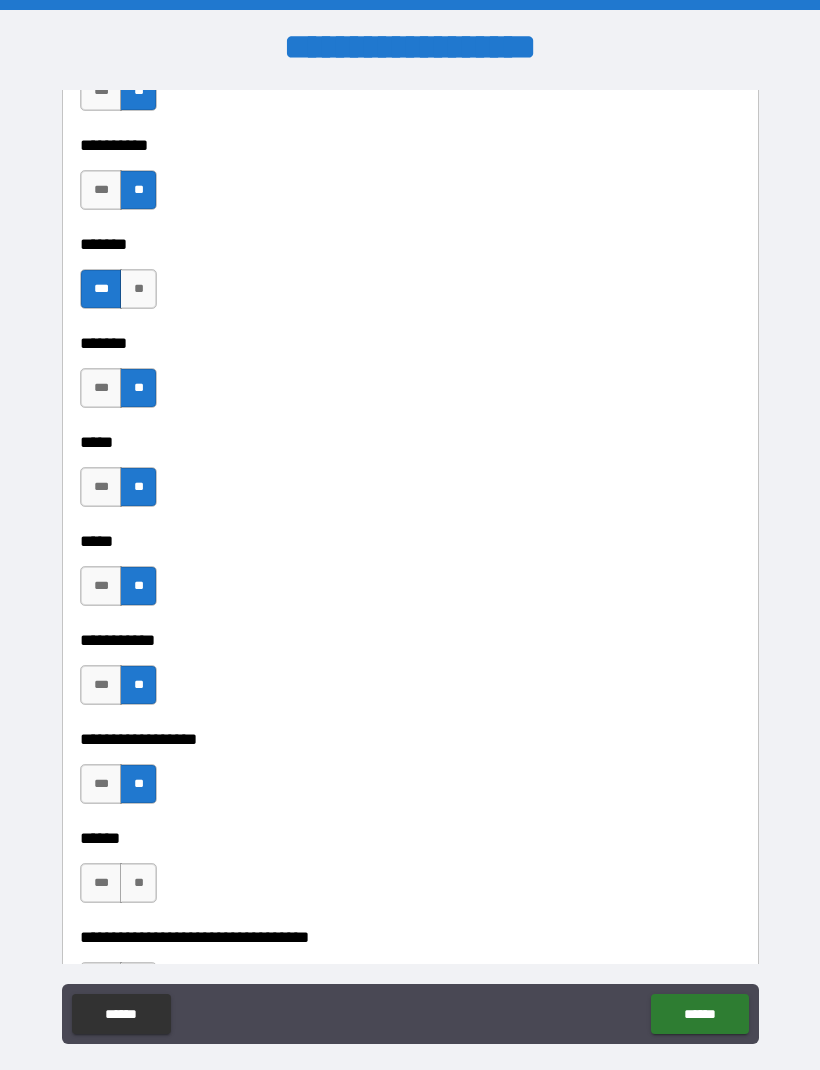 click on "**" at bounding box center [138, 883] 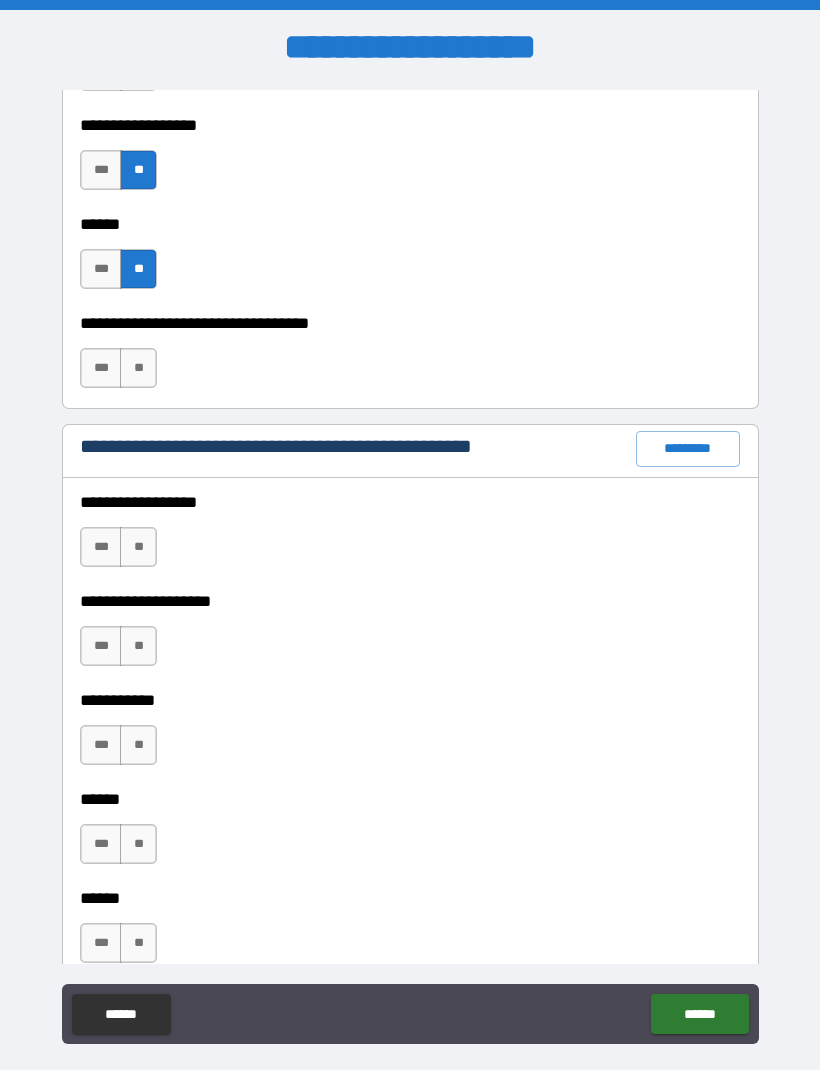 scroll, scrollTop: 2271, scrollLeft: 0, axis: vertical 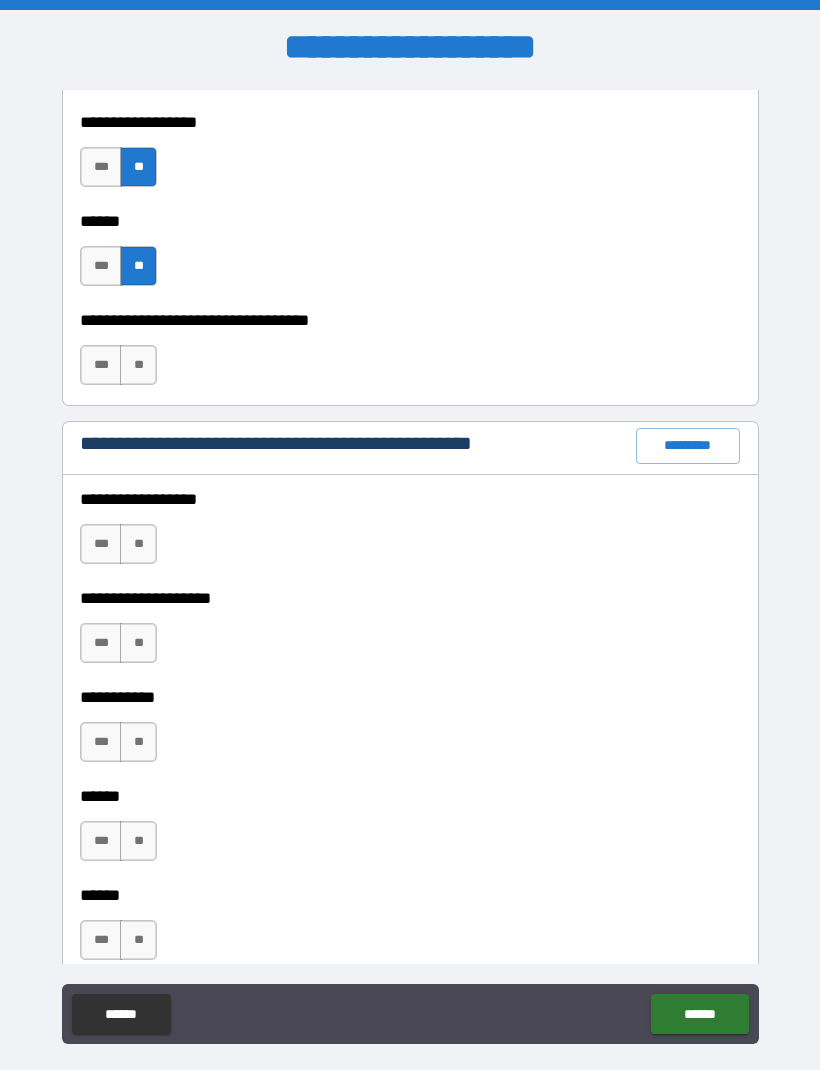 click on "**" at bounding box center (138, 365) 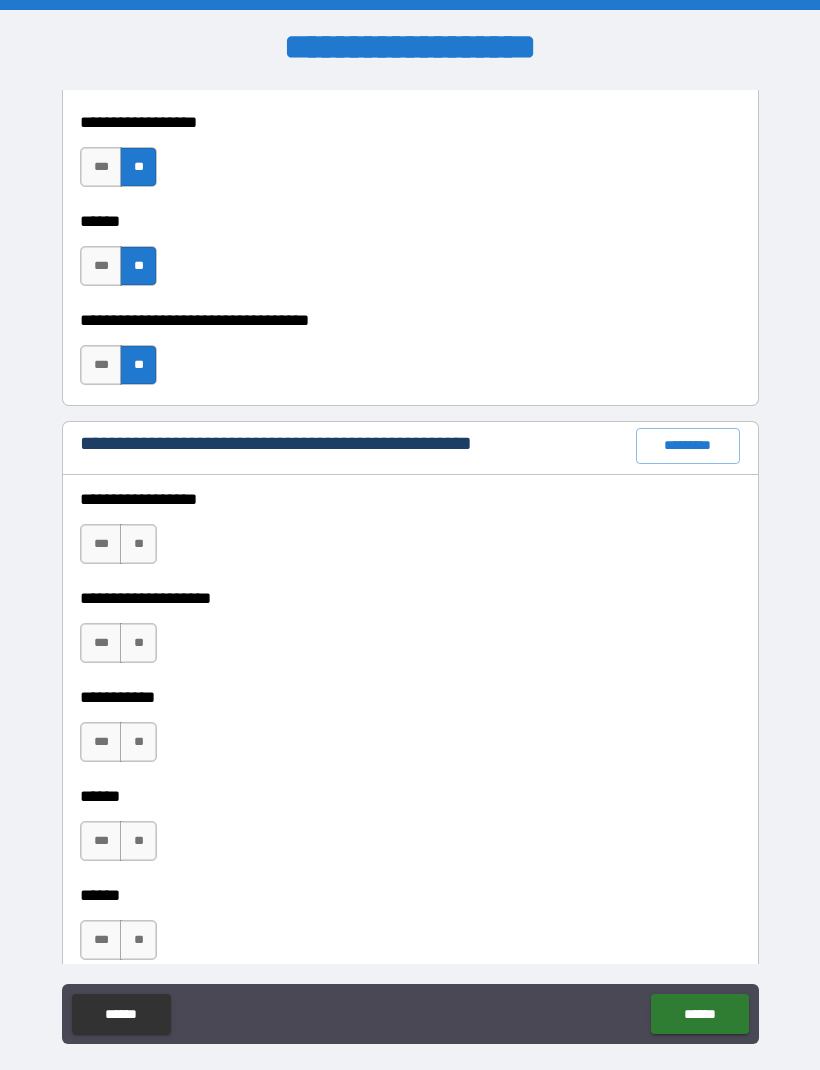 click on "**" at bounding box center (138, 544) 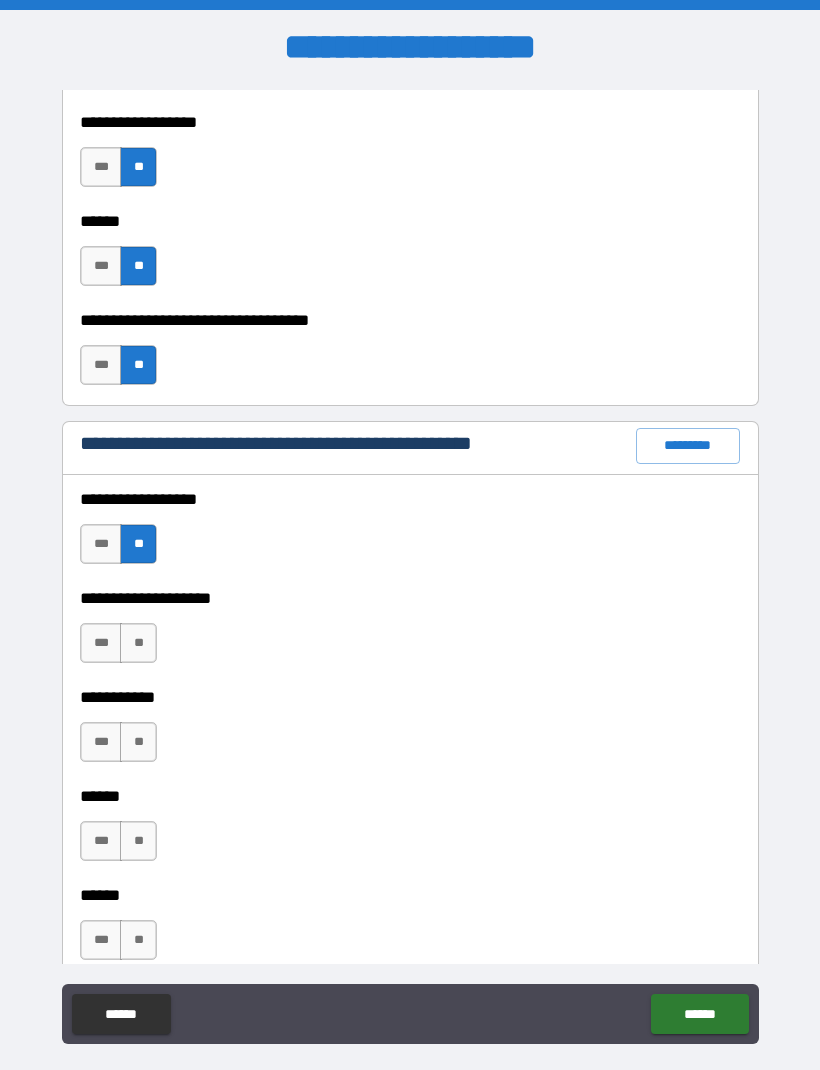 click on "**" at bounding box center (138, 643) 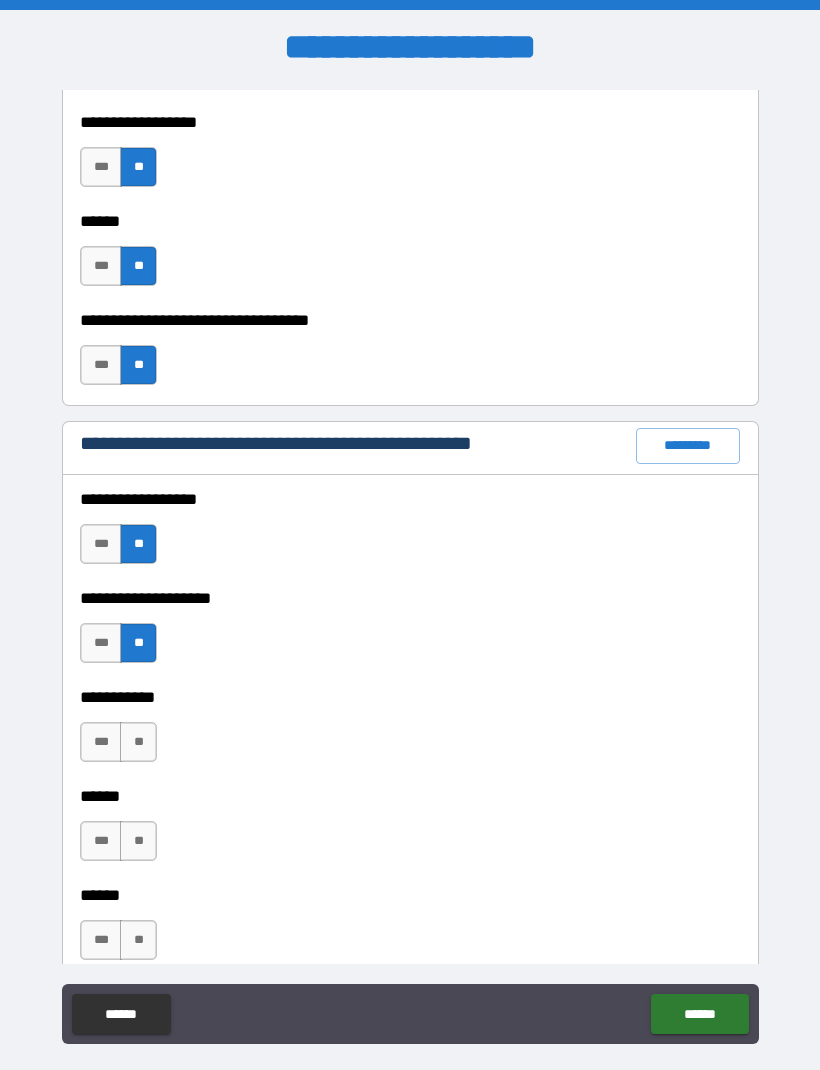 click on "**" at bounding box center [138, 742] 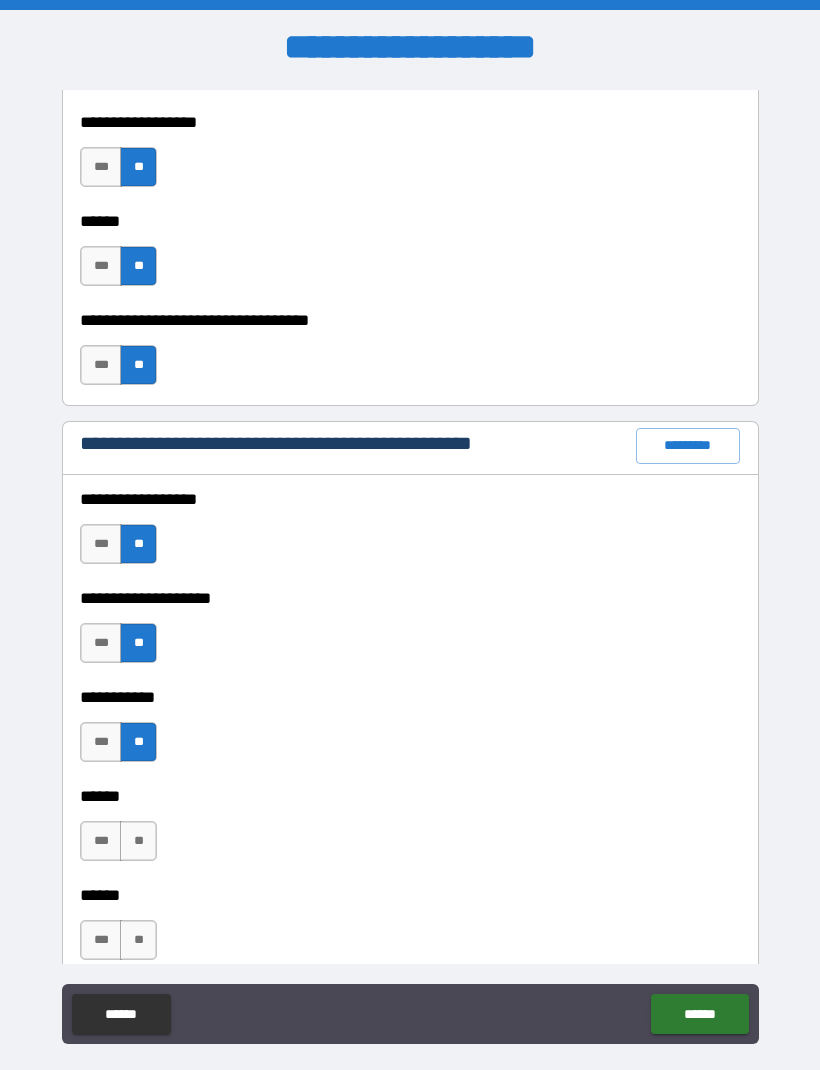 click on "**" at bounding box center (138, 841) 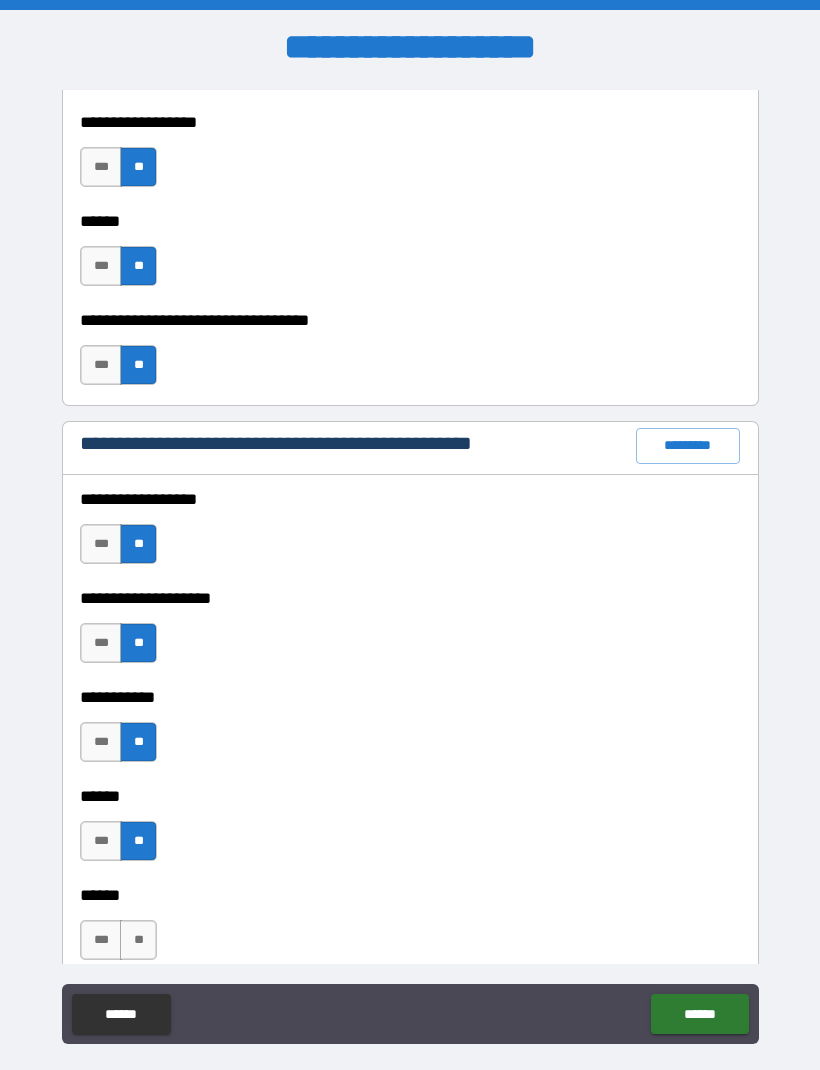 click on "**" at bounding box center (138, 940) 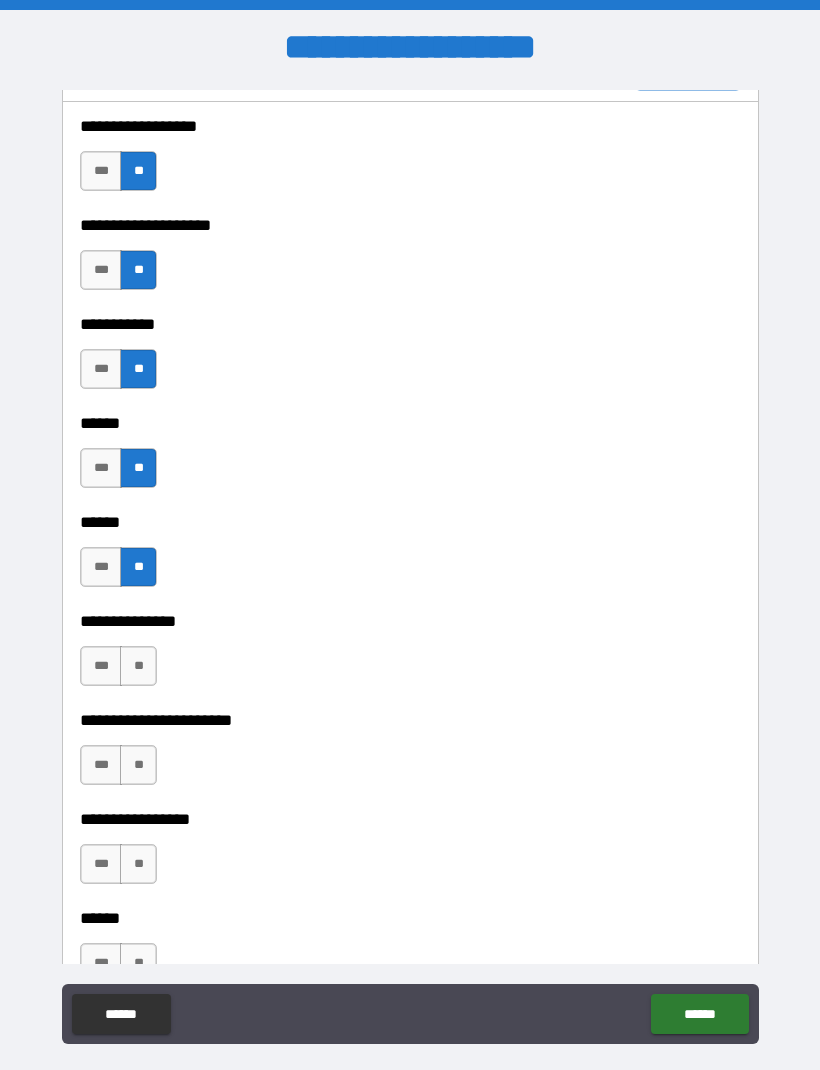 scroll, scrollTop: 2683, scrollLeft: 0, axis: vertical 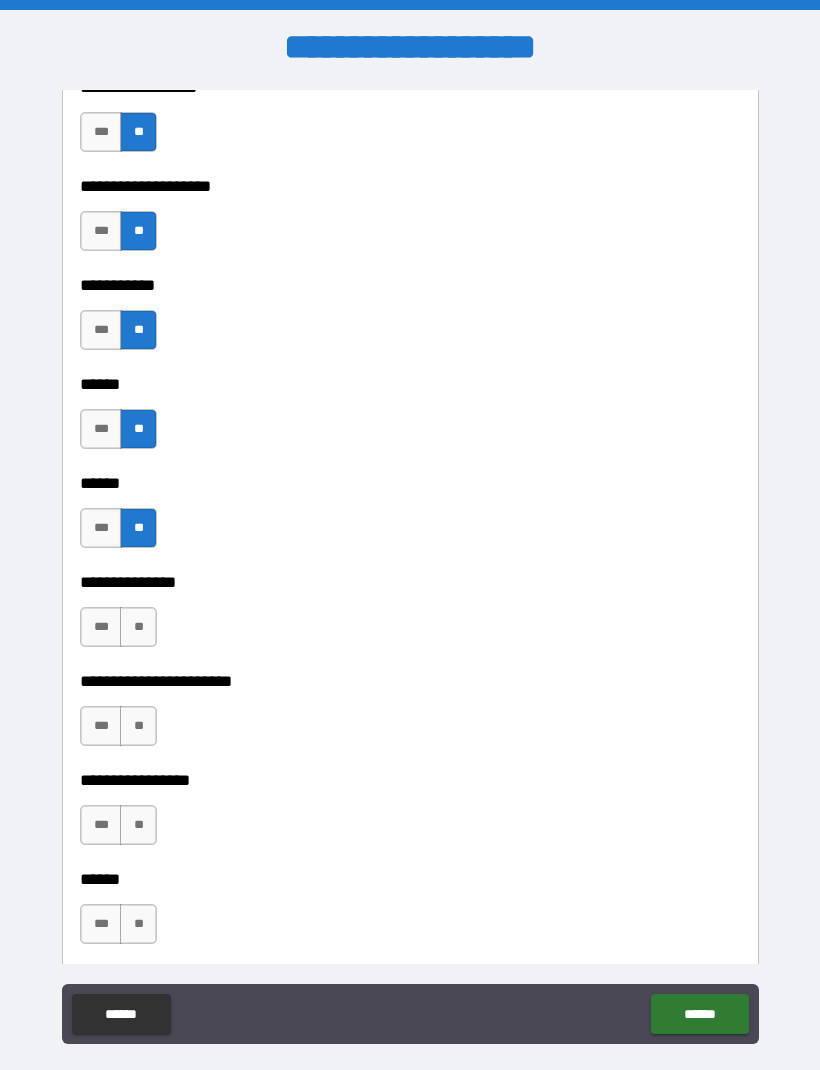 click on "**" at bounding box center [138, 627] 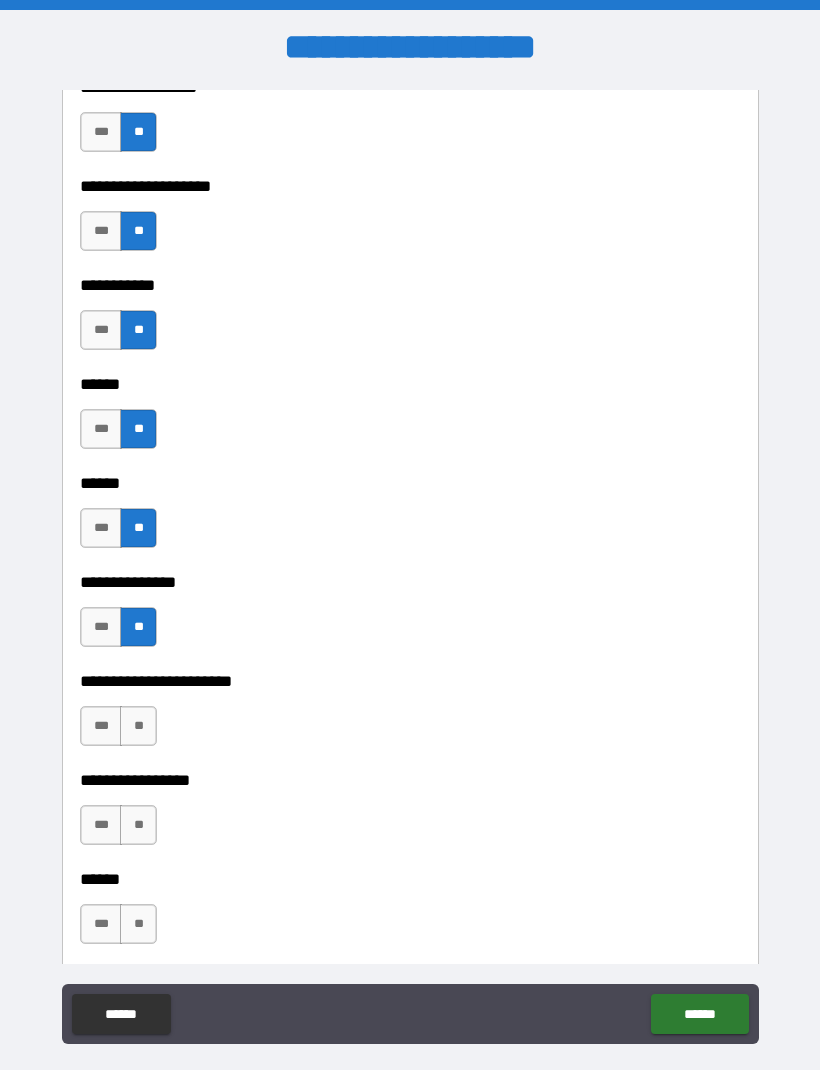 click on "**" at bounding box center [138, 726] 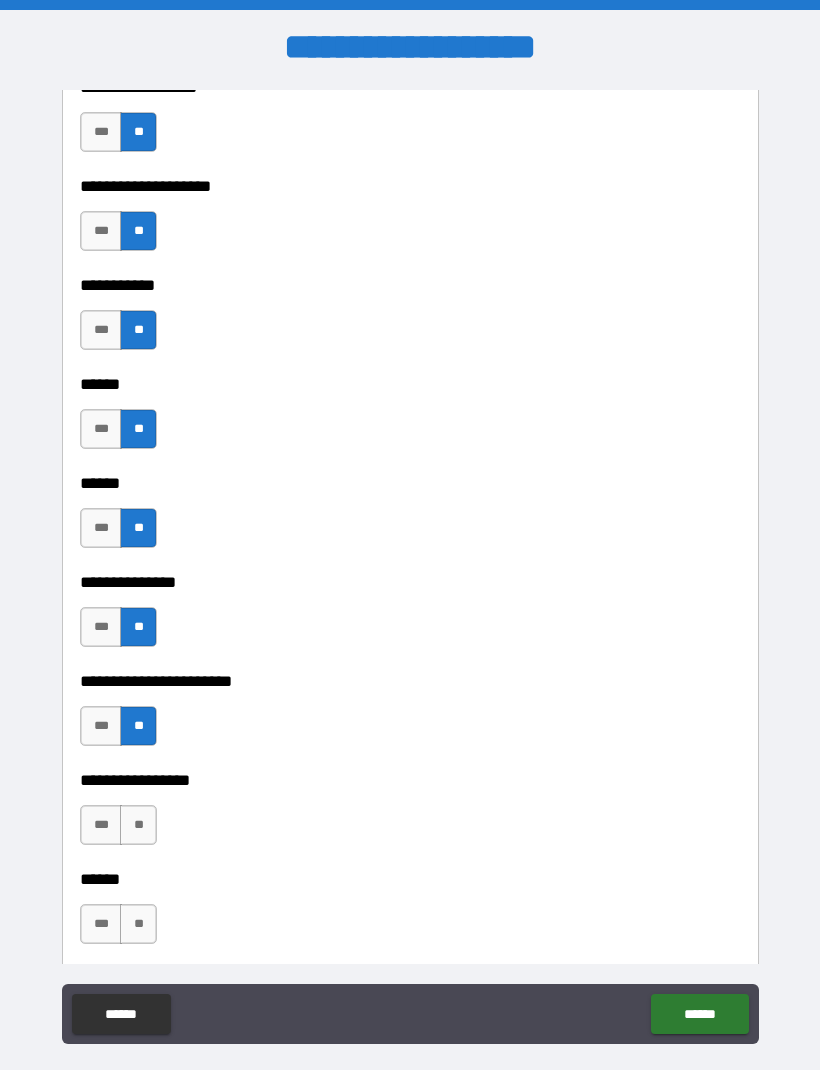 click on "**" at bounding box center (138, 825) 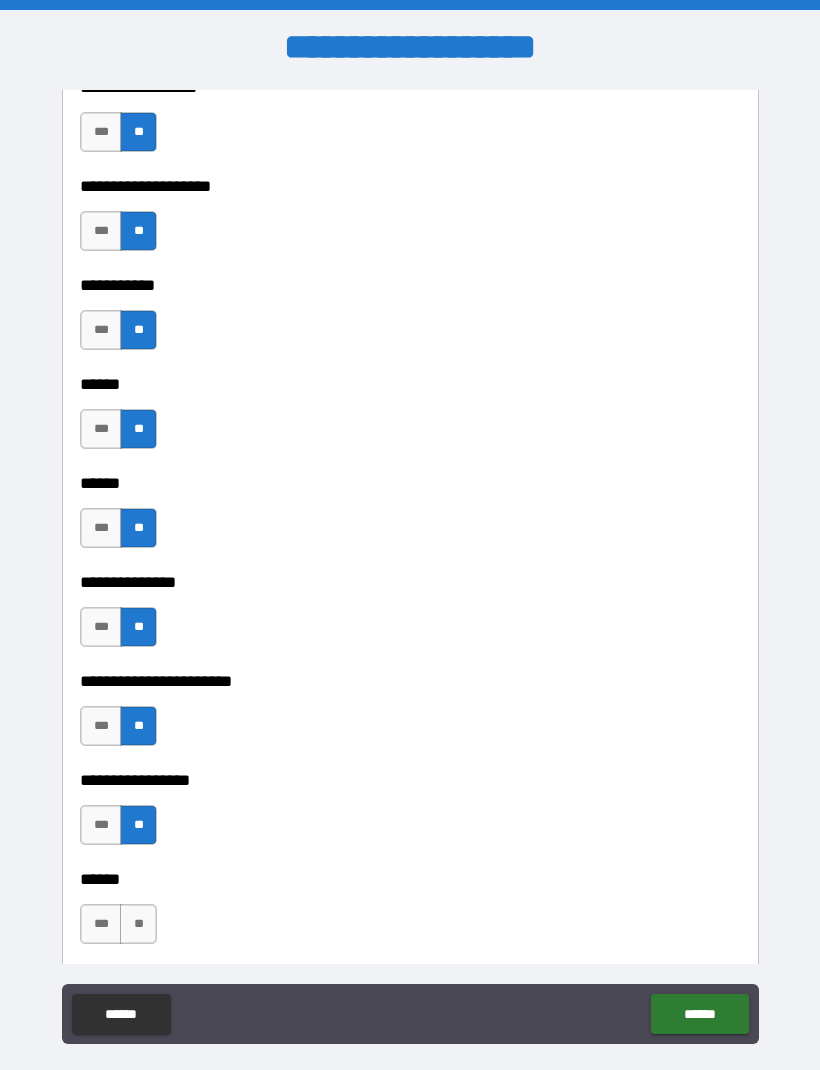 click on "**" at bounding box center [138, 924] 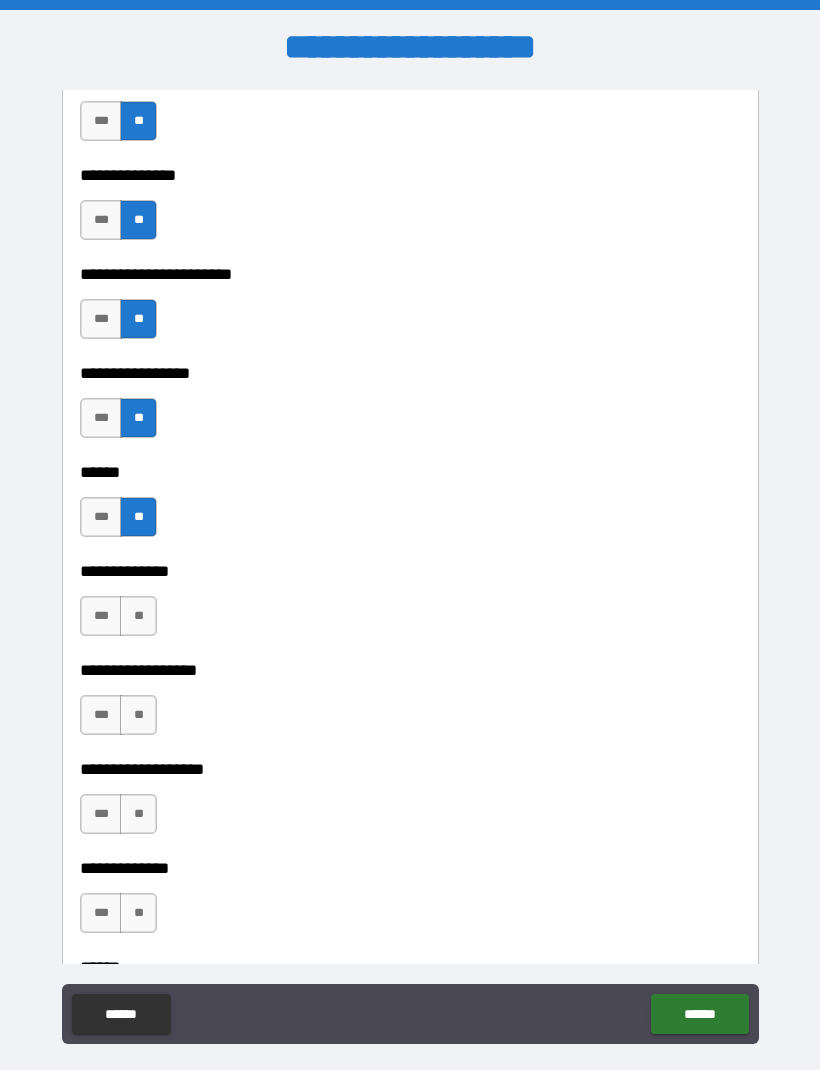 scroll, scrollTop: 3092, scrollLeft: 0, axis: vertical 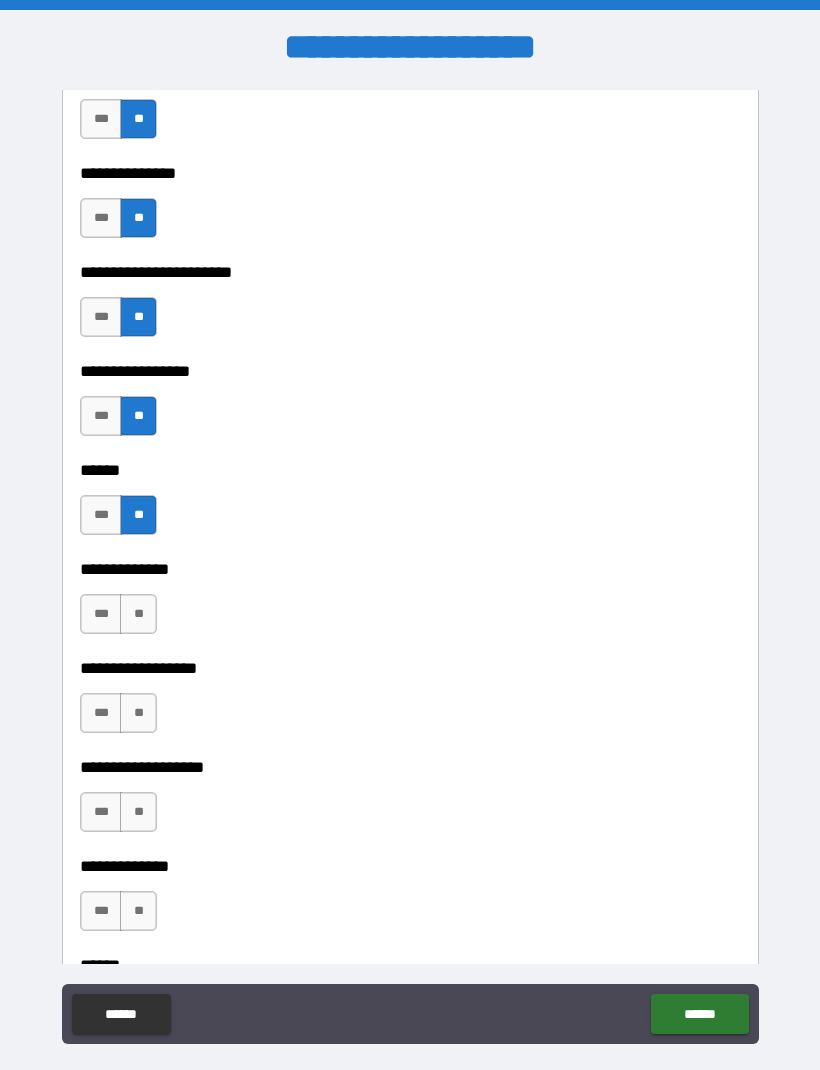 click on "**" at bounding box center [138, 614] 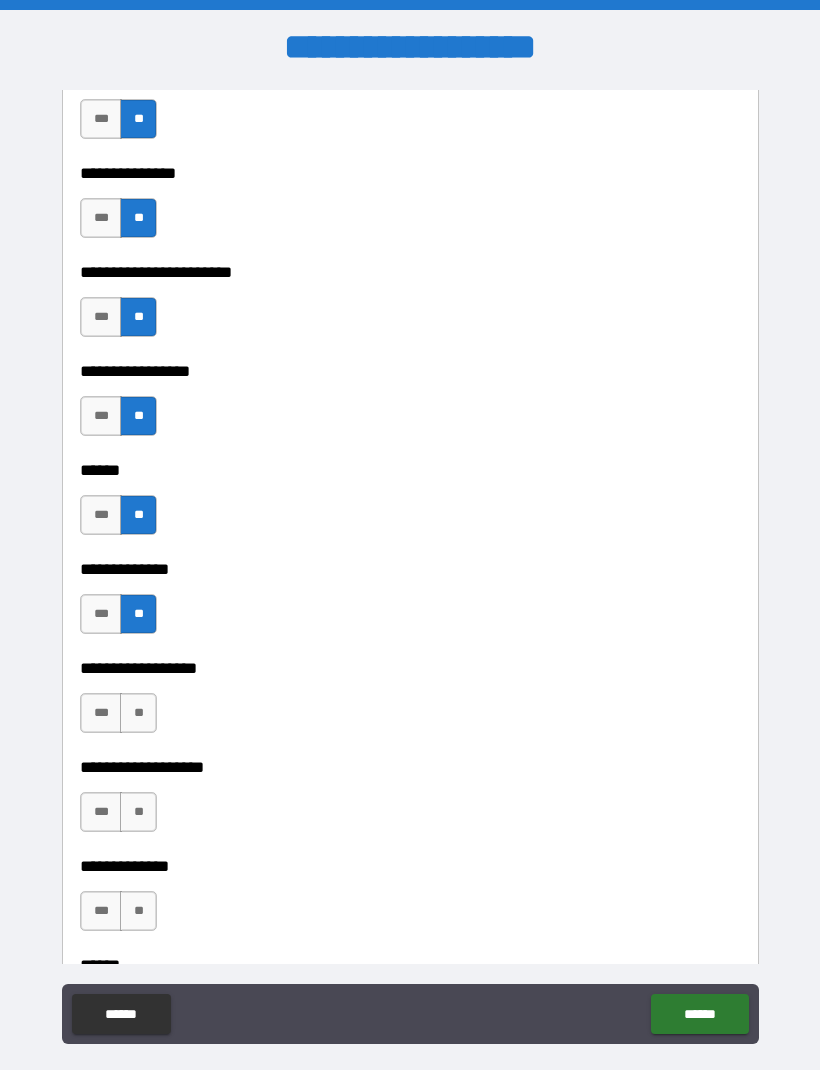 click on "**" at bounding box center [138, 713] 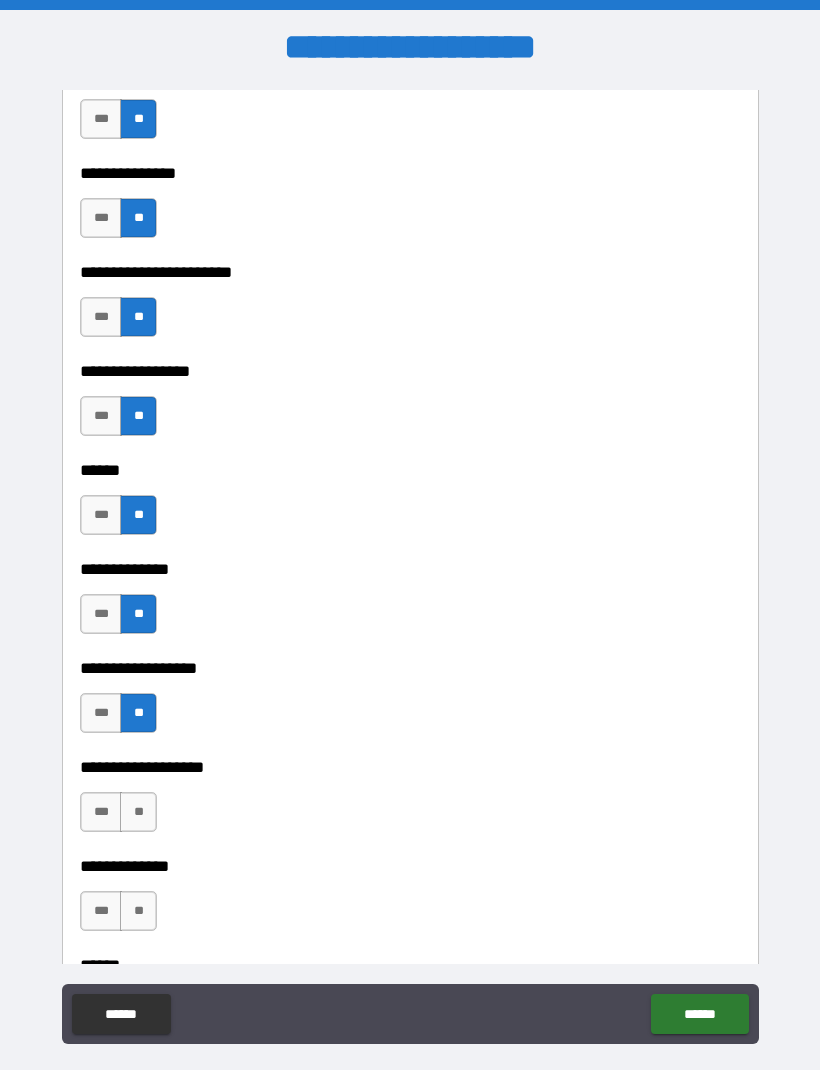 click on "**" at bounding box center (138, 812) 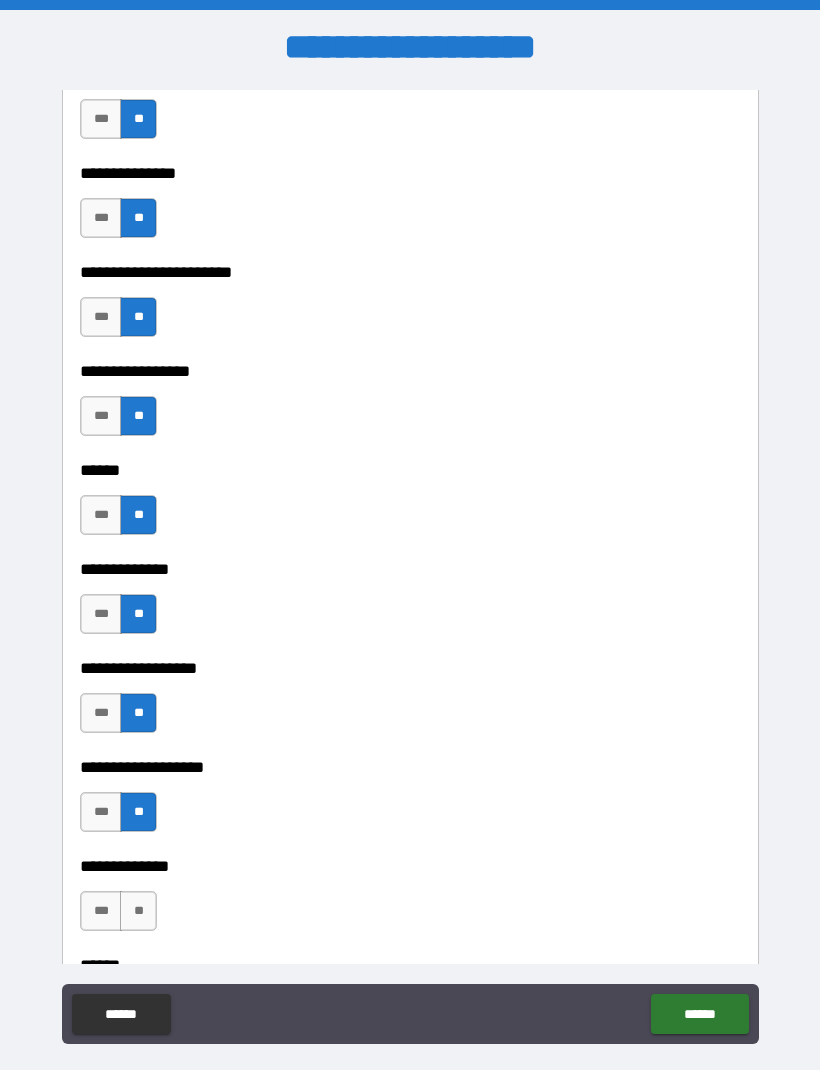 click on "**" at bounding box center (138, 911) 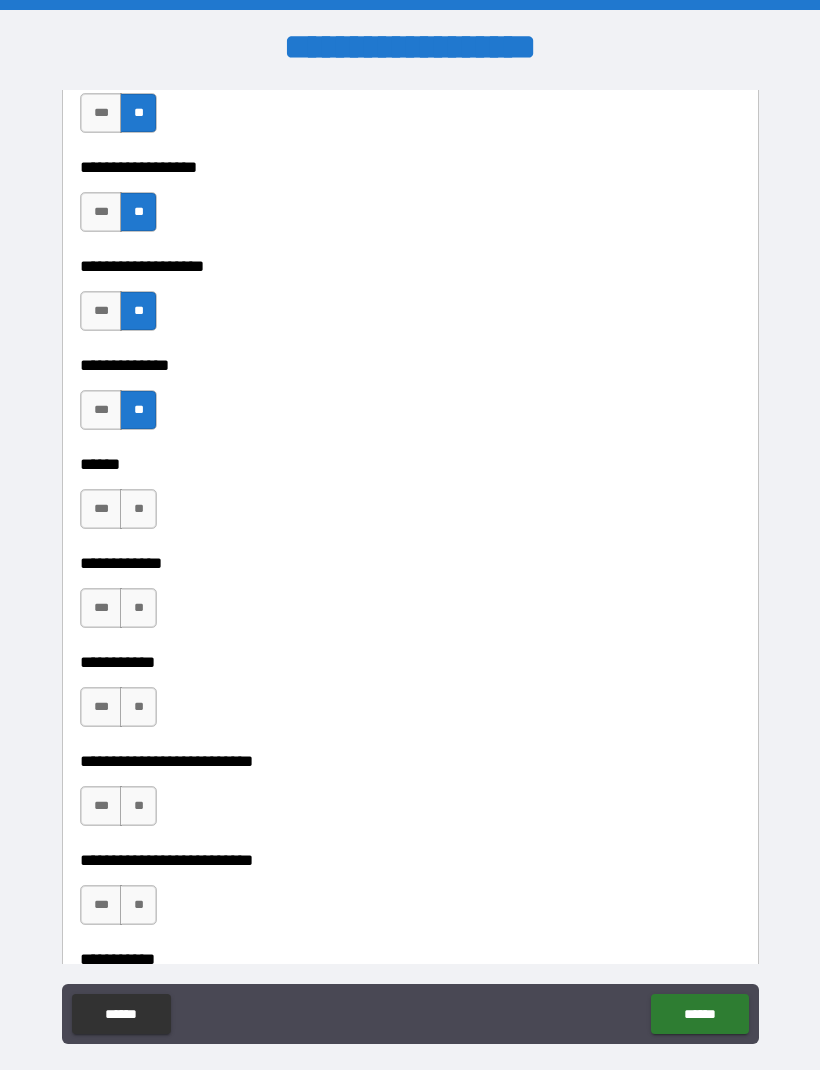 scroll, scrollTop: 3598, scrollLeft: 0, axis: vertical 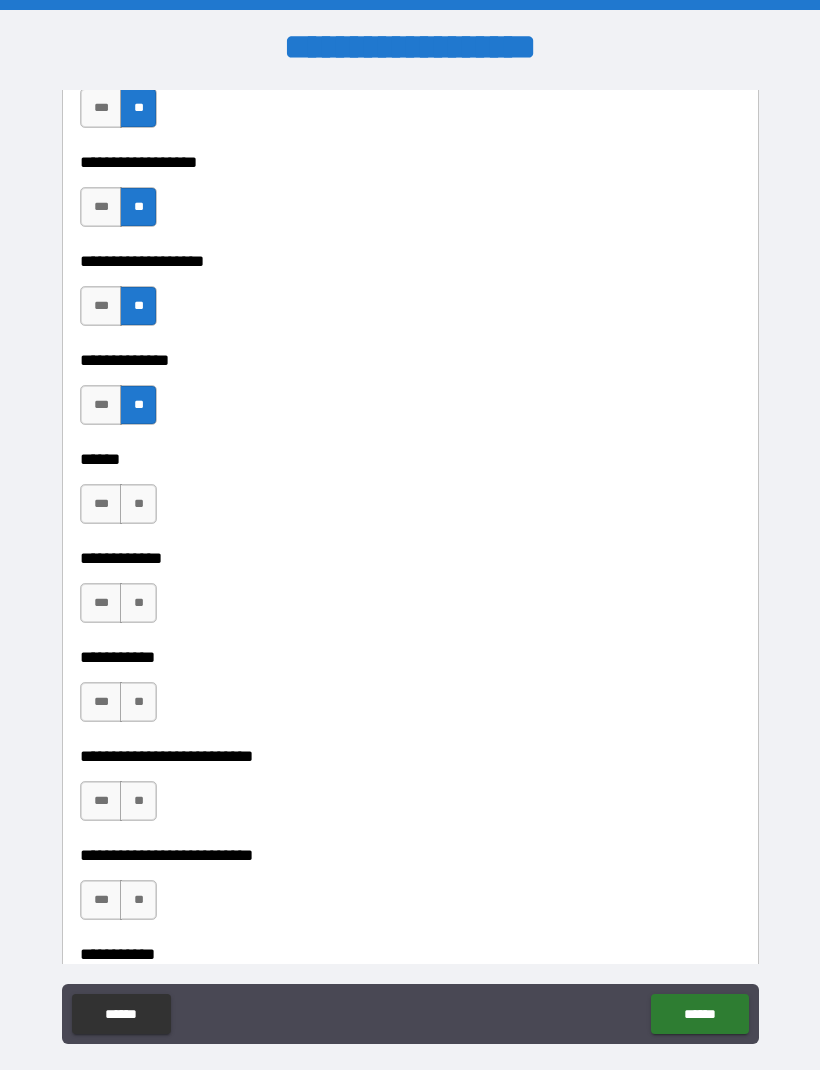 click on "**" at bounding box center (138, 504) 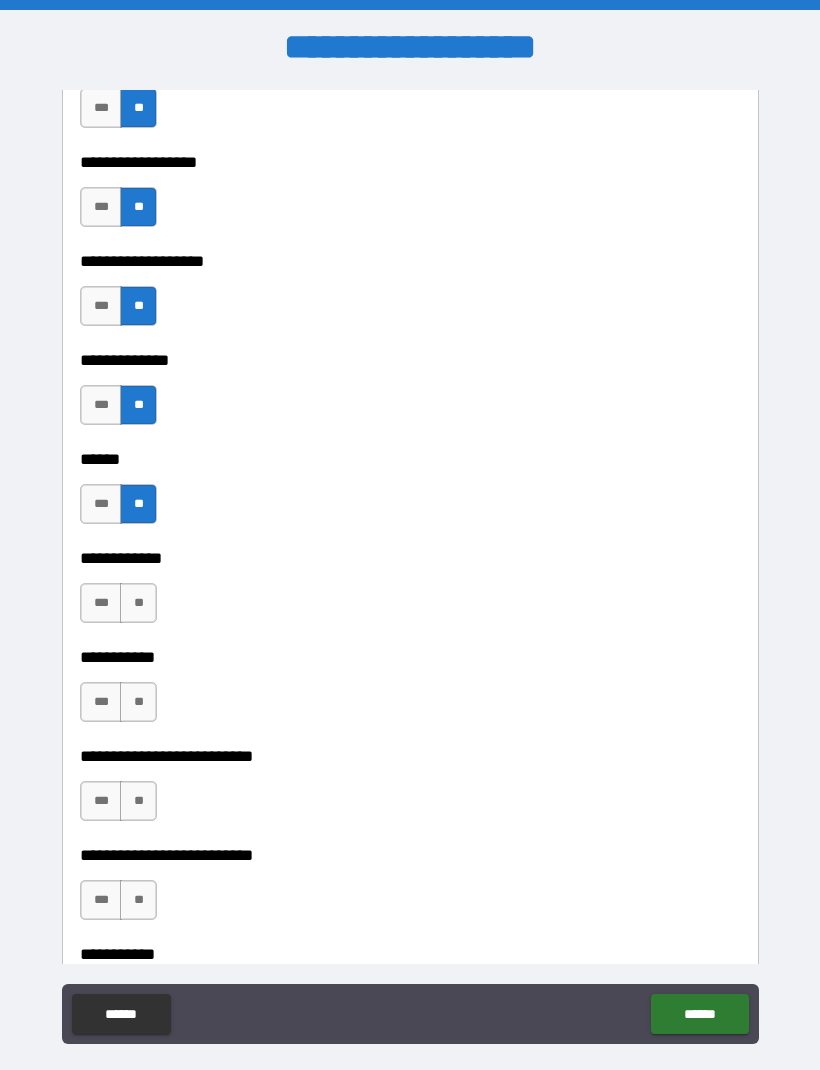 click on "**" at bounding box center [138, 603] 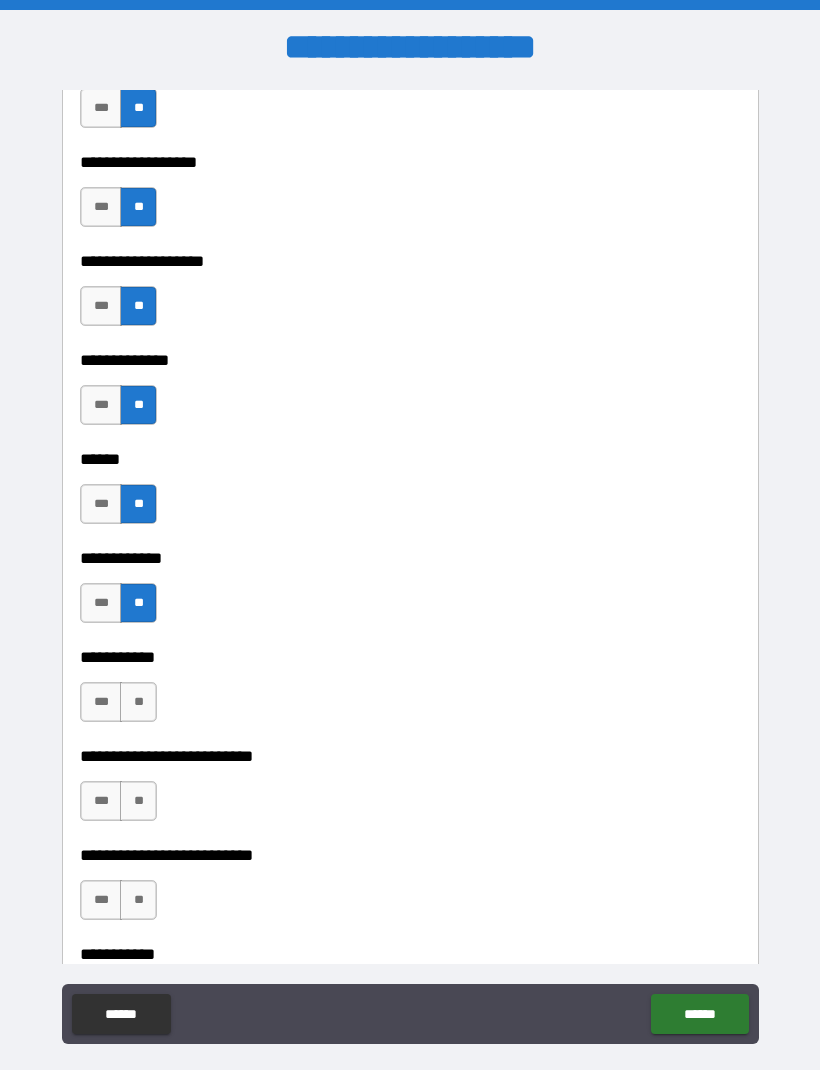 click on "**" at bounding box center [138, 702] 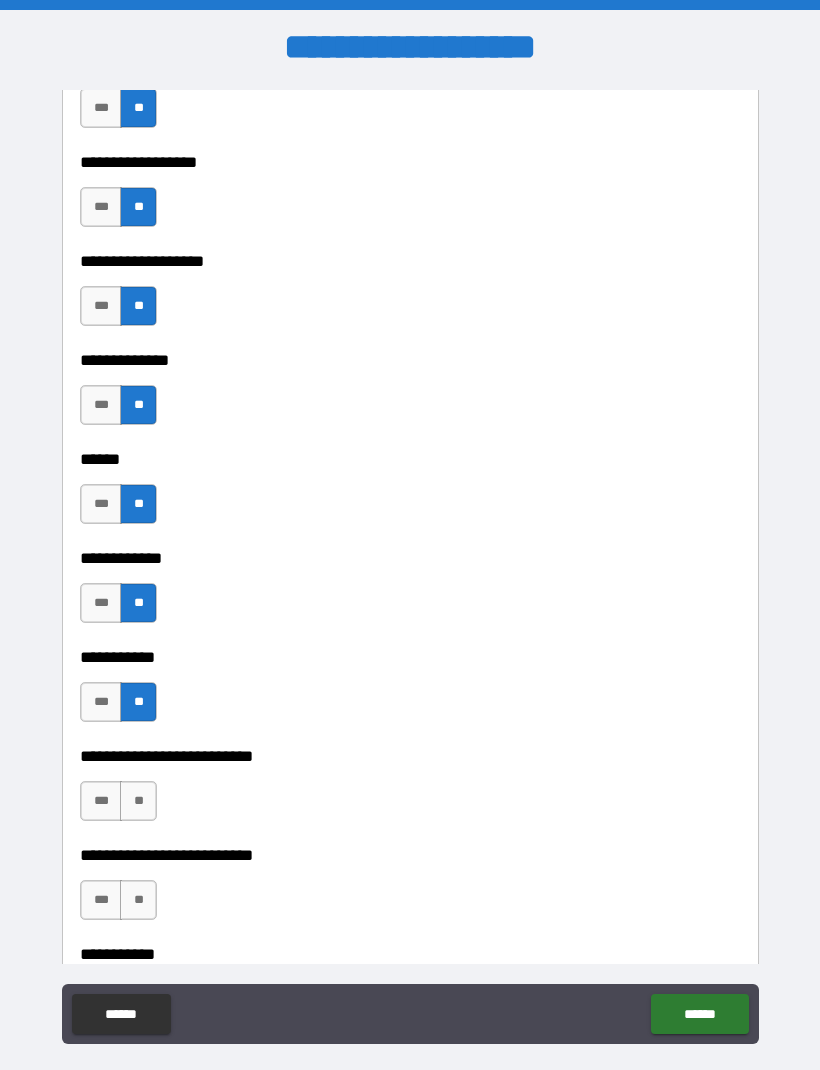 click on "**" at bounding box center [138, 801] 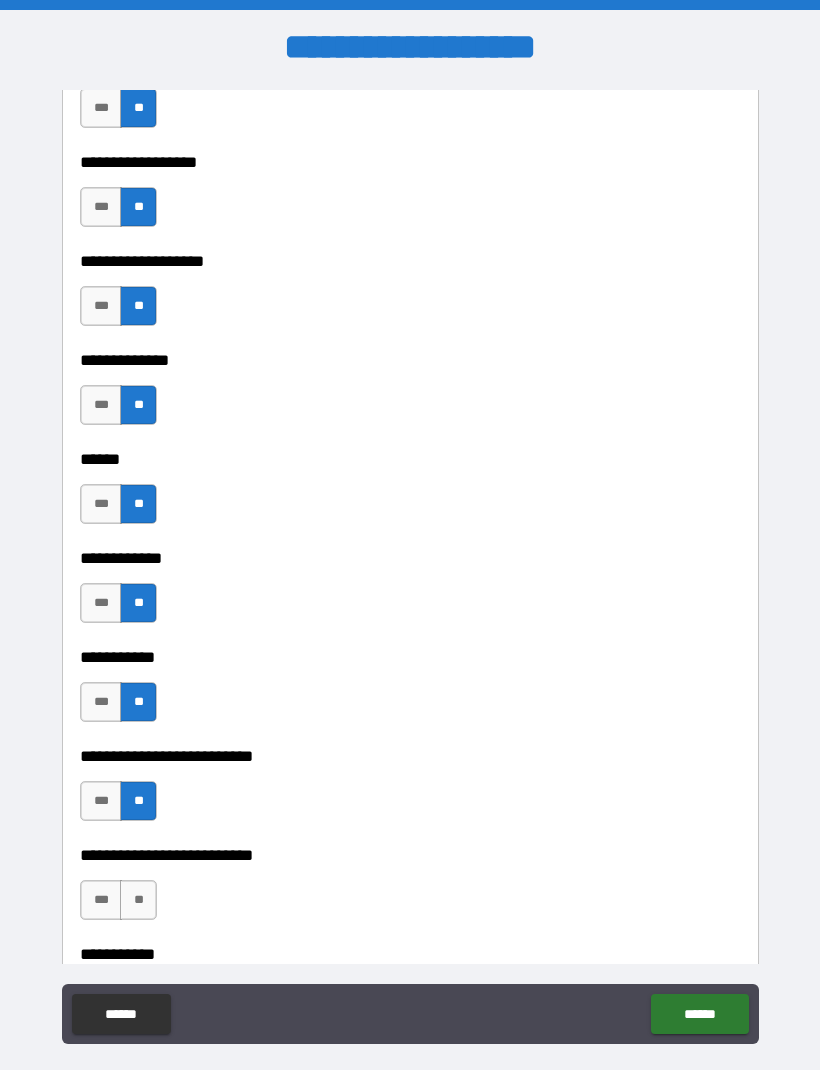 click on "**" at bounding box center [138, 900] 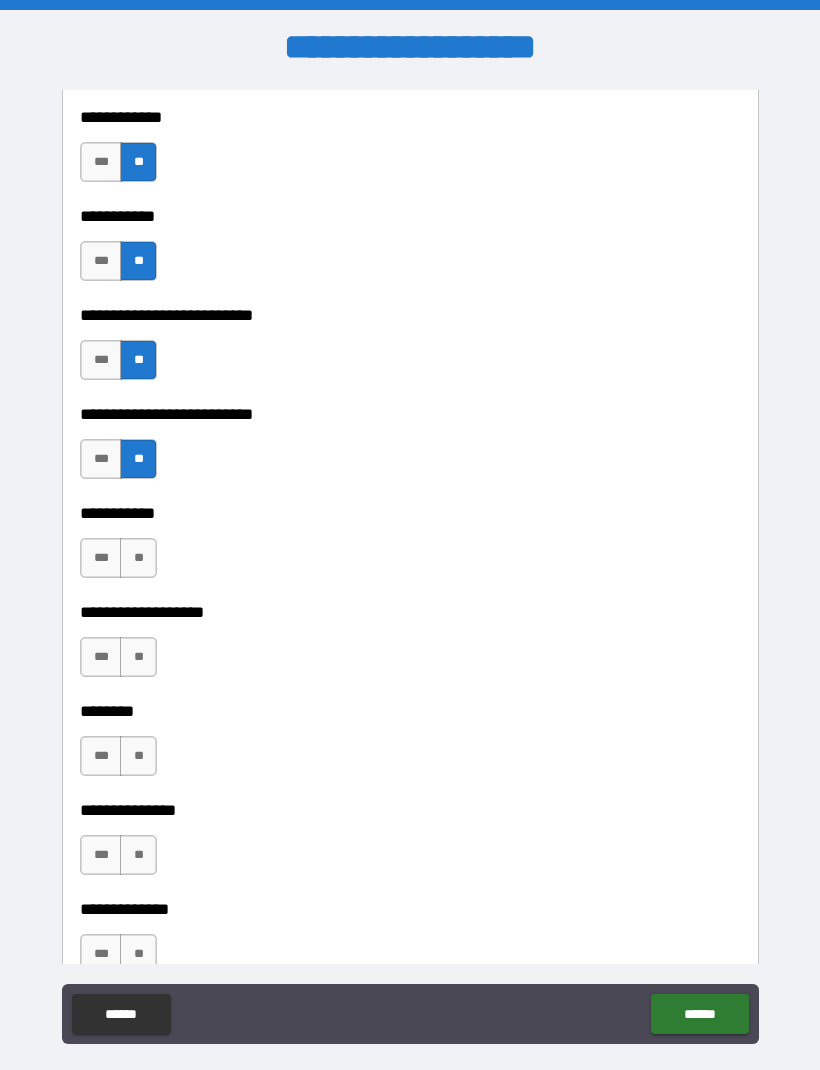 scroll, scrollTop: 4057, scrollLeft: 0, axis: vertical 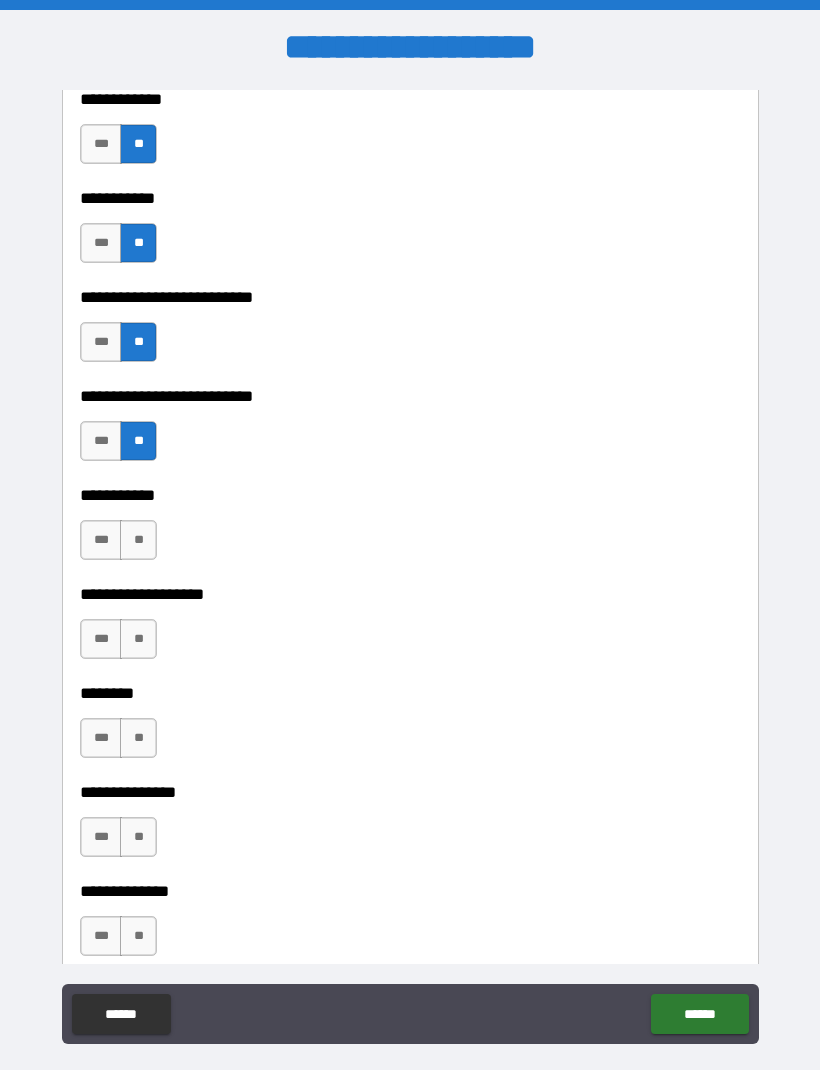 click on "**" at bounding box center (138, 540) 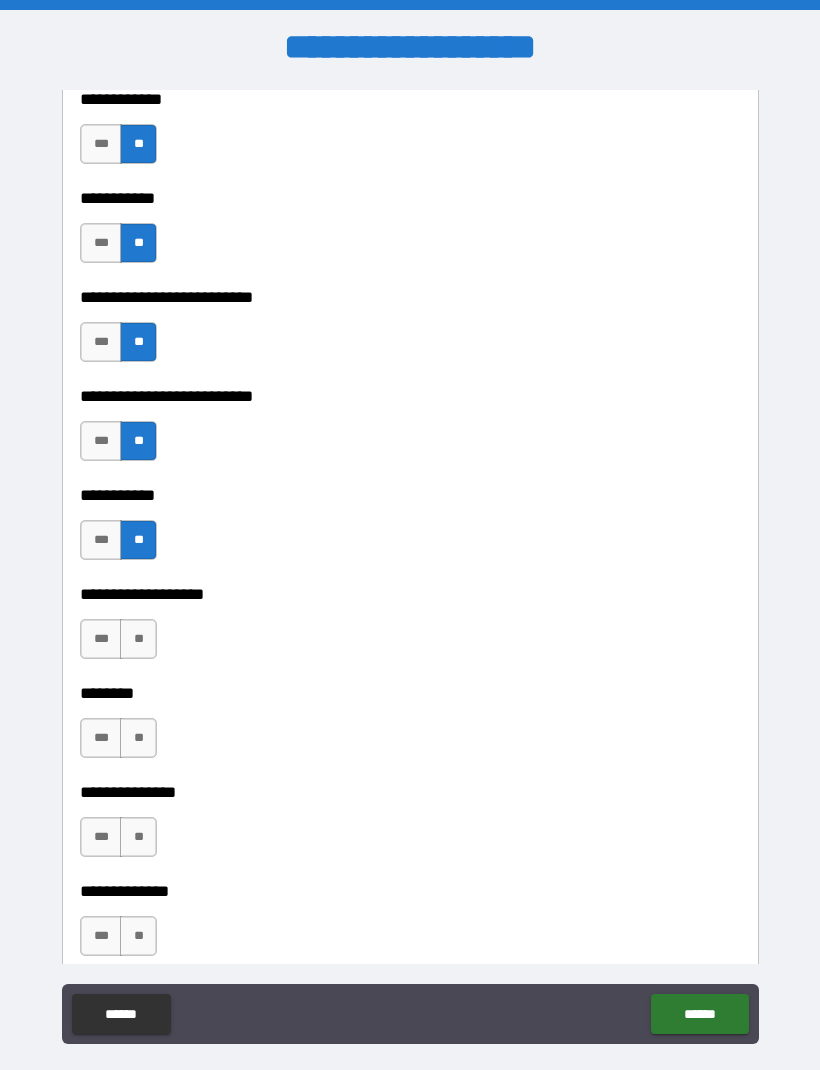 click on "**" at bounding box center (138, 639) 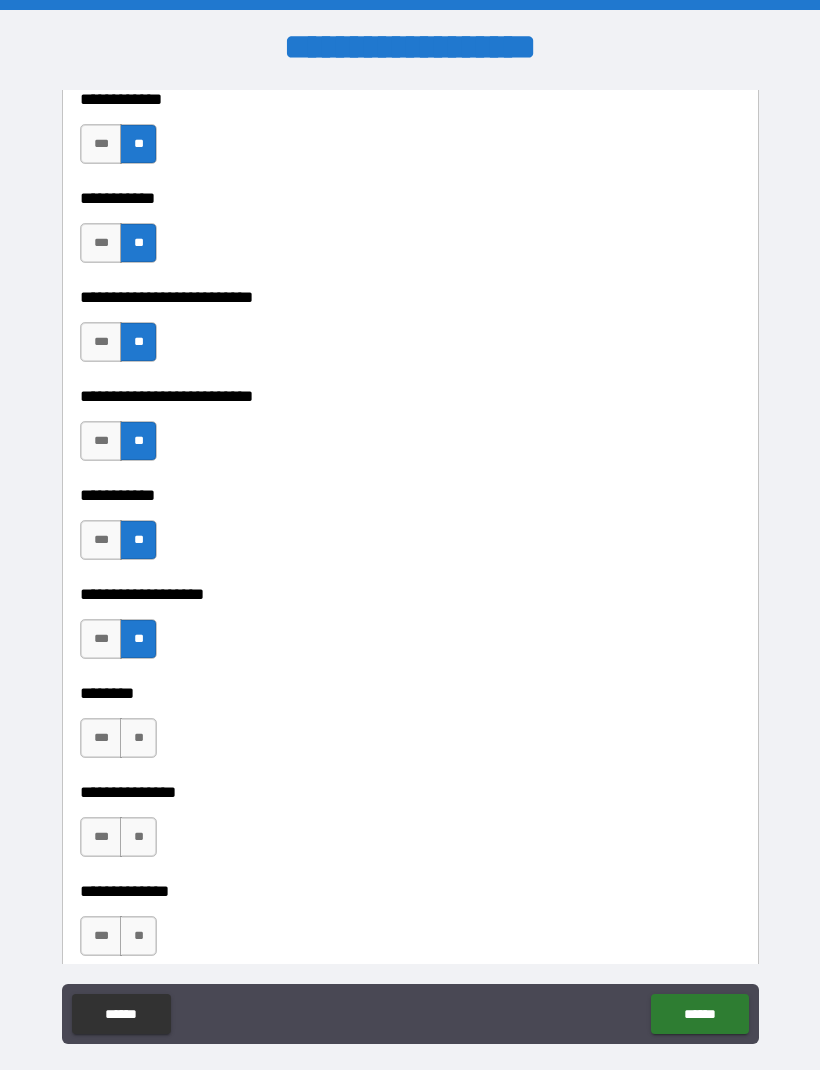 click on "**" at bounding box center [138, 738] 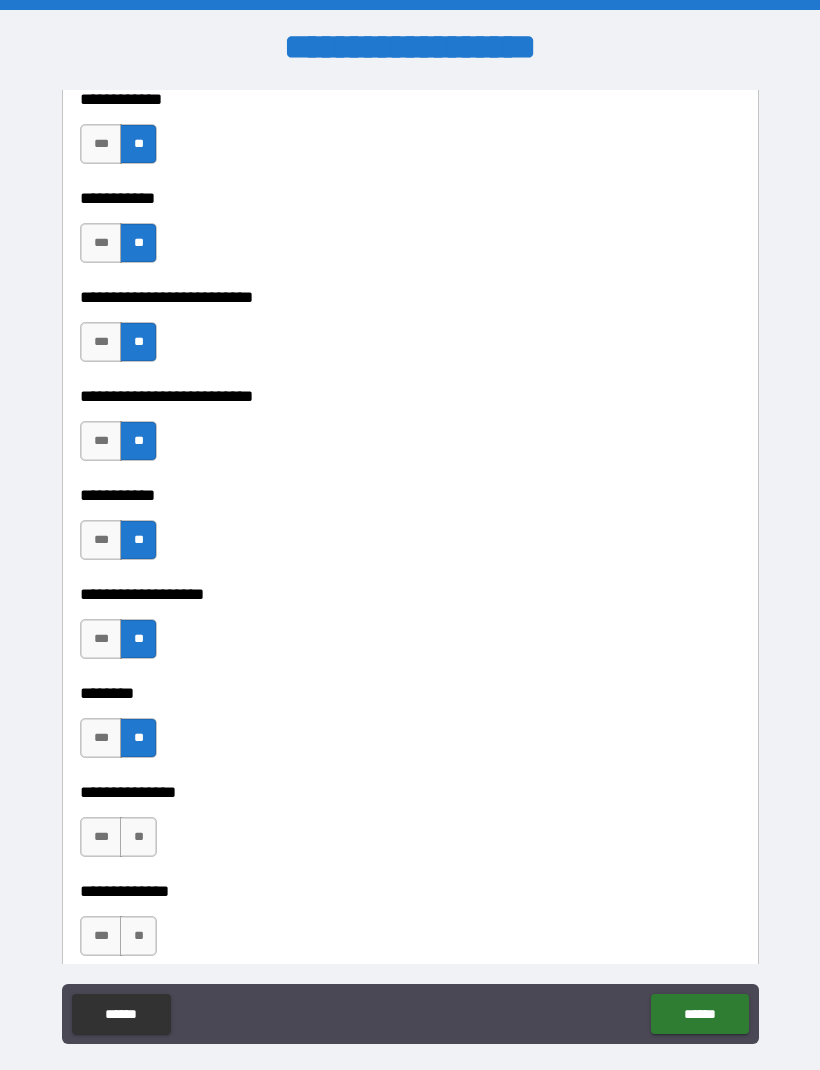 click on "**" at bounding box center (138, 837) 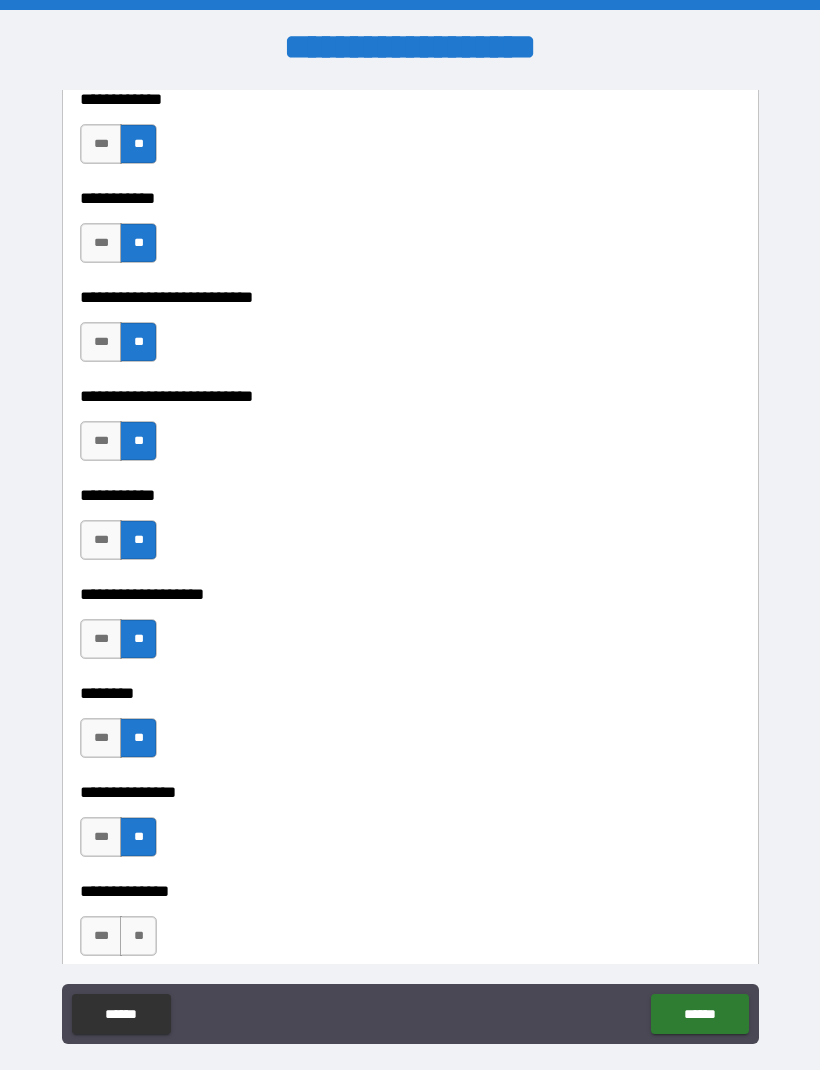 click on "**" at bounding box center [138, 936] 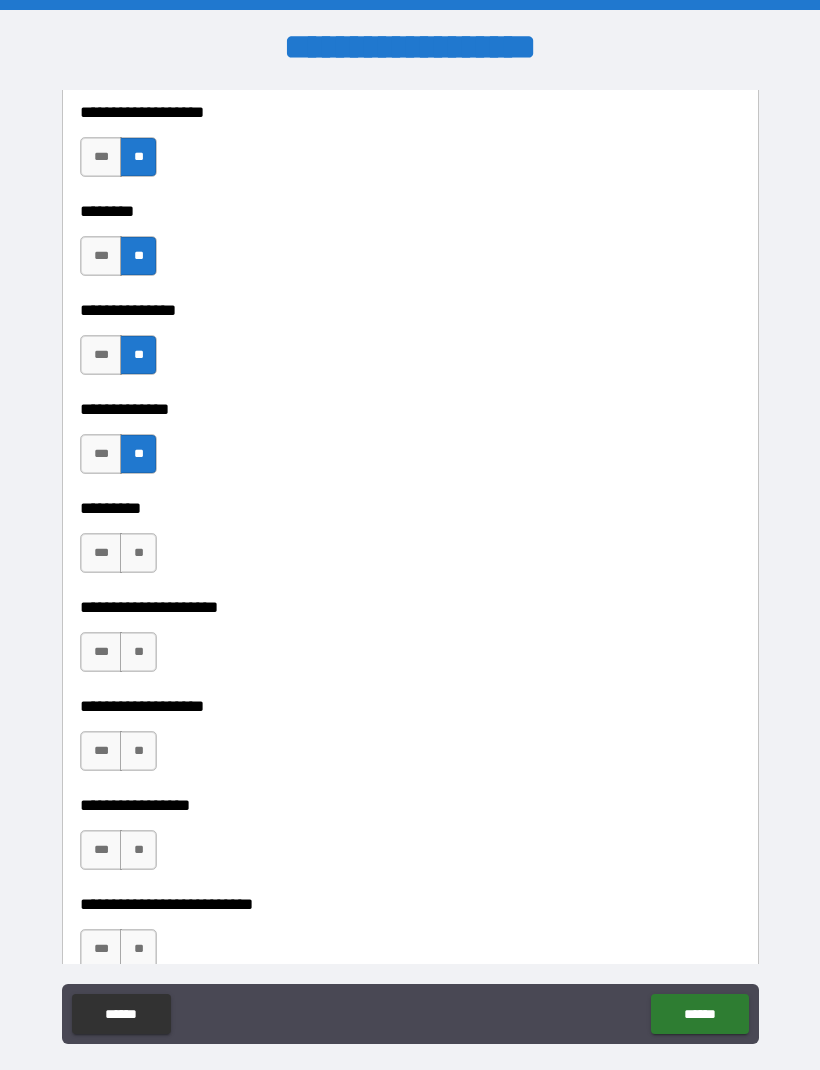 scroll, scrollTop: 4559, scrollLeft: 0, axis: vertical 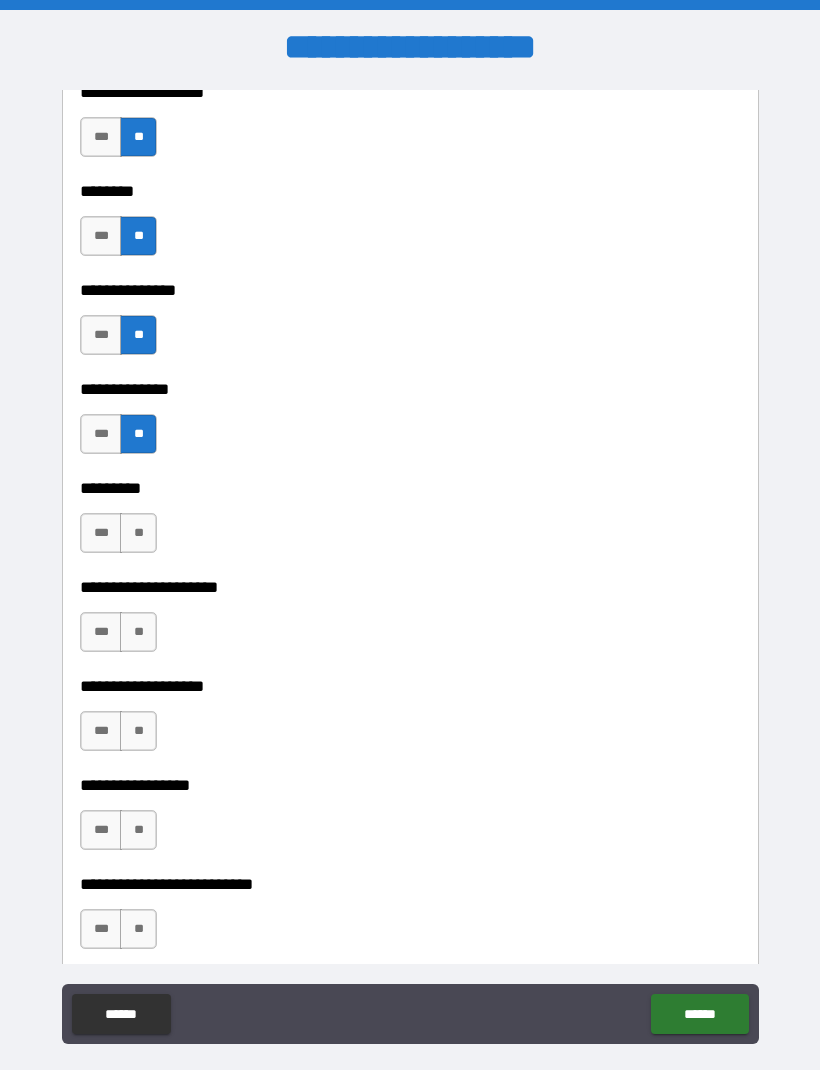 click on "**" at bounding box center [138, 533] 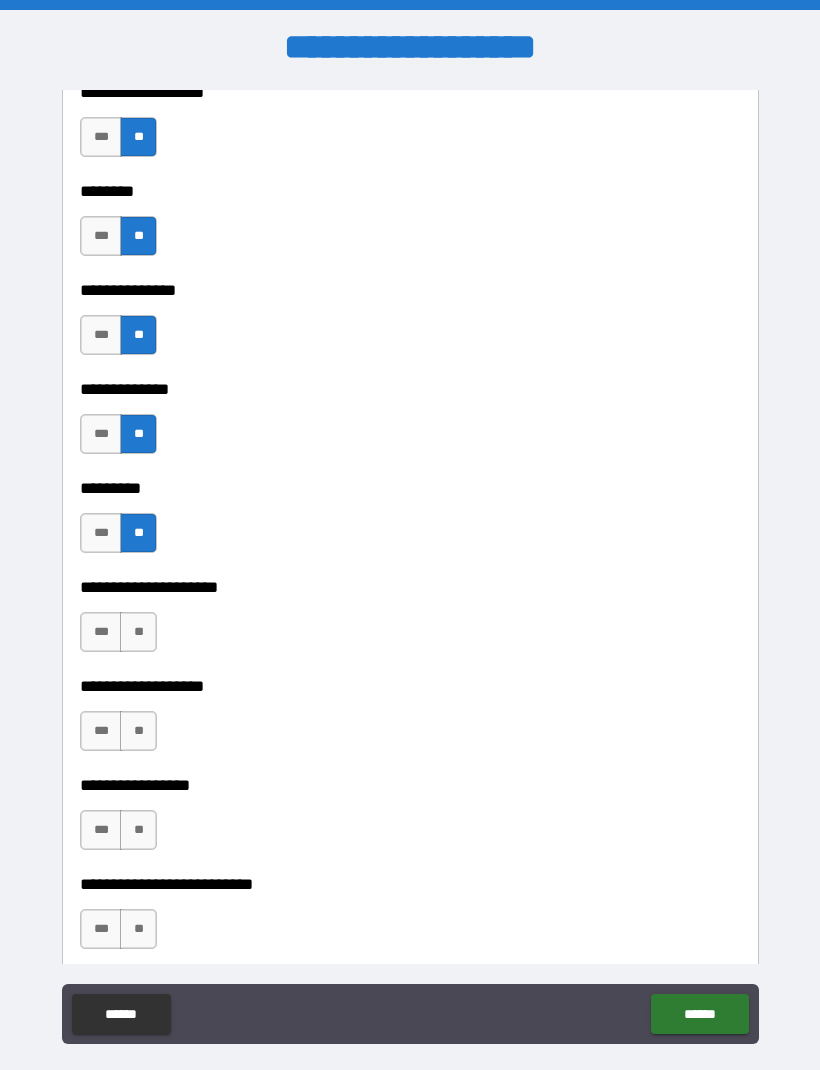 click on "**" at bounding box center [138, 632] 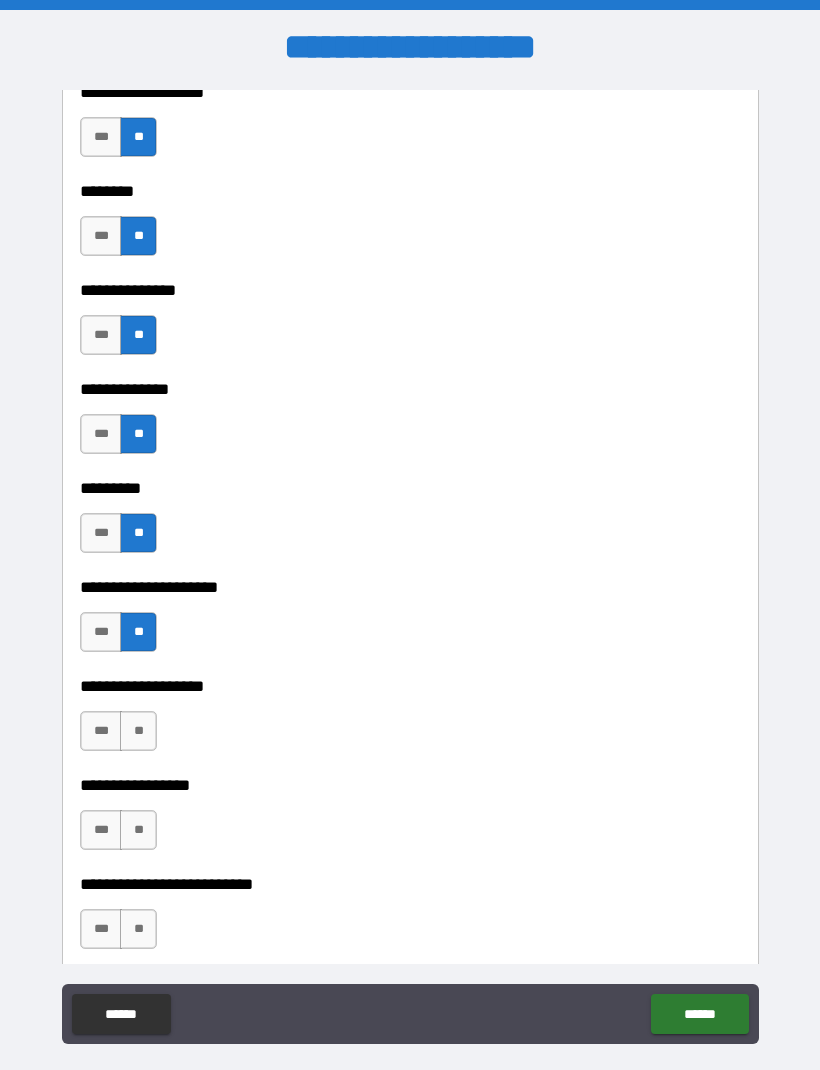click on "**" at bounding box center (138, 731) 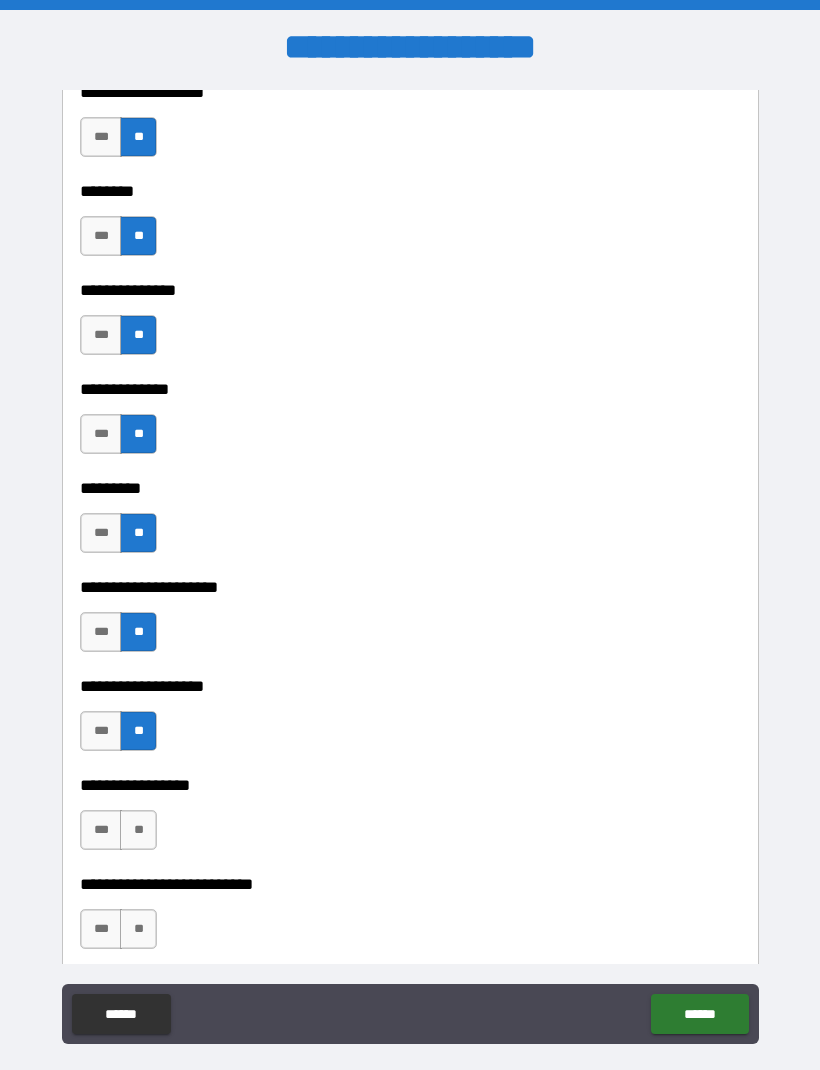 click on "**" at bounding box center [138, 830] 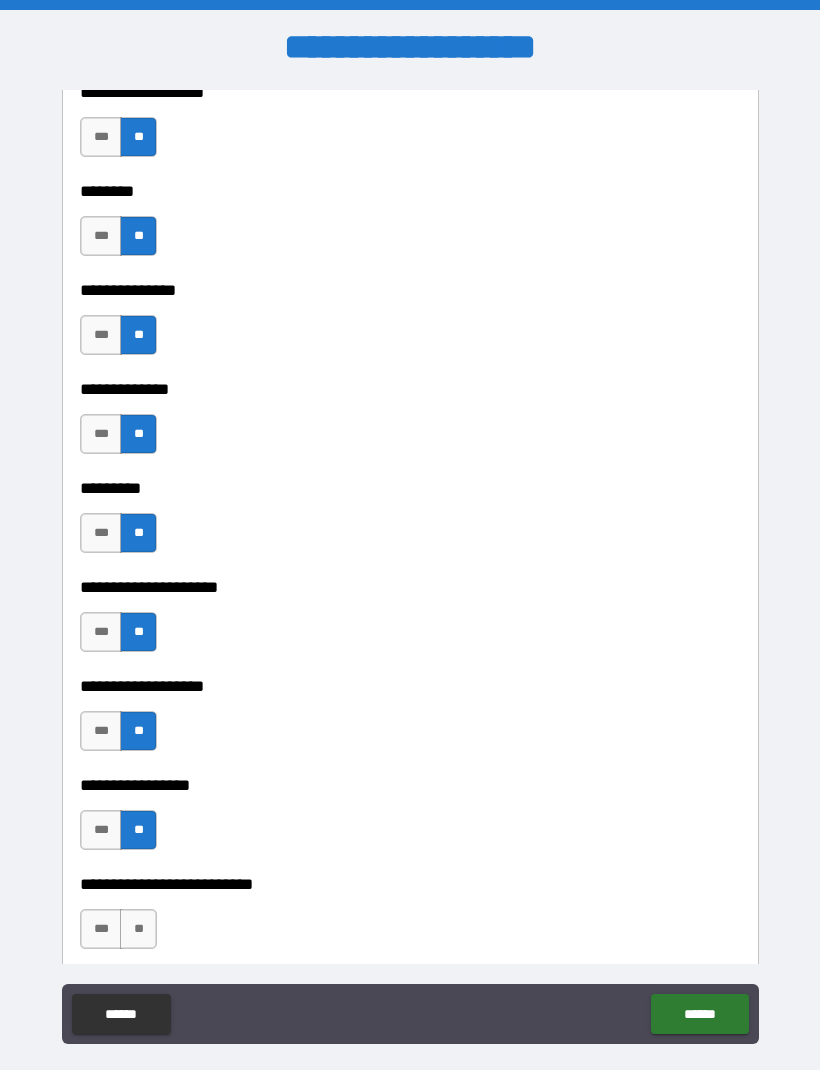 click on "**" at bounding box center (138, 929) 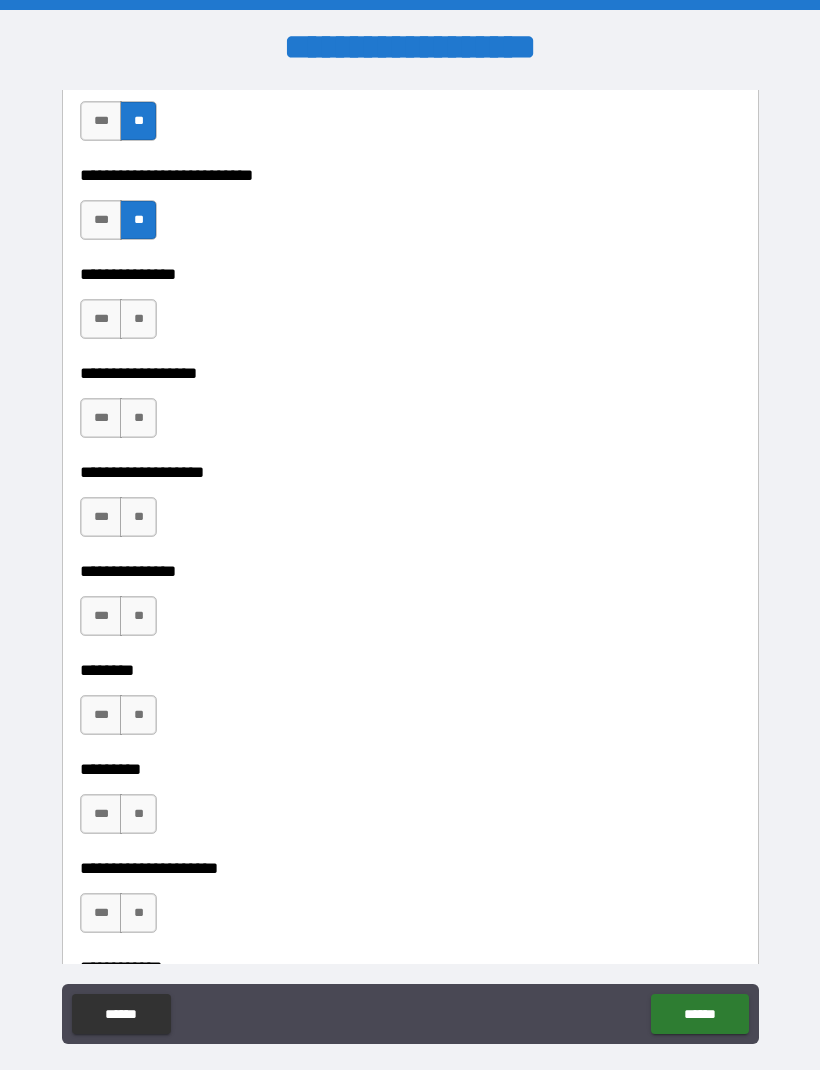 scroll, scrollTop: 5303, scrollLeft: 0, axis: vertical 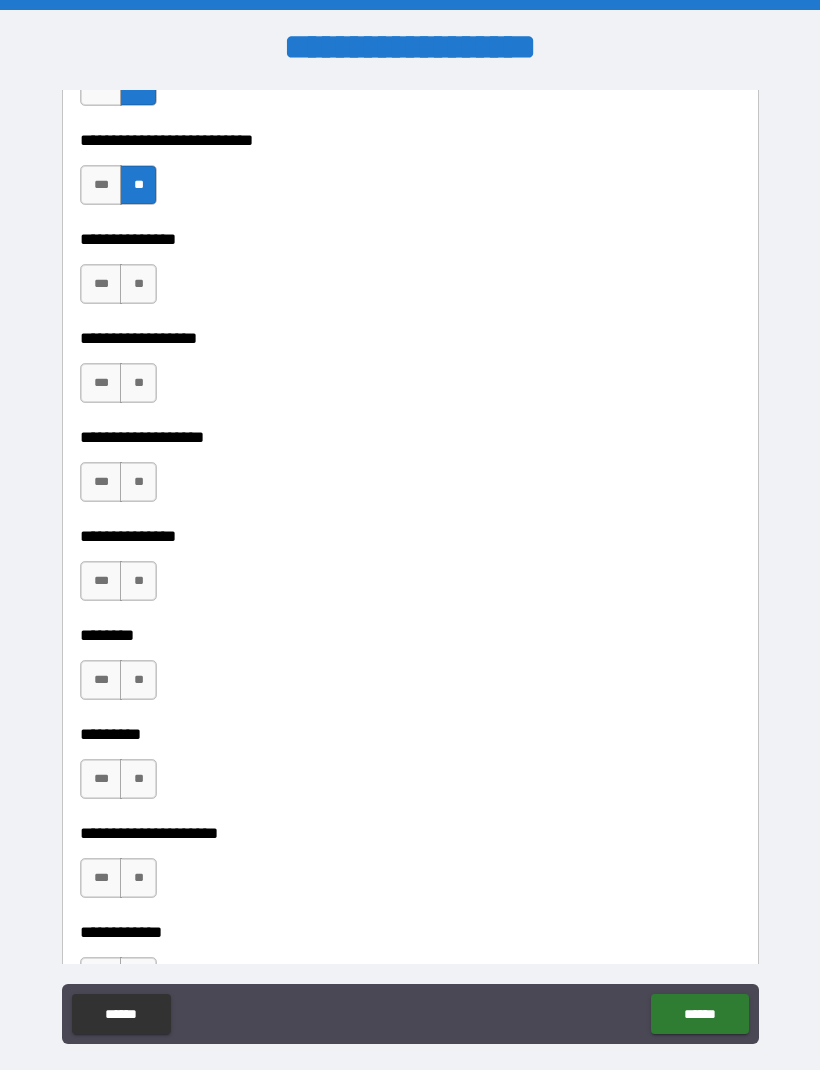 click on "**" at bounding box center [138, 284] 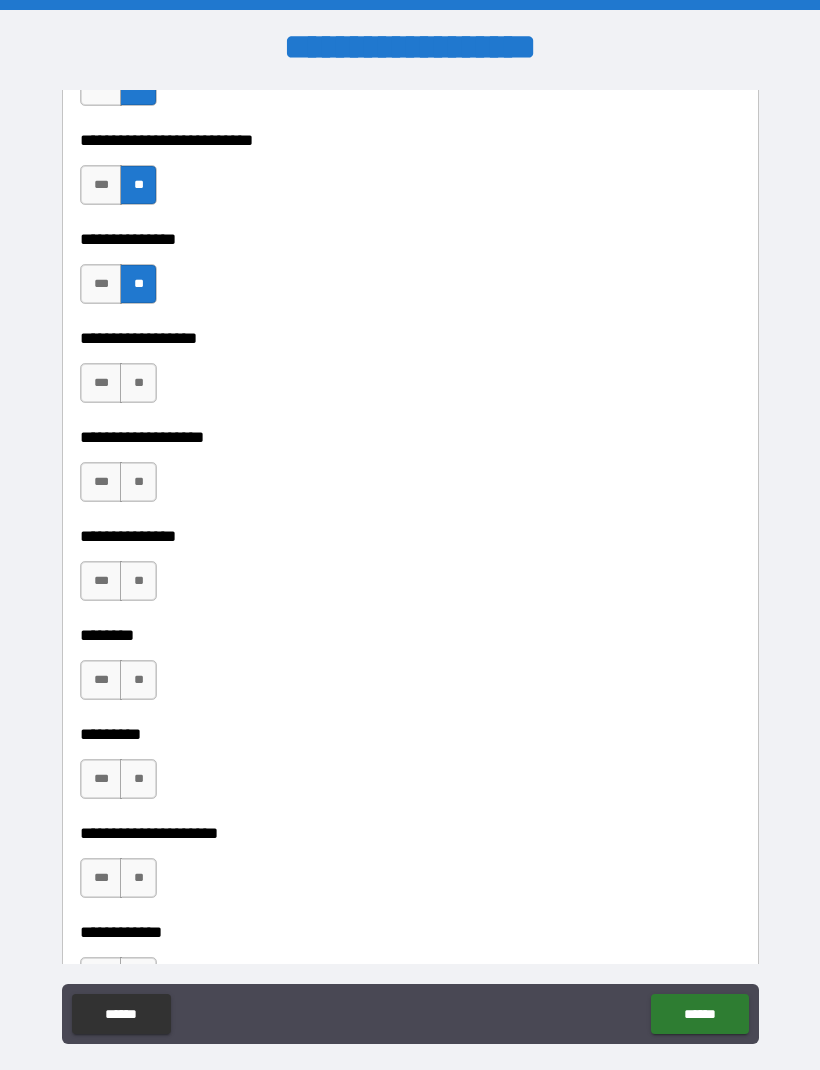 click on "**" at bounding box center [138, 383] 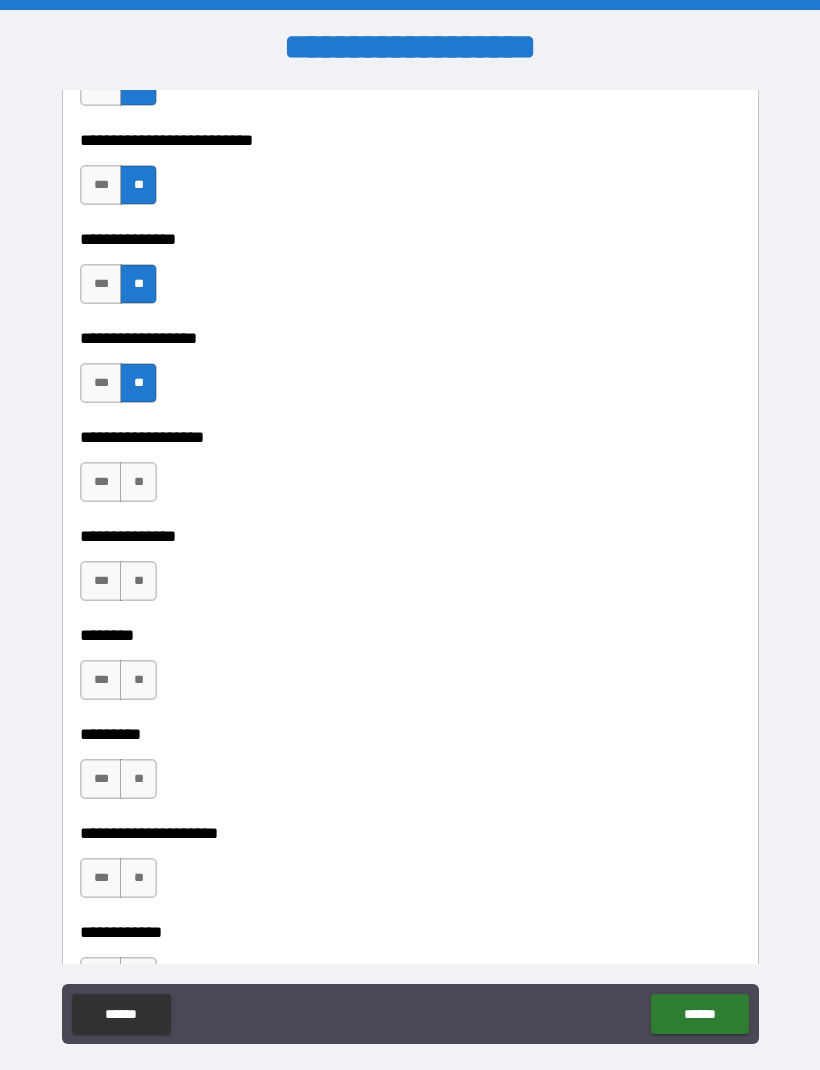 click on "**" at bounding box center [138, 482] 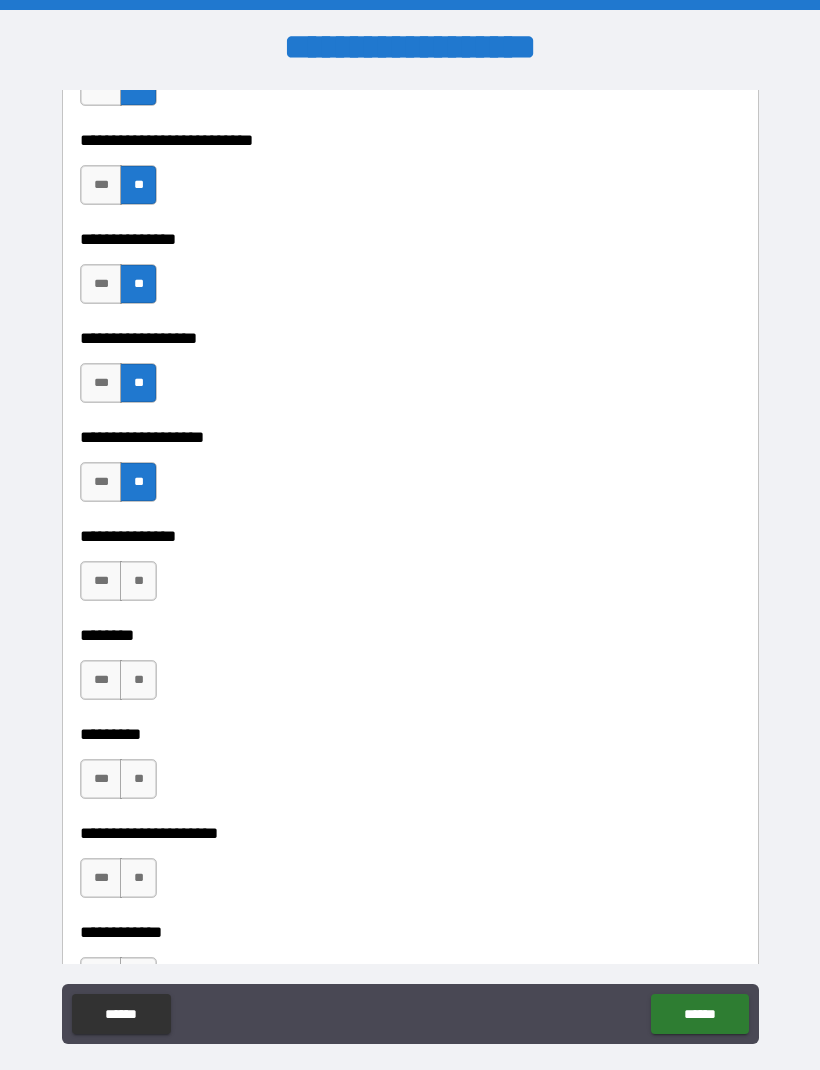 click on "**" at bounding box center [138, 581] 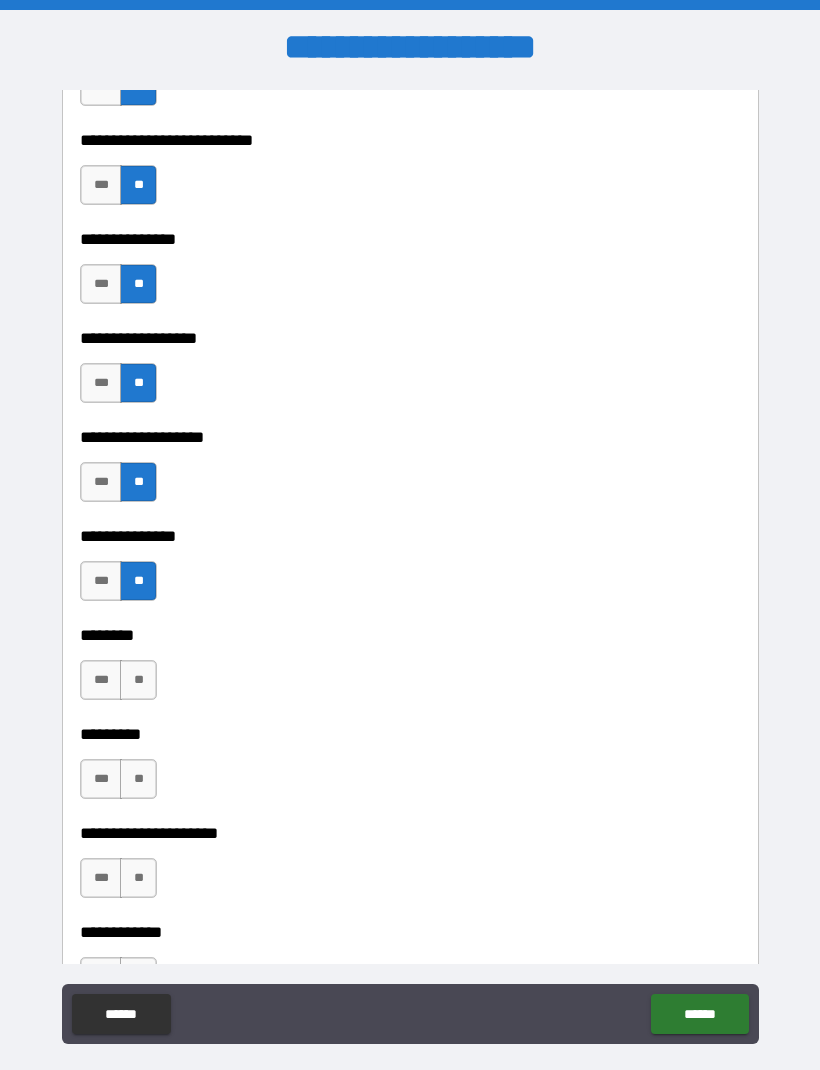 click on "**" at bounding box center [138, 680] 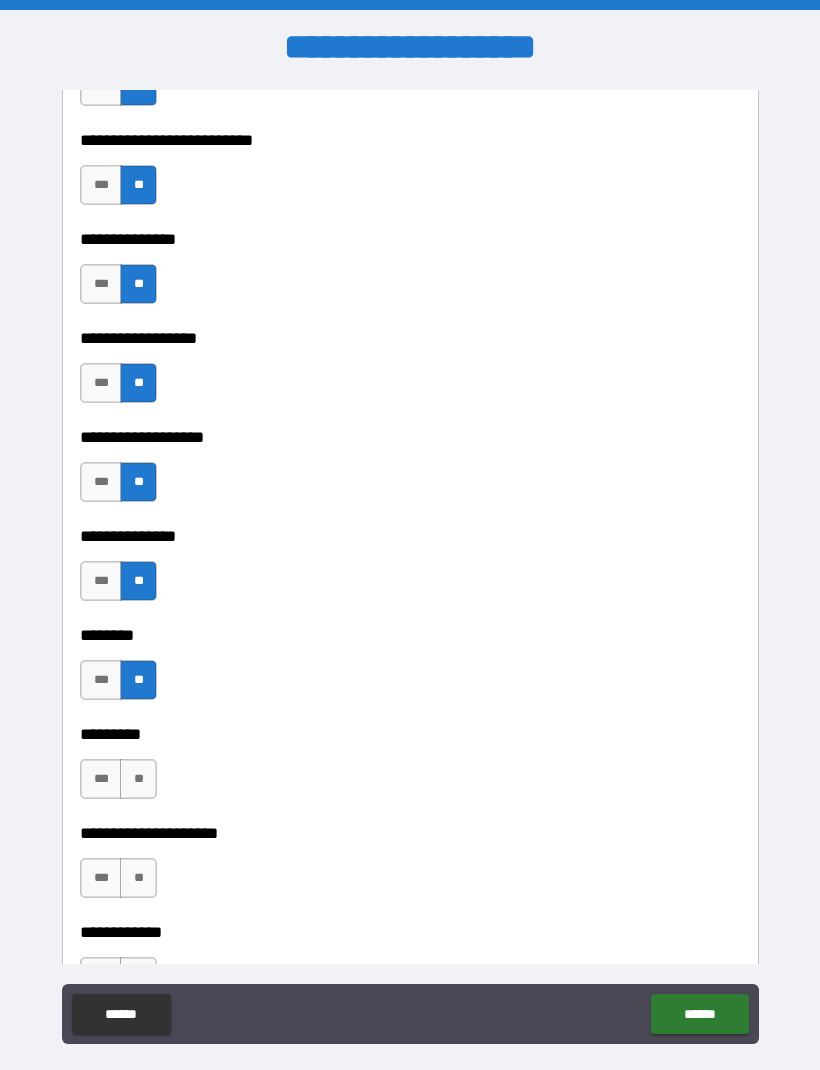 click on "**" at bounding box center (138, 779) 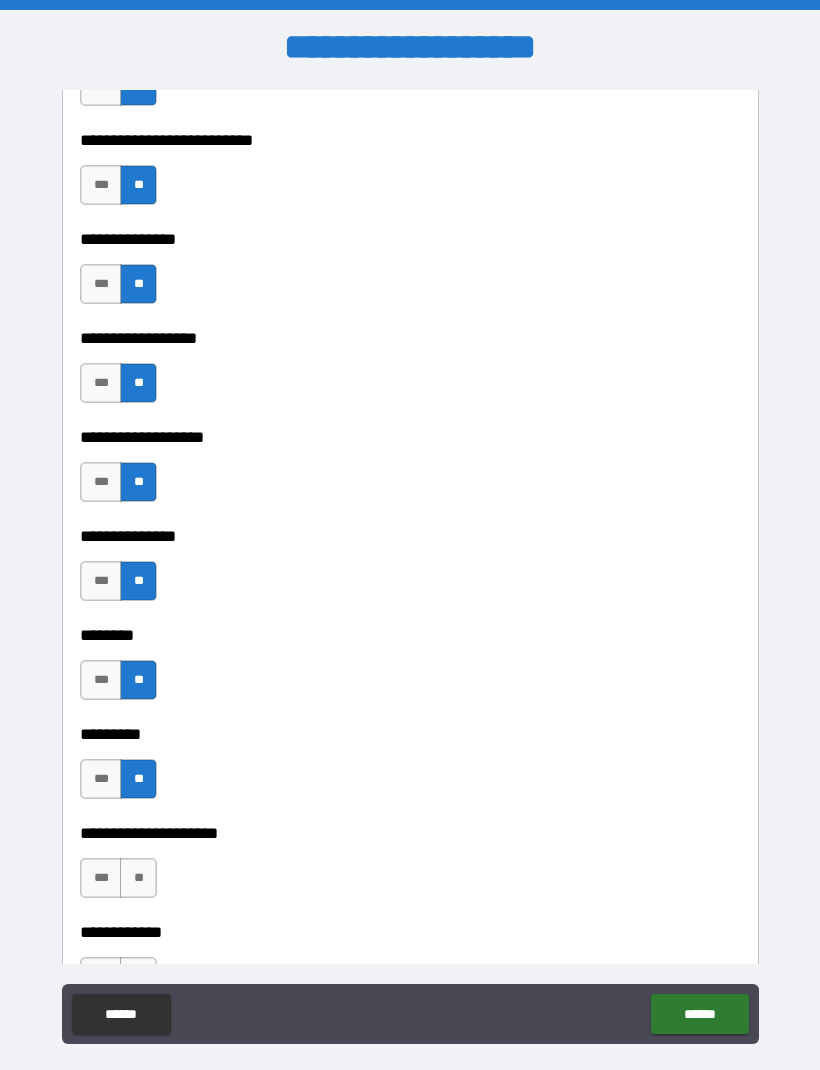 click on "**" at bounding box center [138, 878] 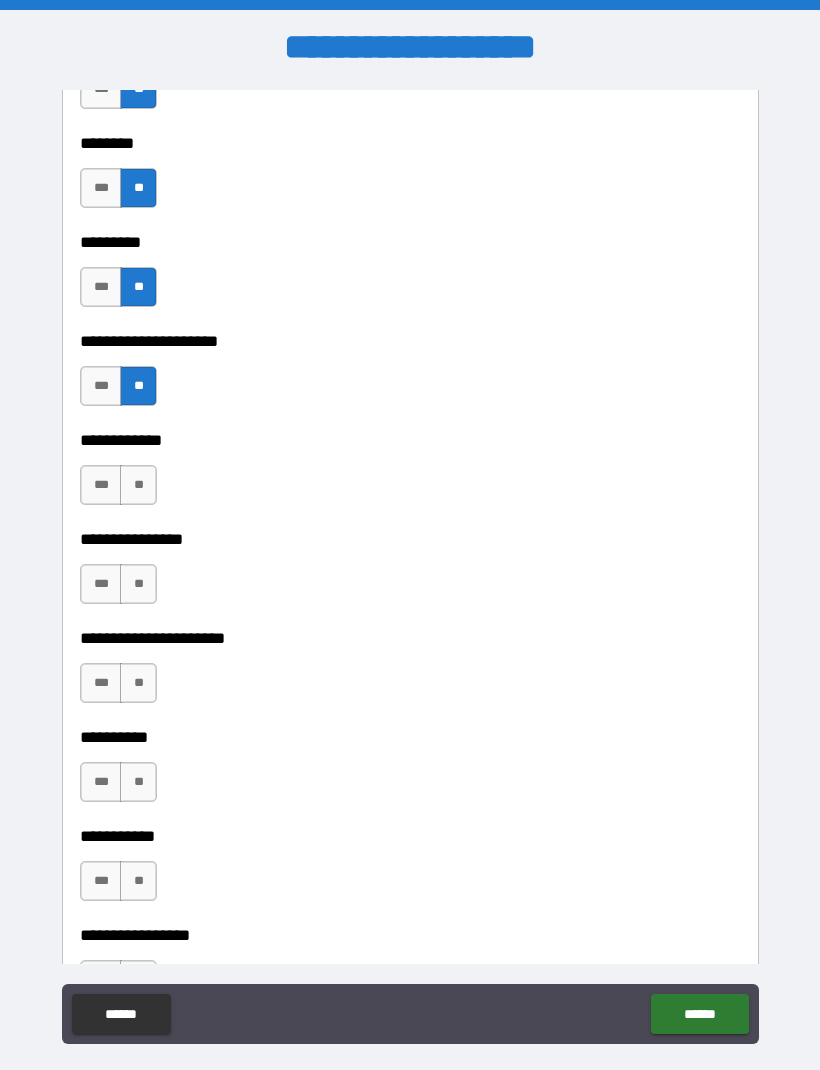 scroll, scrollTop: 5813, scrollLeft: 0, axis: vertical 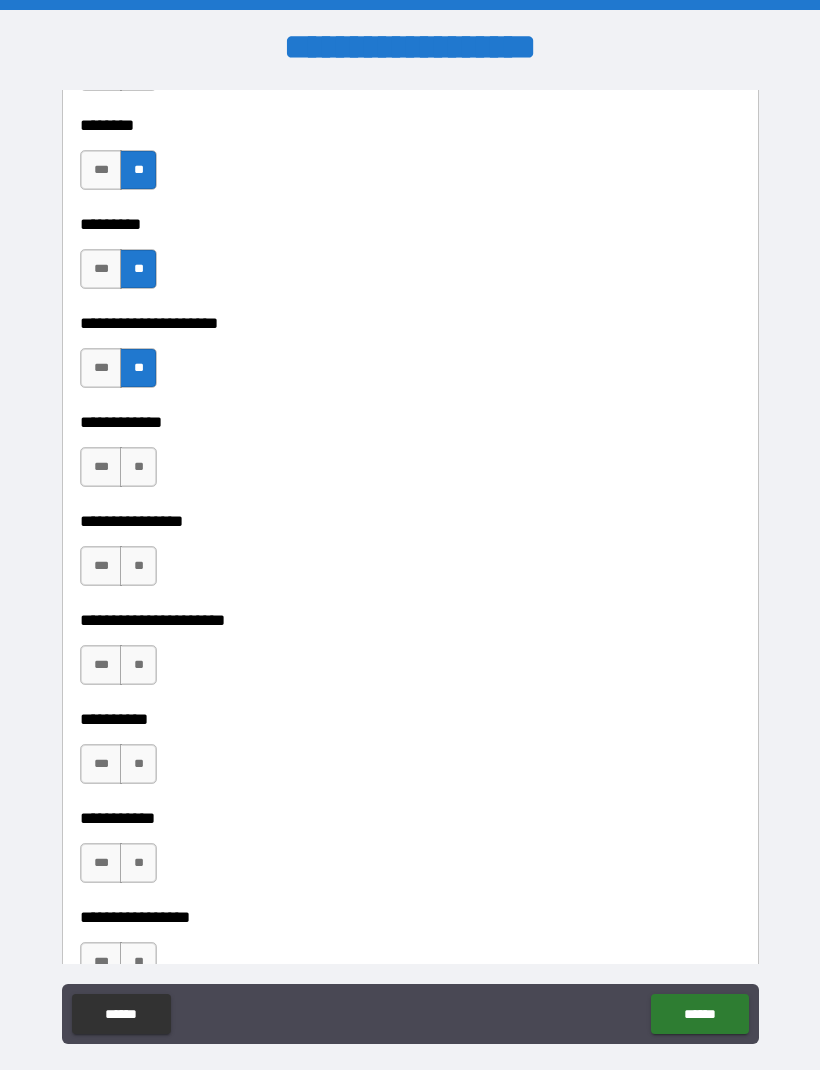 click on "**" at bounding box center [138, 467] 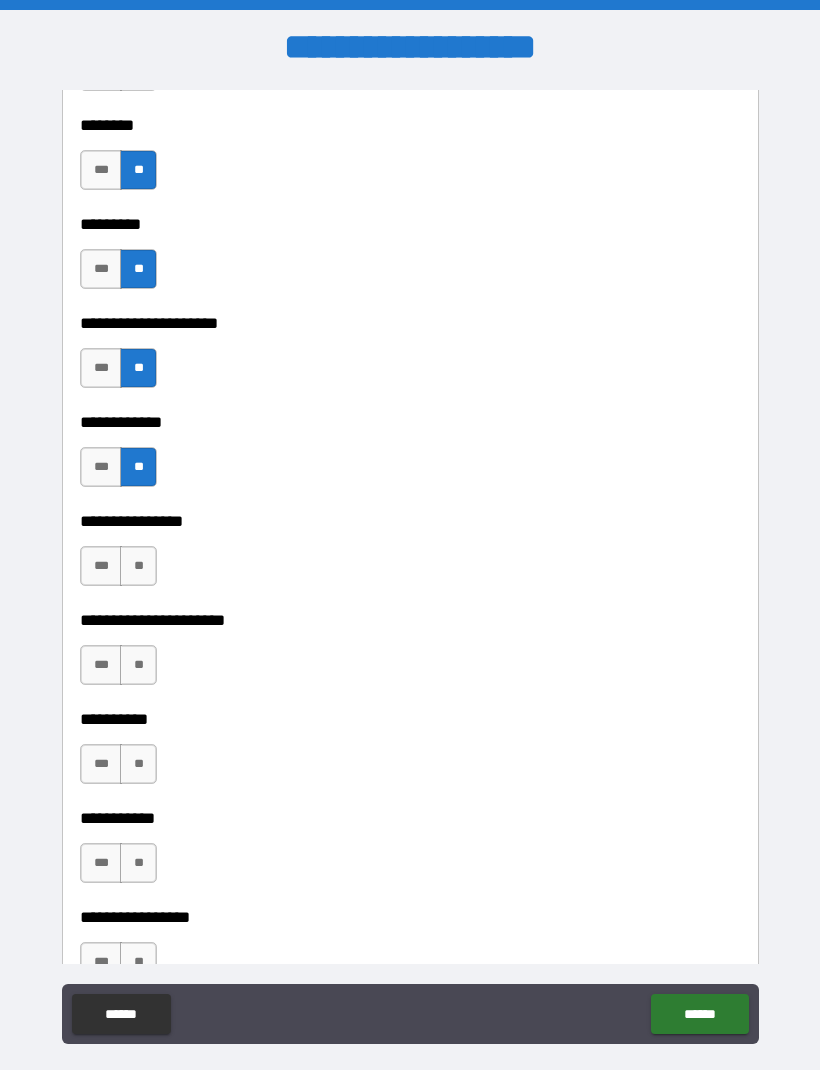 click on "**" at bounding box center [138, 566] 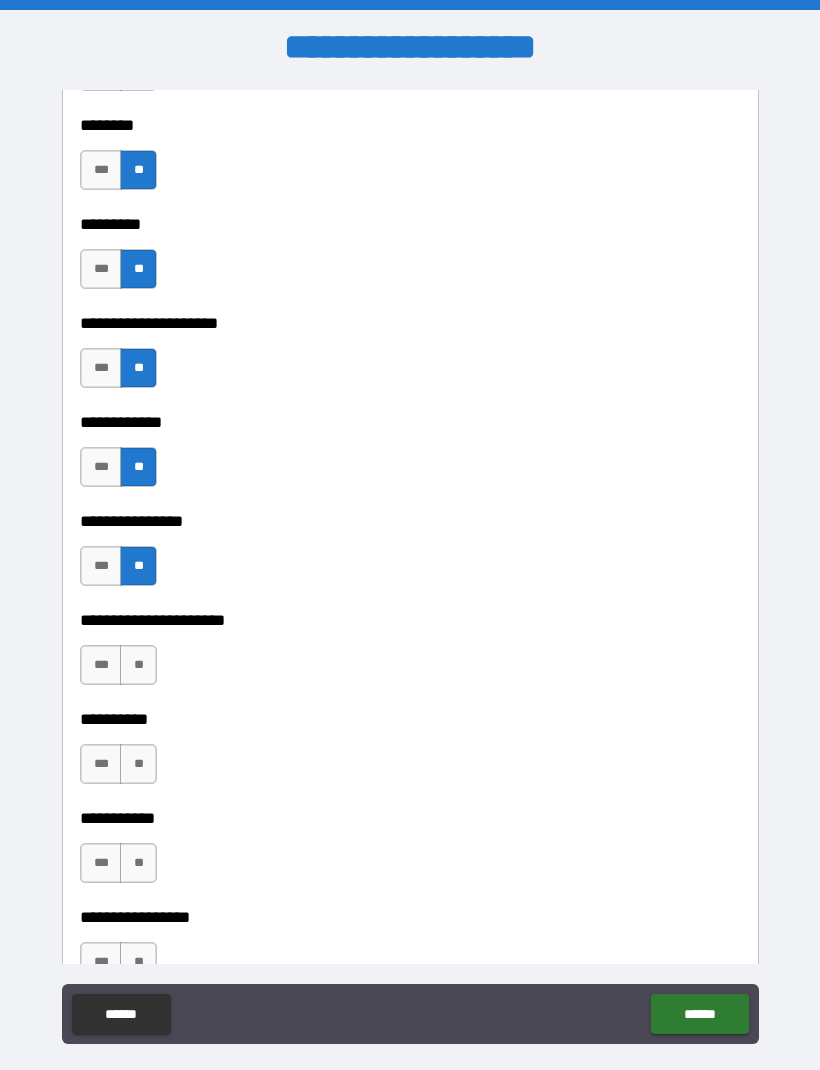 click on "**" at bounding box center [138, 665] 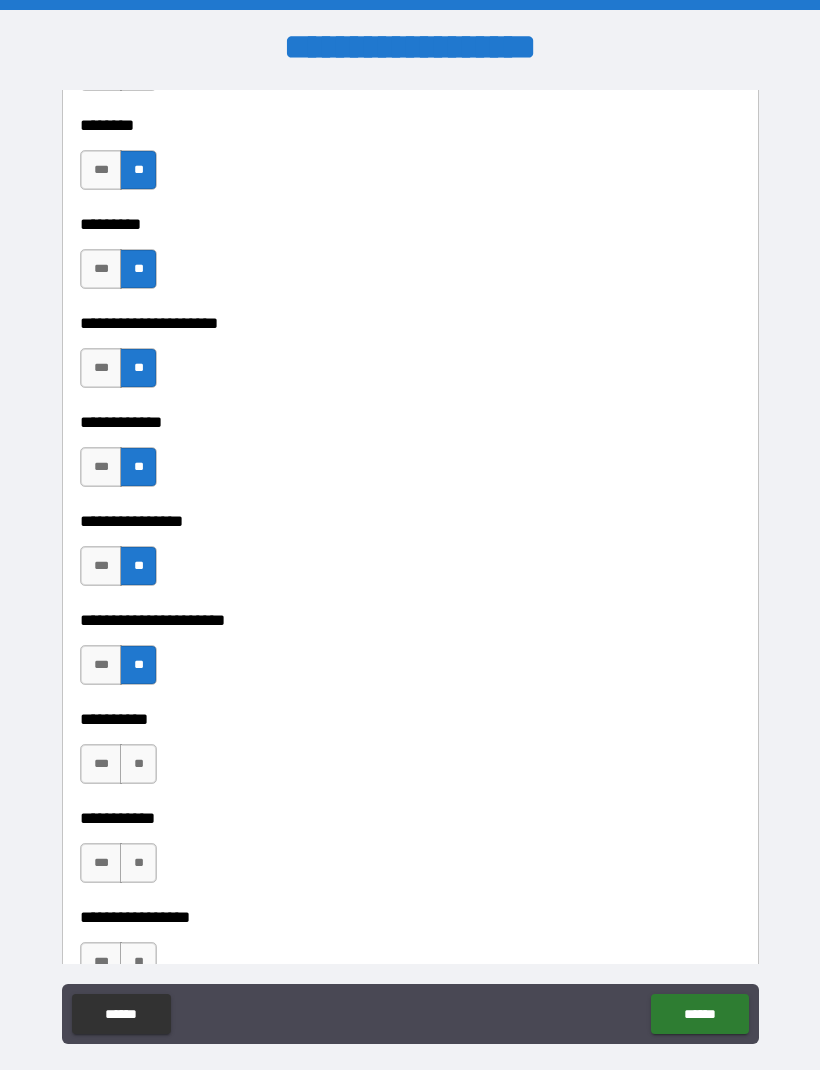 click on "**" at bounding box center [138, 764] 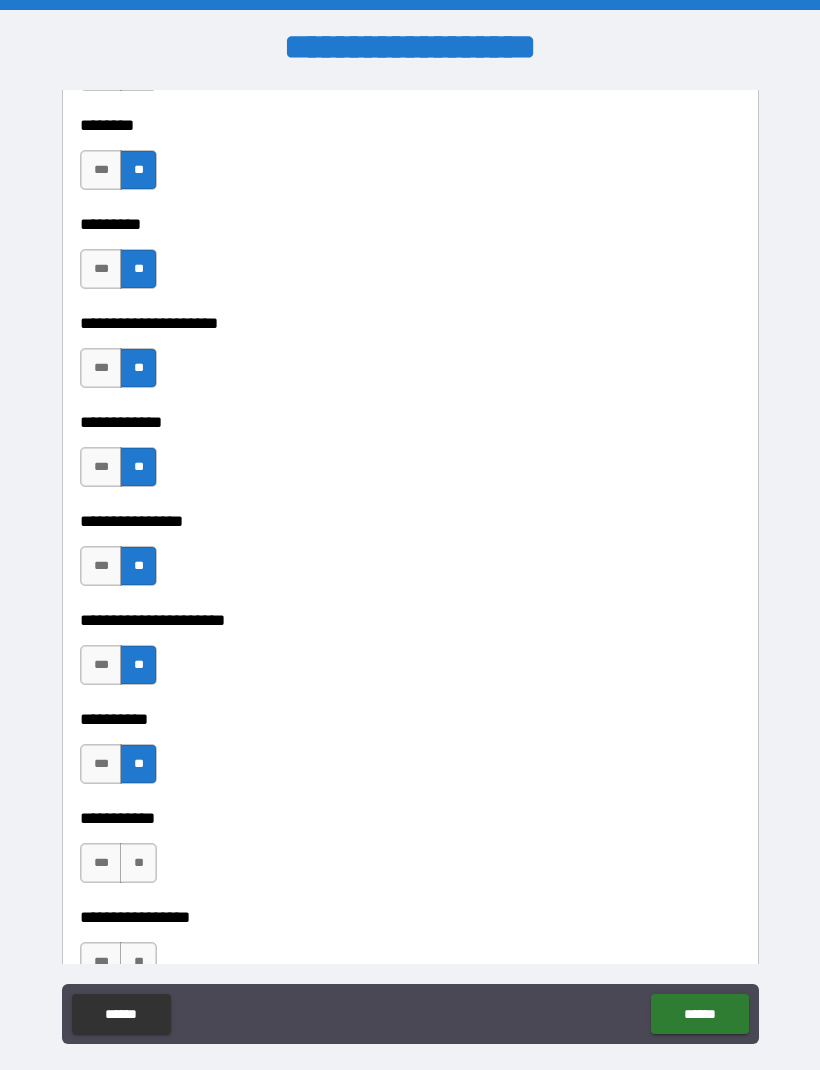 click on "**" at bounding box center [138, 863] 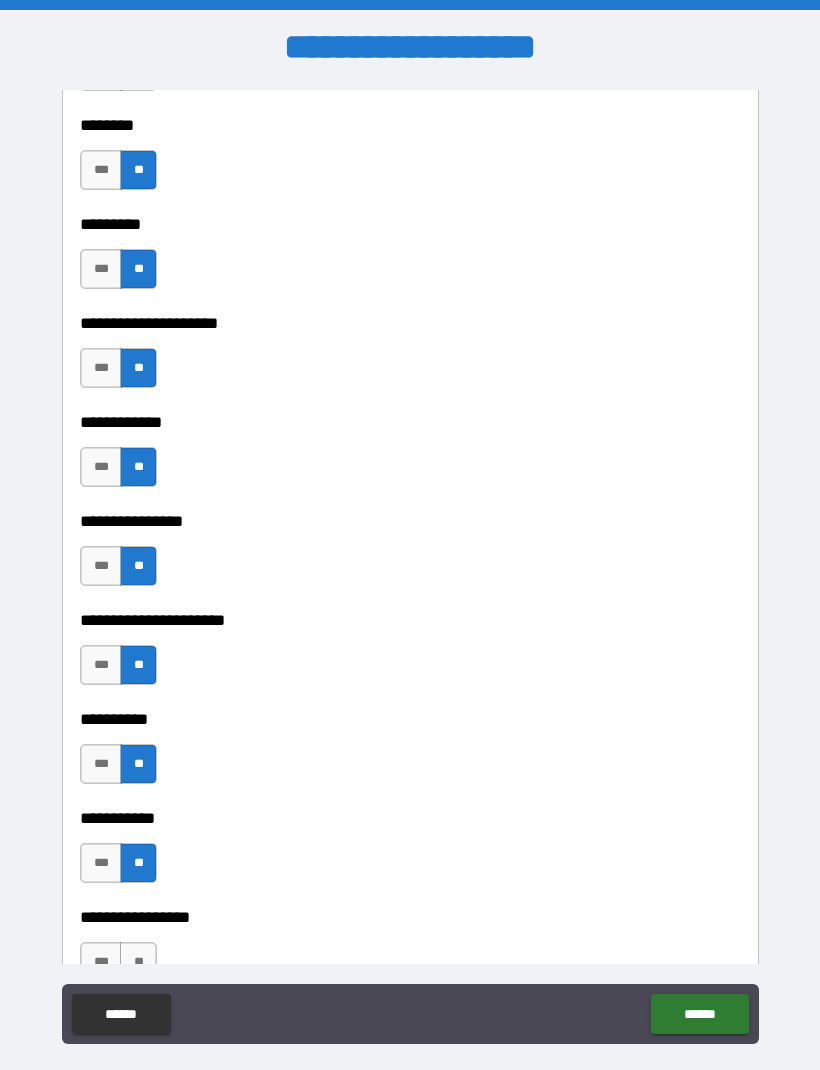 click on "**" at bounding box center (138, 962) 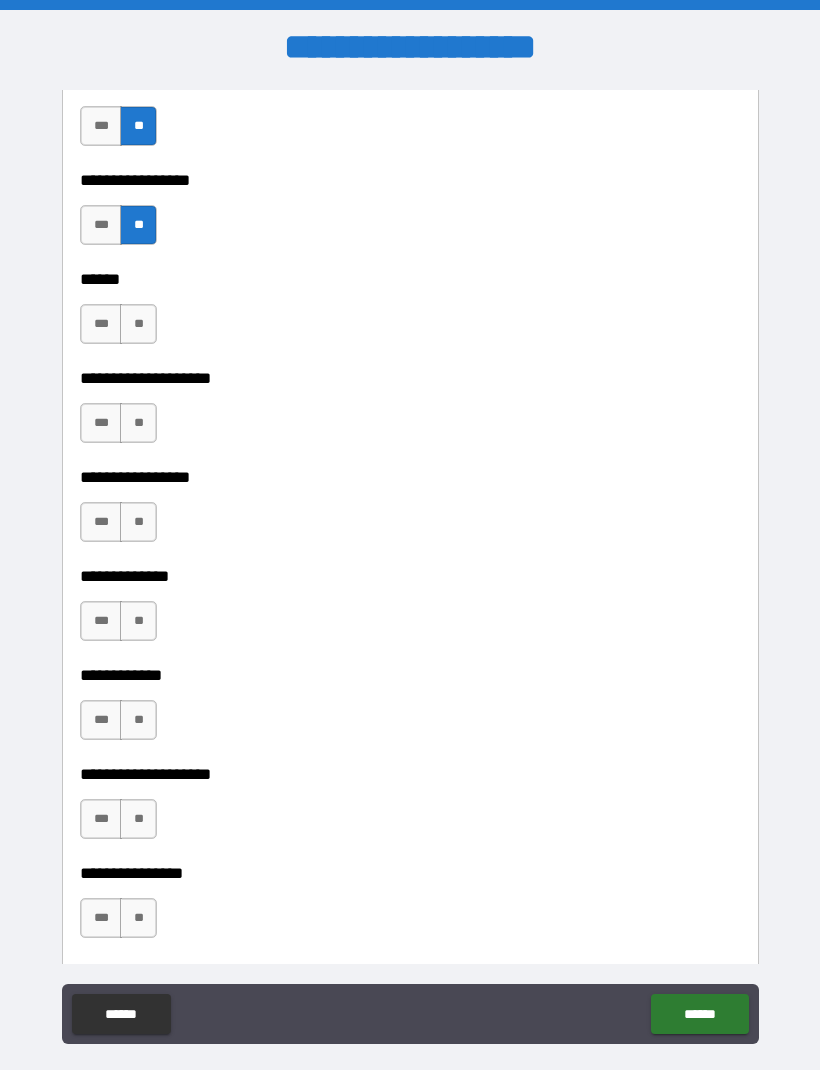 scroll, scrollTop: 6571, scrollLeft: 0, axis: vertical 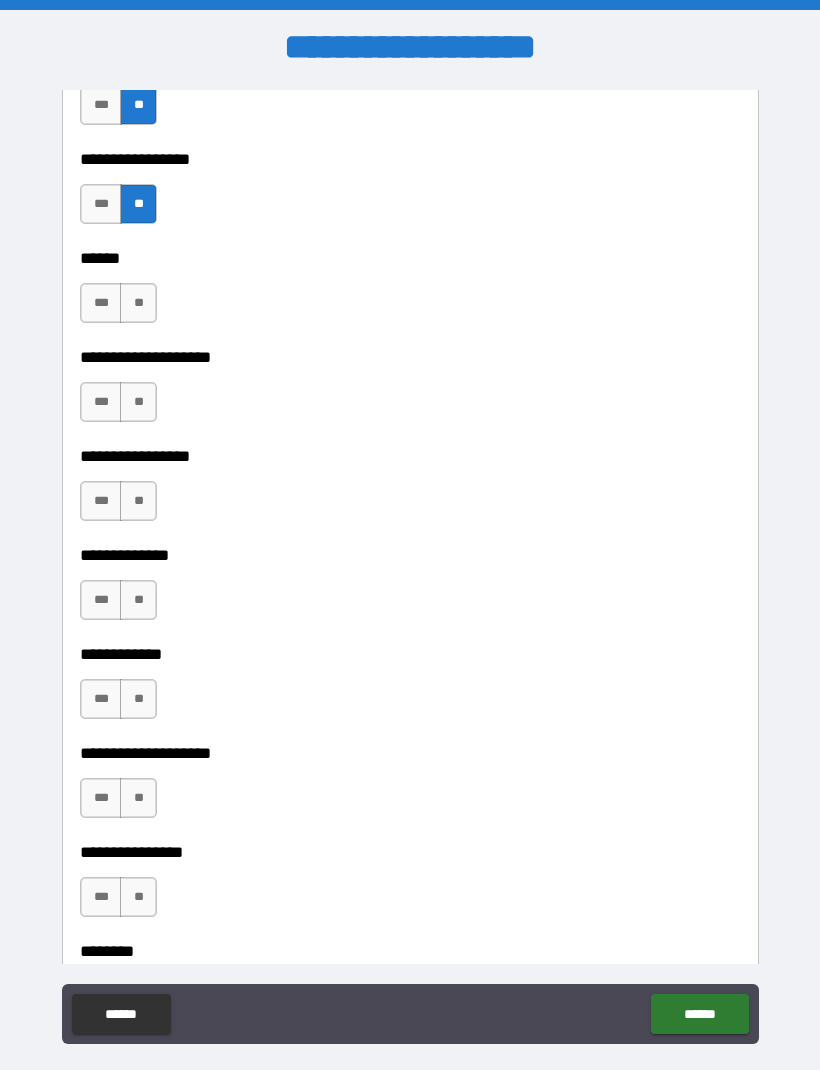 click on "**" at bounding box center (138, 303) 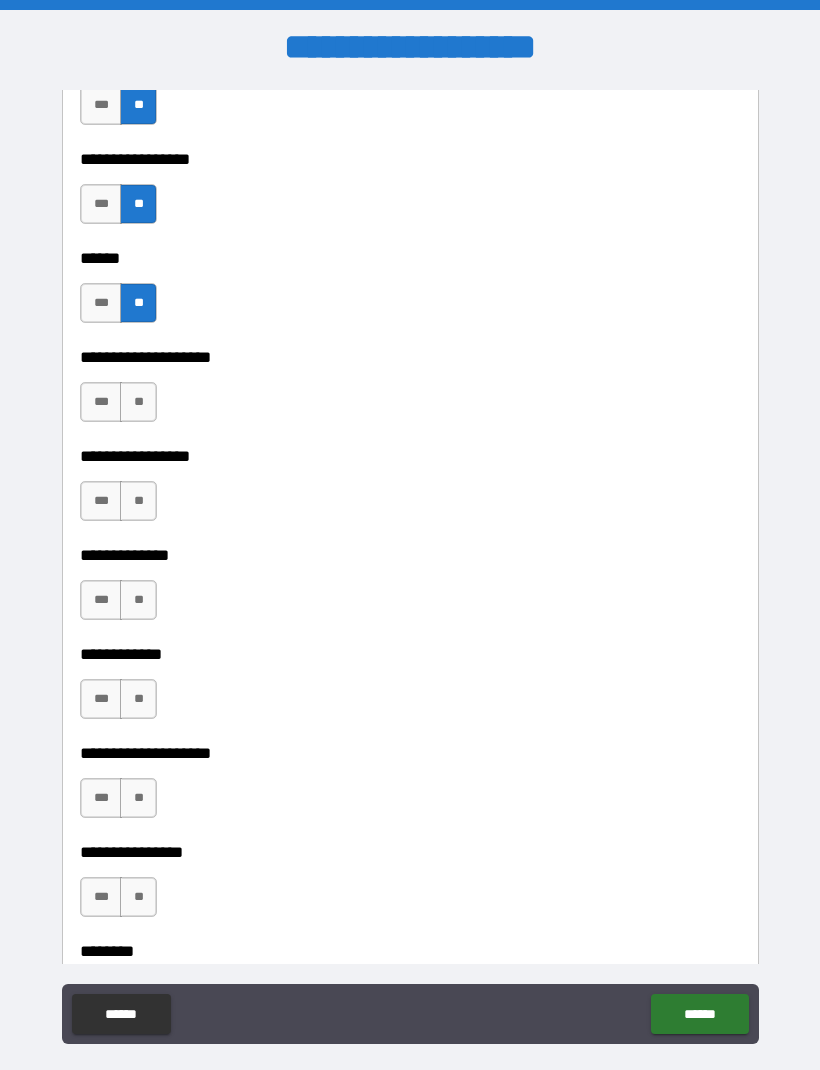click on "**" at bounding box center (138, 402) 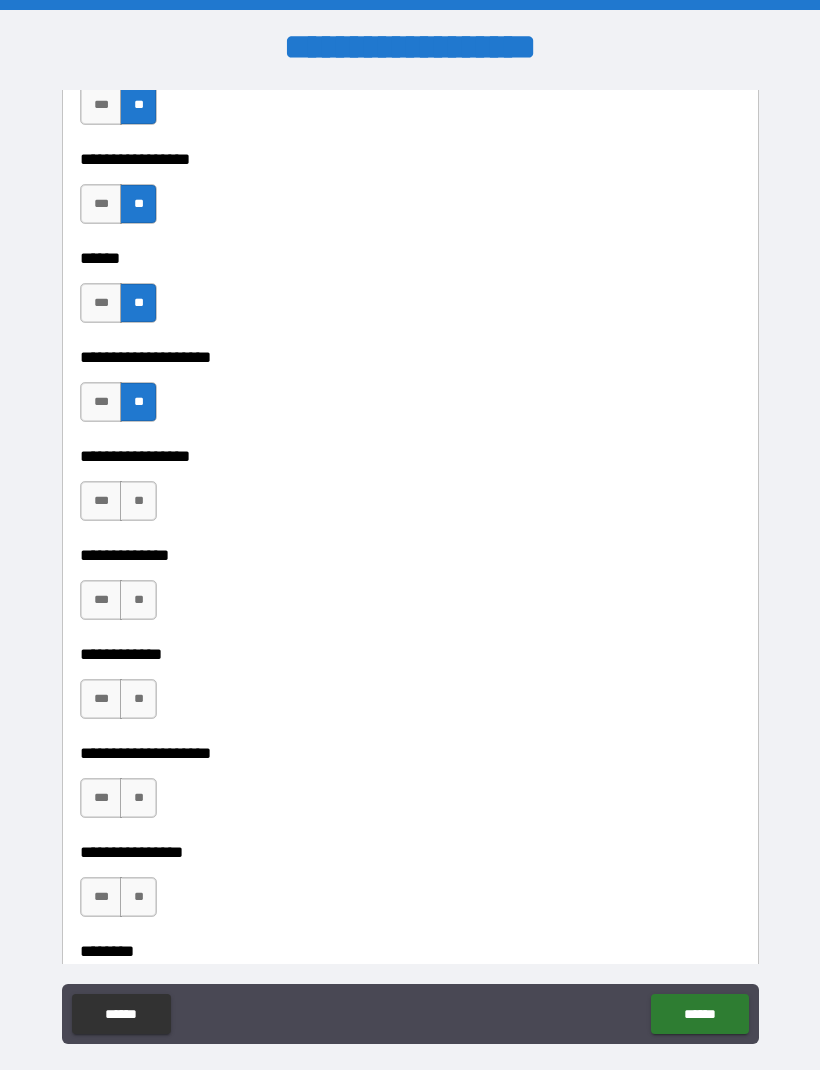 click on "**" at bounding box center (138, 501) 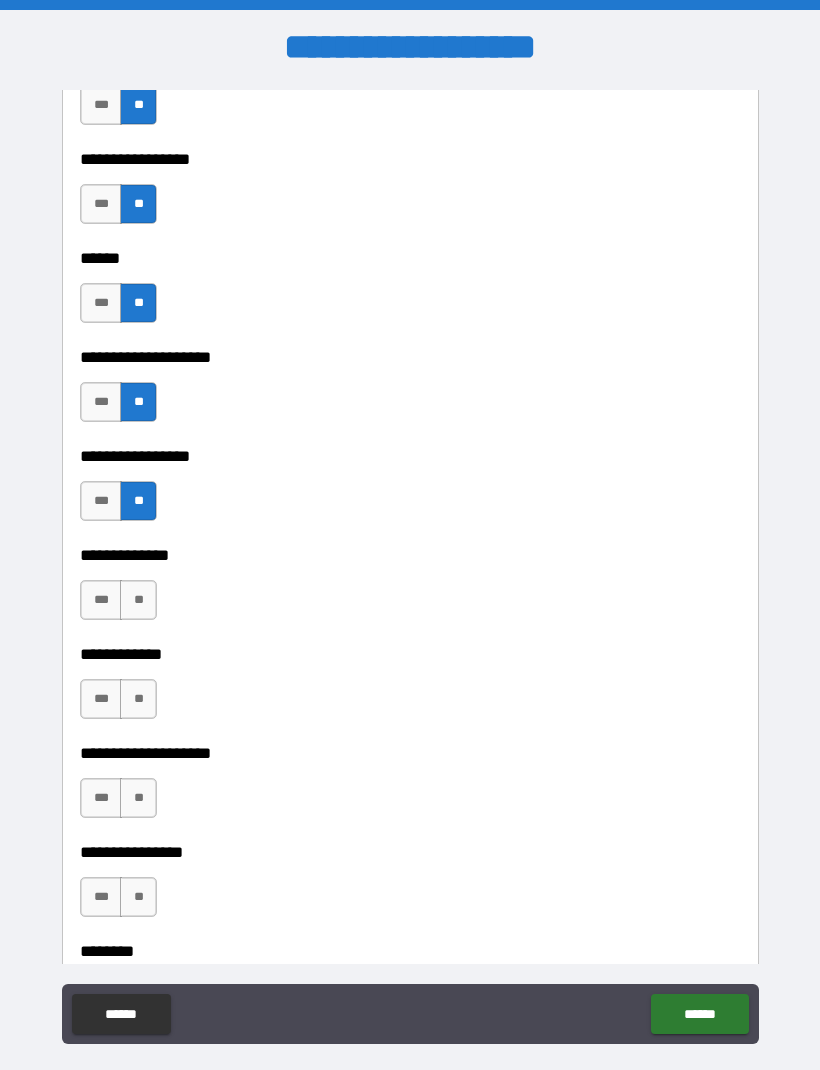 click on "**********" at bounding box center (410, 640) 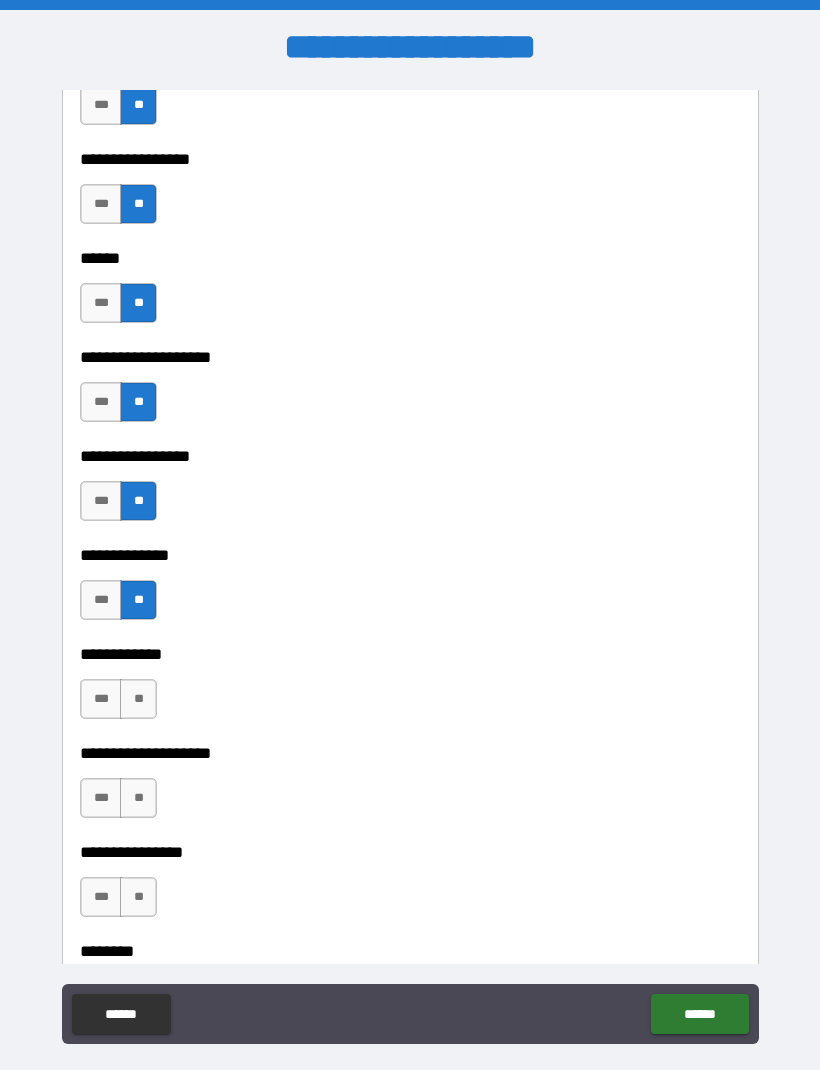 click on "**" at bounding box center (138, 699) 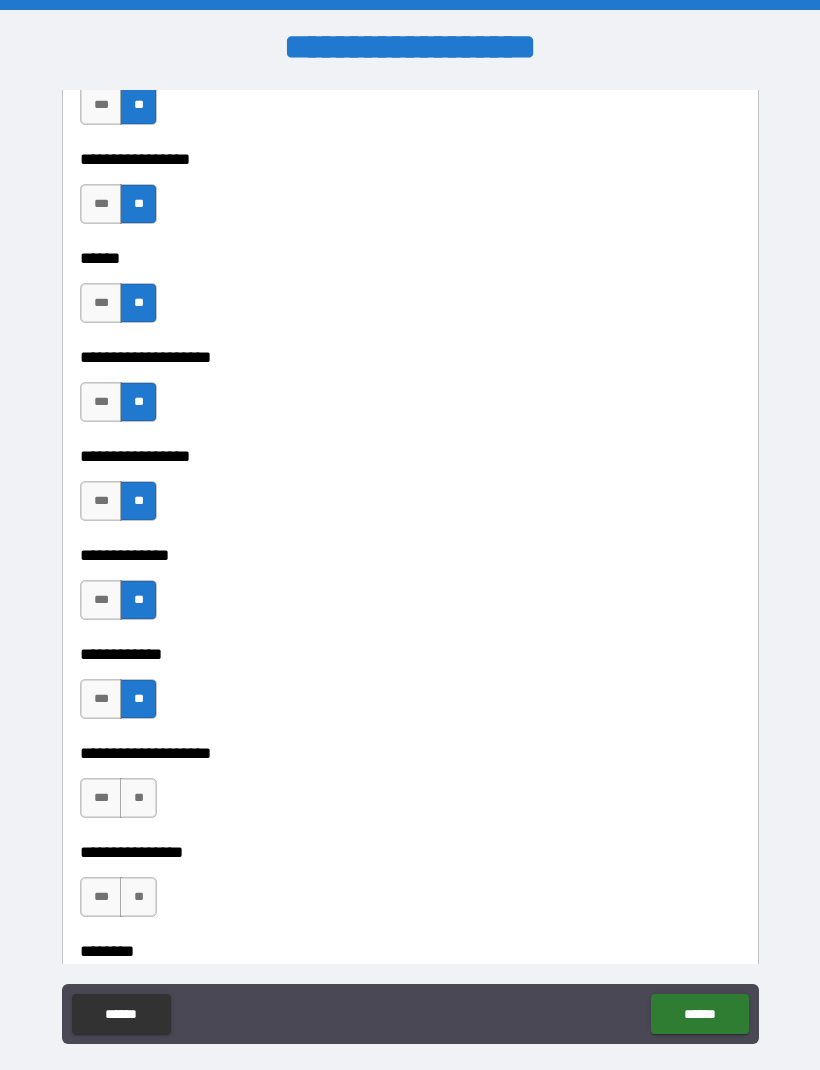 click on "**" at bounding box center (138, 798) 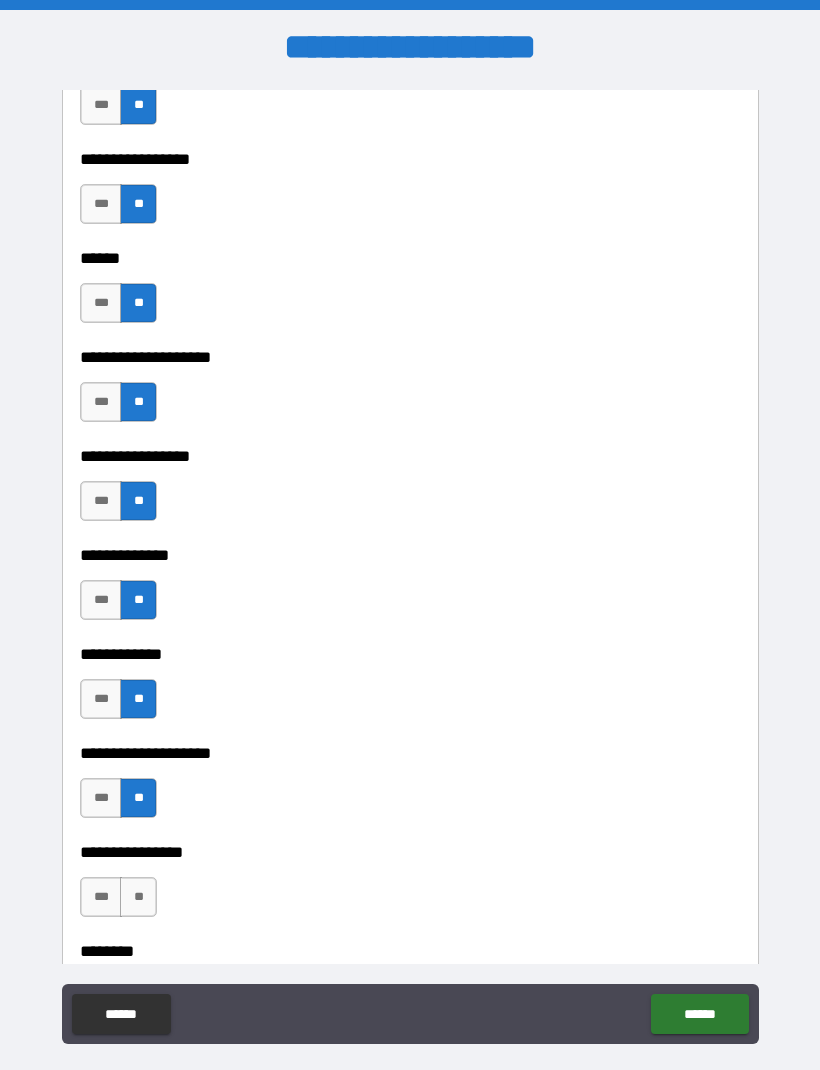 click on "**" at bounding box center [138, 897] 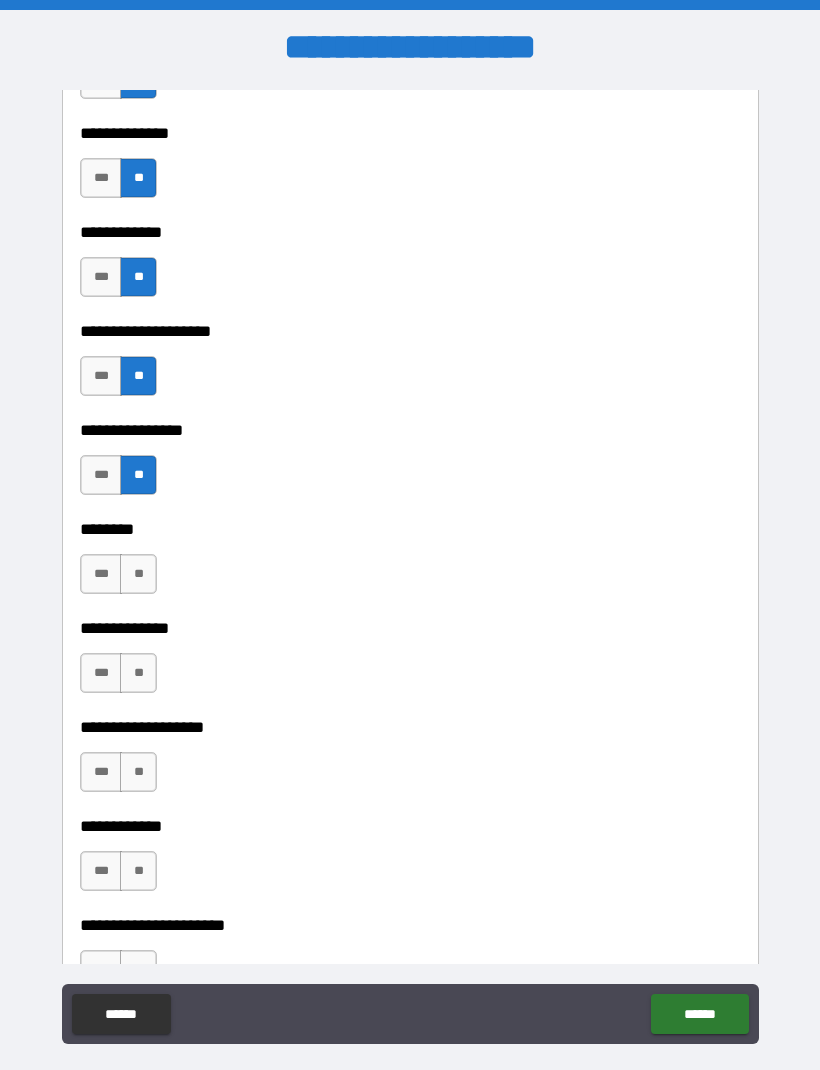 scroll, scrollTop: 7042, scrollLeft: 0, axis: vertical 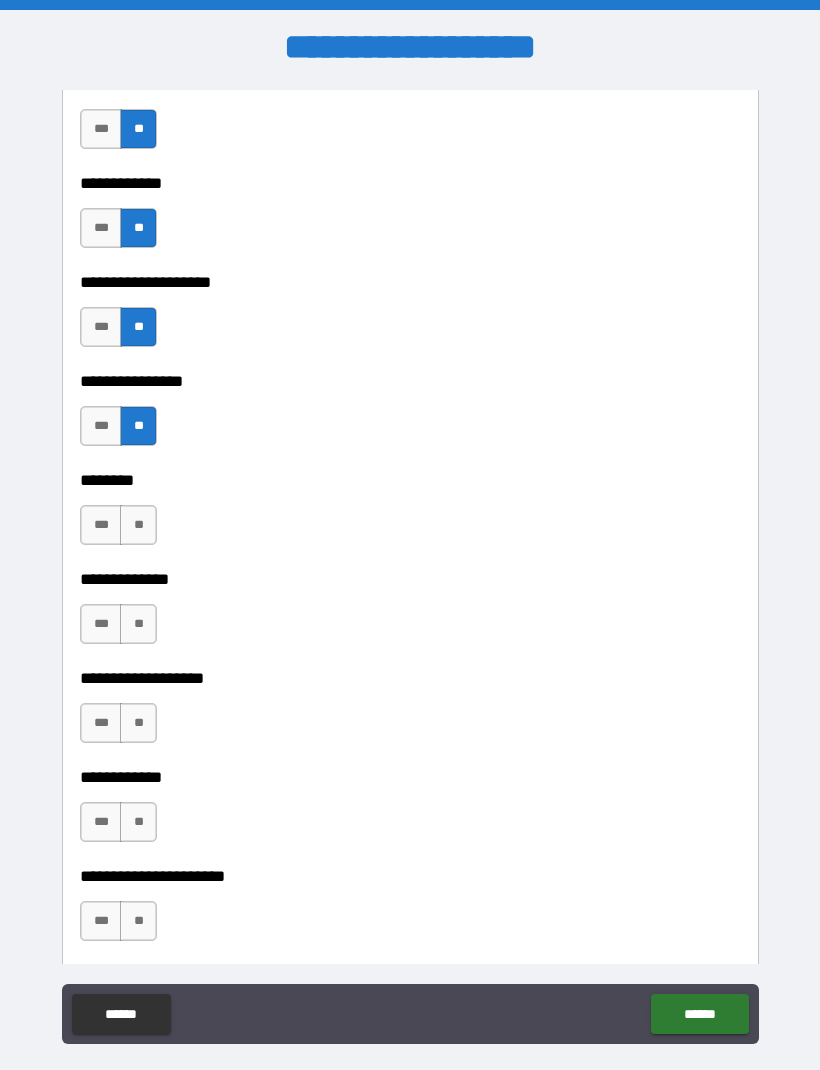 click on "**" at bounding box center (138, 525) 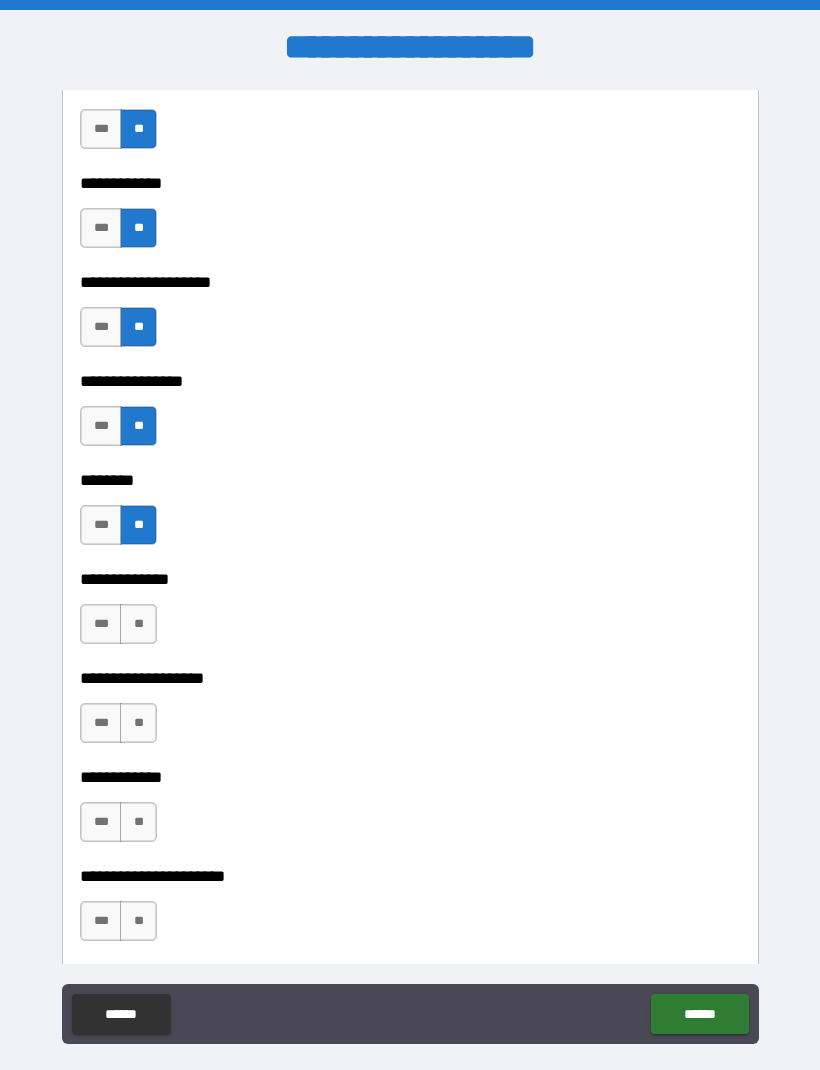 click on "**" at bounding box center (138, 624) 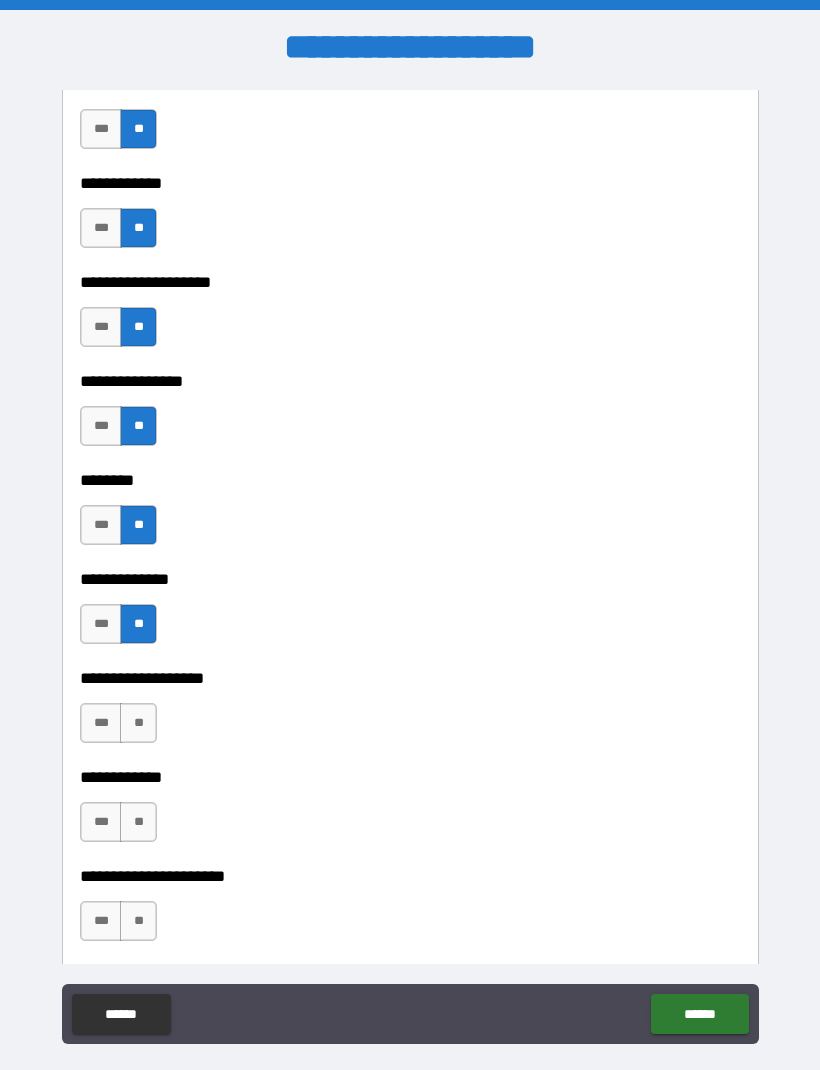 click on "**" at bounding box center [138, 723] 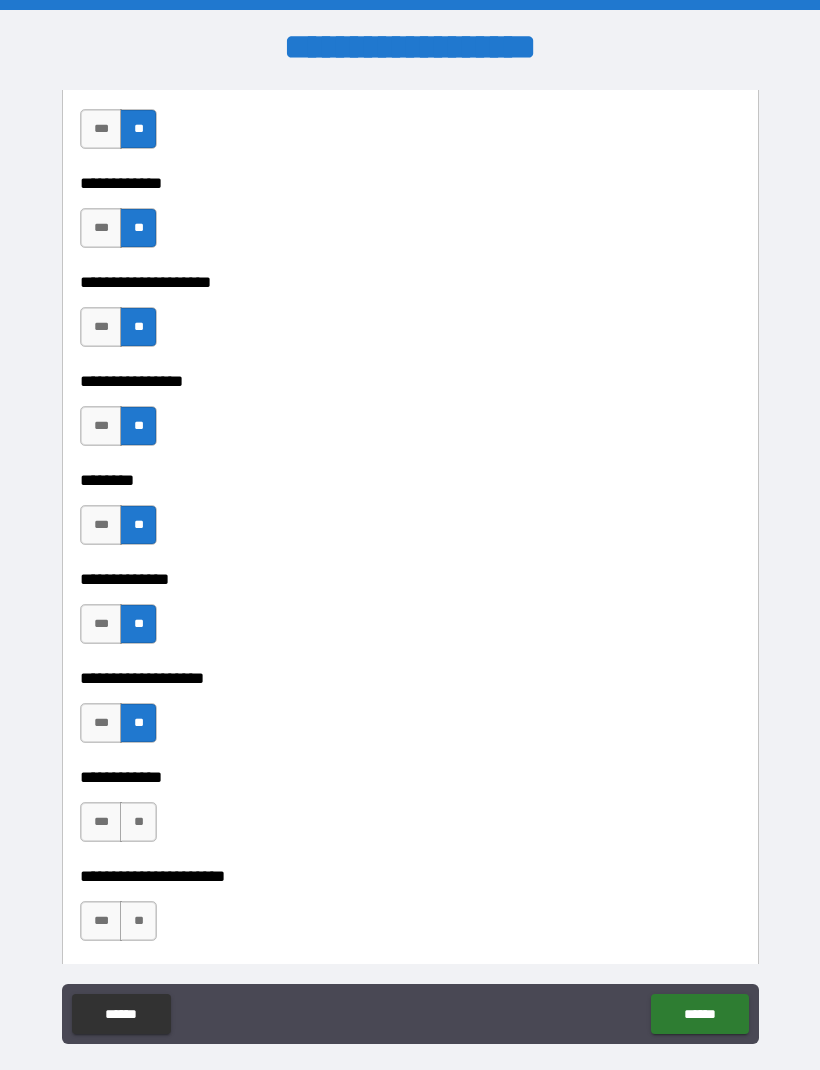 click on "**" at bounding box center [138, 822] 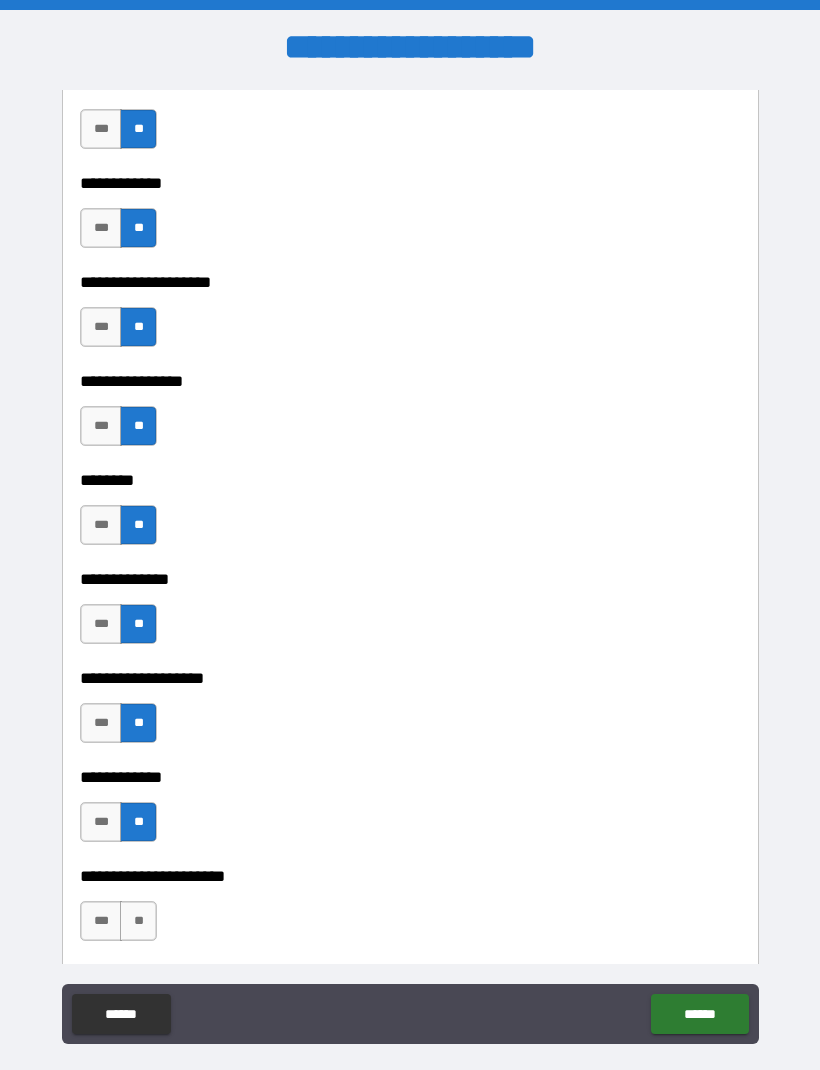 click on "**" at bounding box center (138, 921) 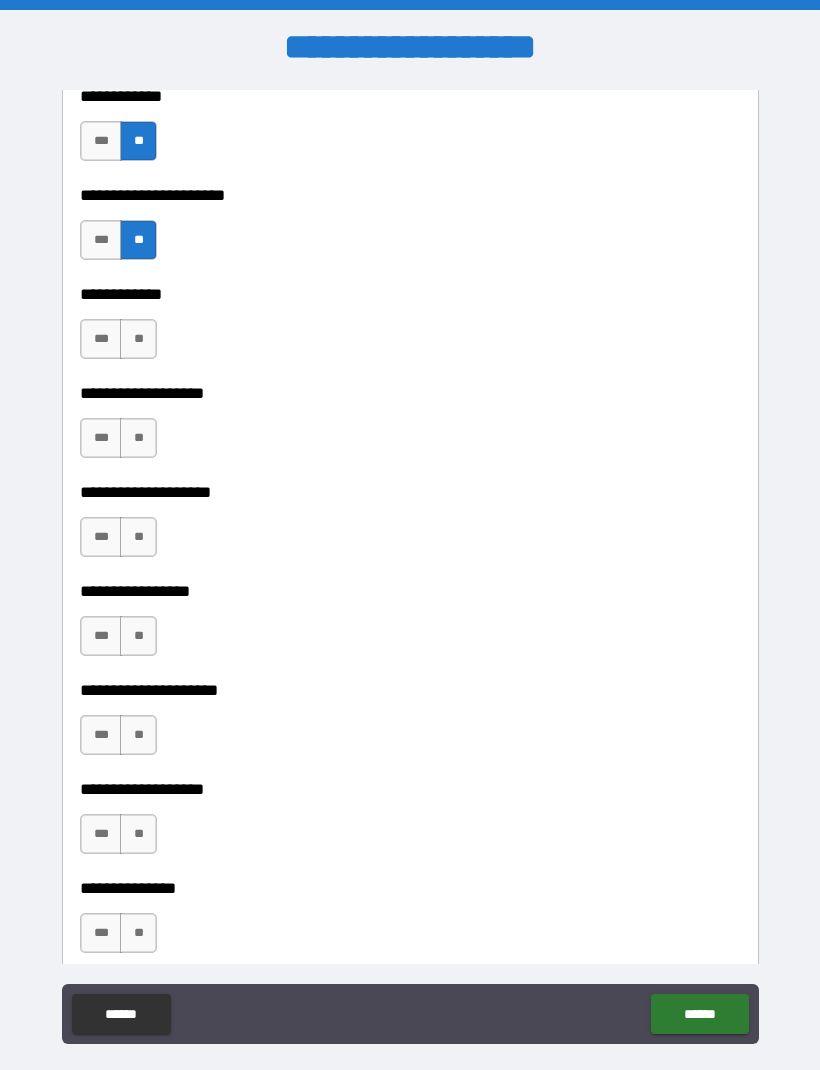 scroll, scrollTop: 7724, scrollLeft: 0, axis: vertical 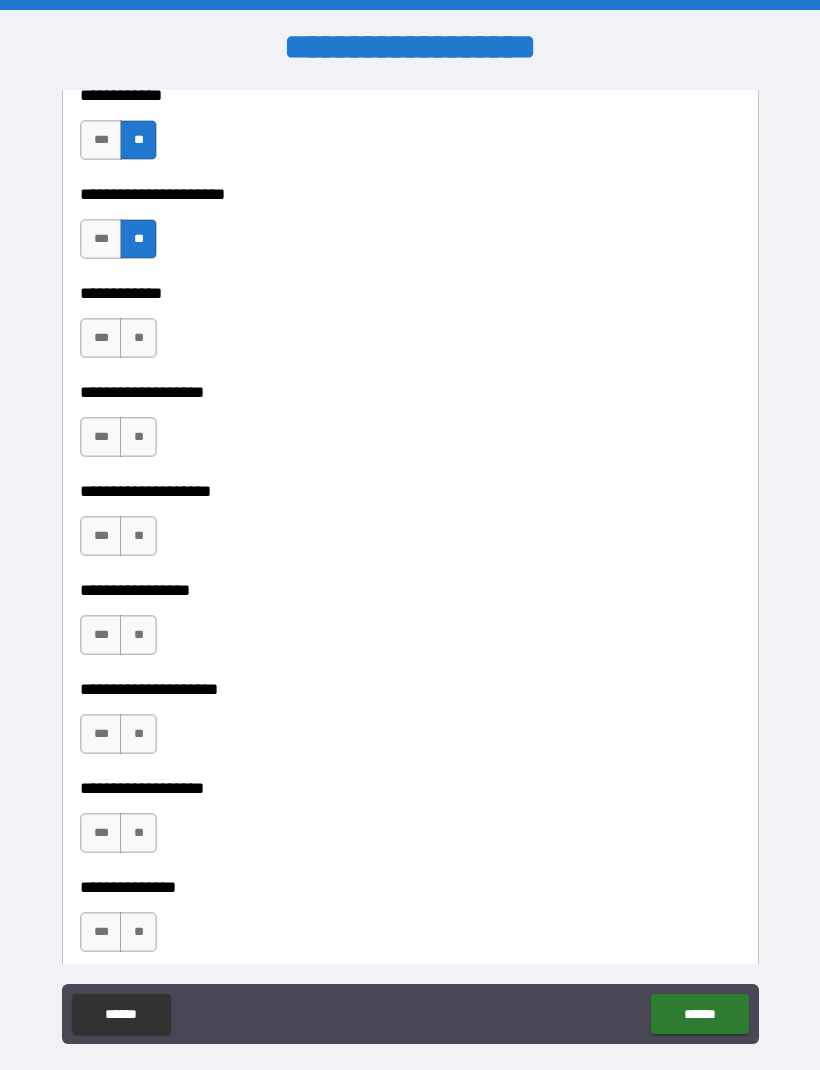 click on "**" at bounding box center [138, 338] 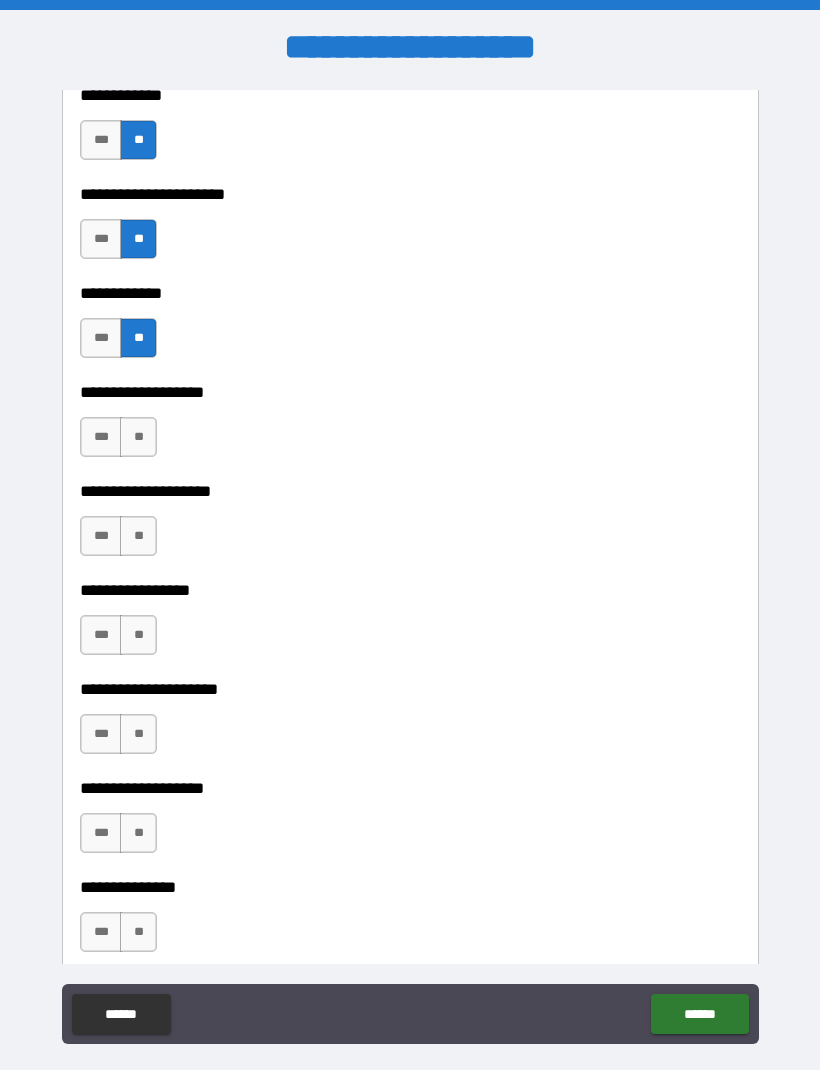 click on "**" at bounding box center [138, 437] 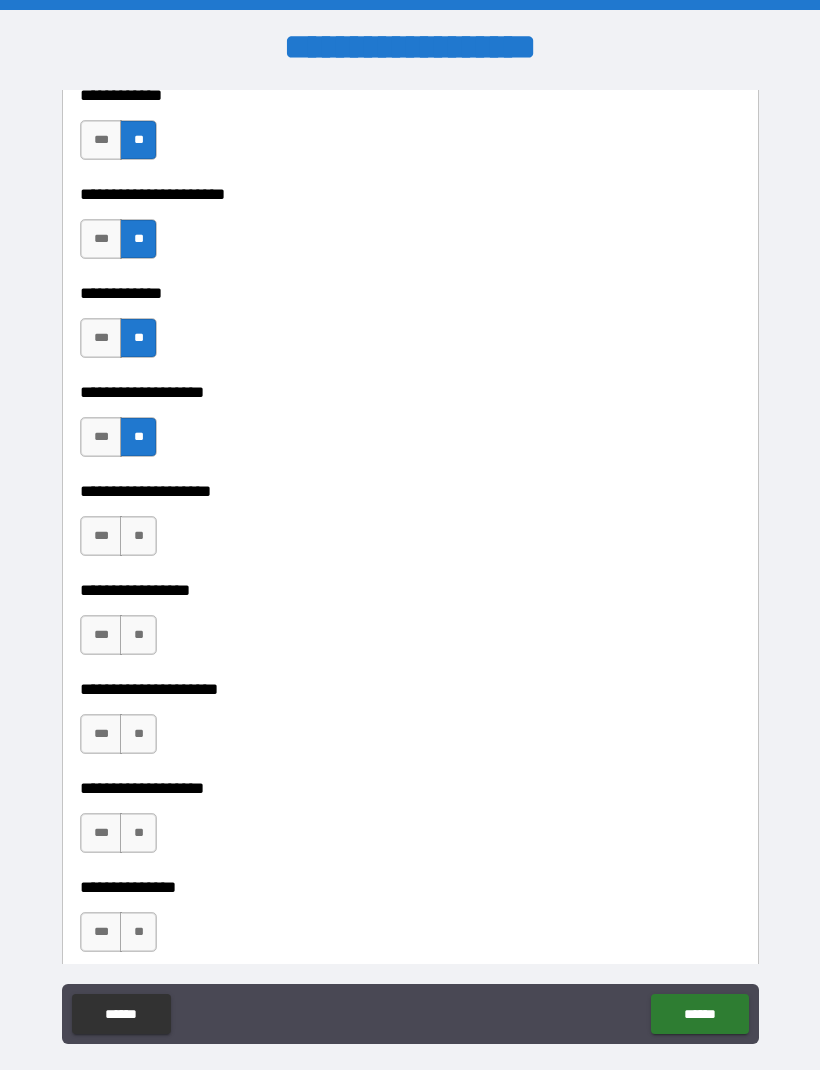 click on "**" at bounding box center [138, 536] 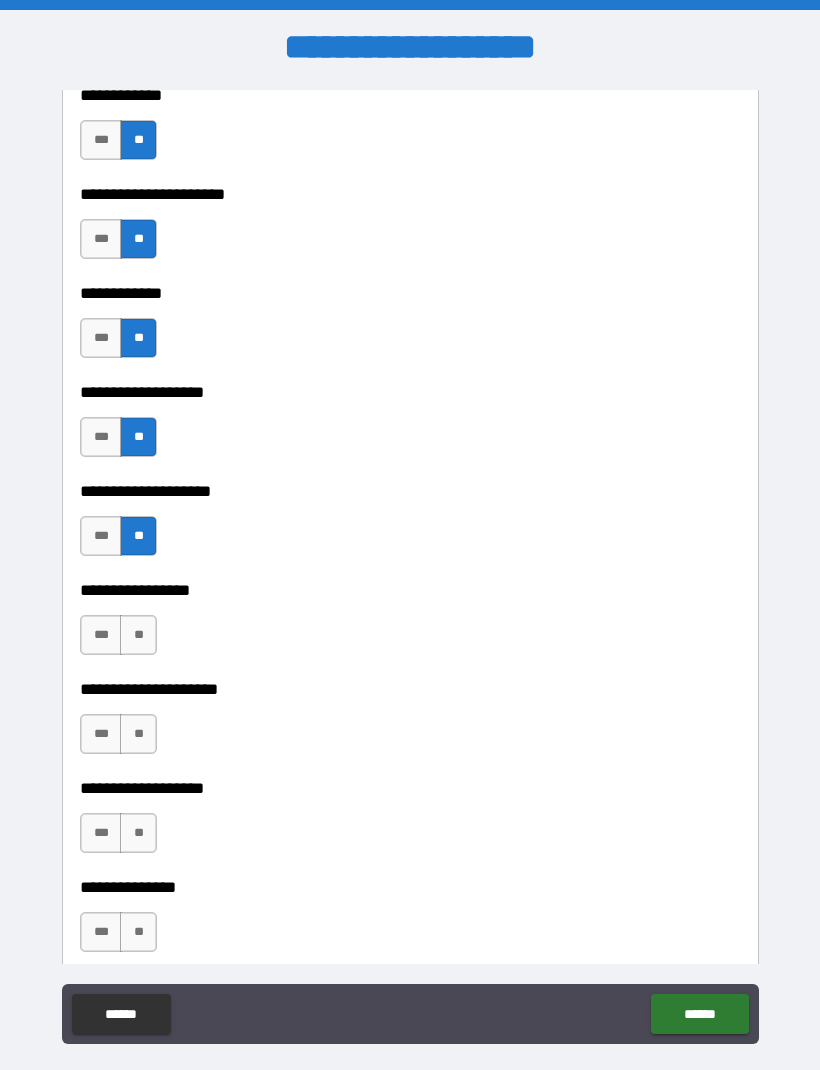 click on "**" at bounding box center [138, 635] 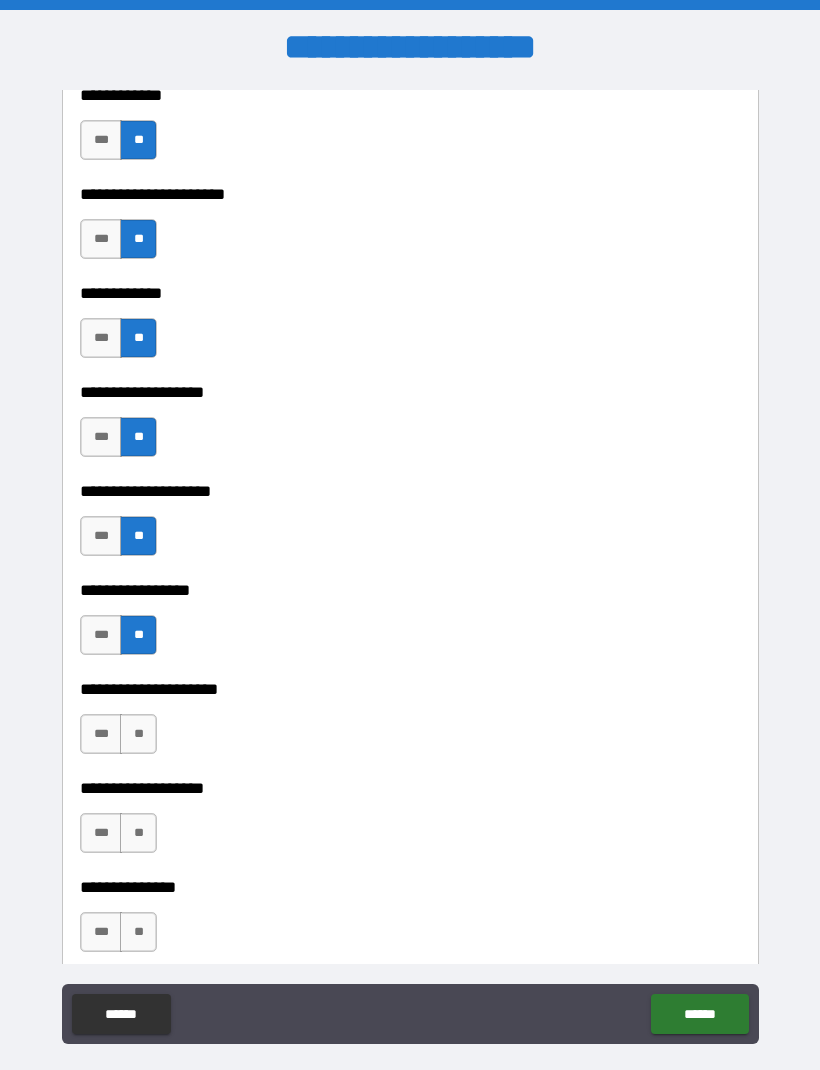 click on "***" at bounding box center (101, 635) 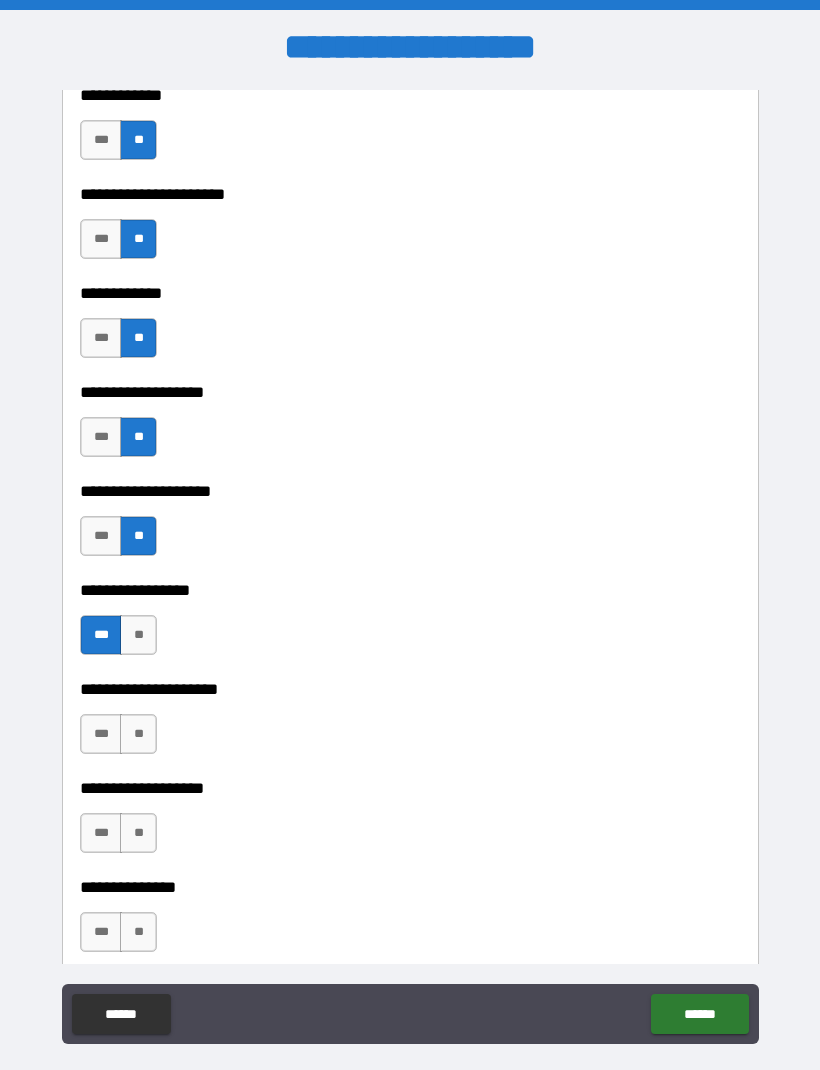 click on "**" at bounding box center [138, 734] 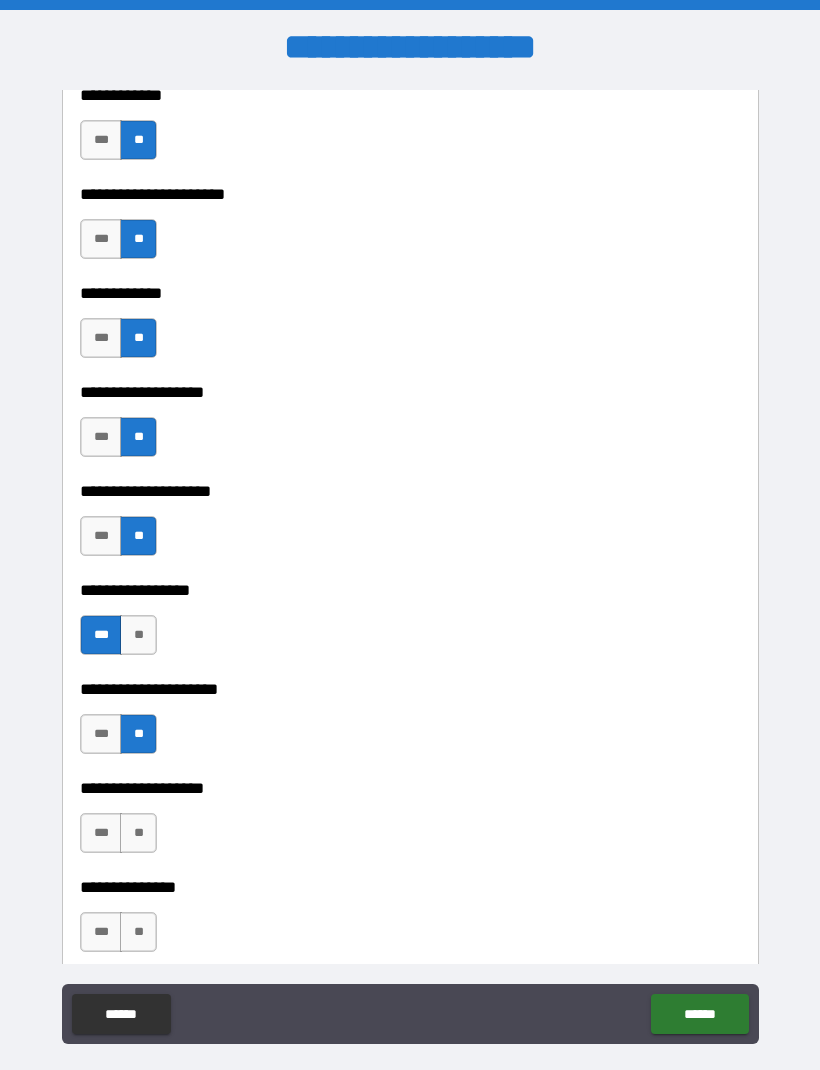 click on "**" at bounding box center (138, 833) 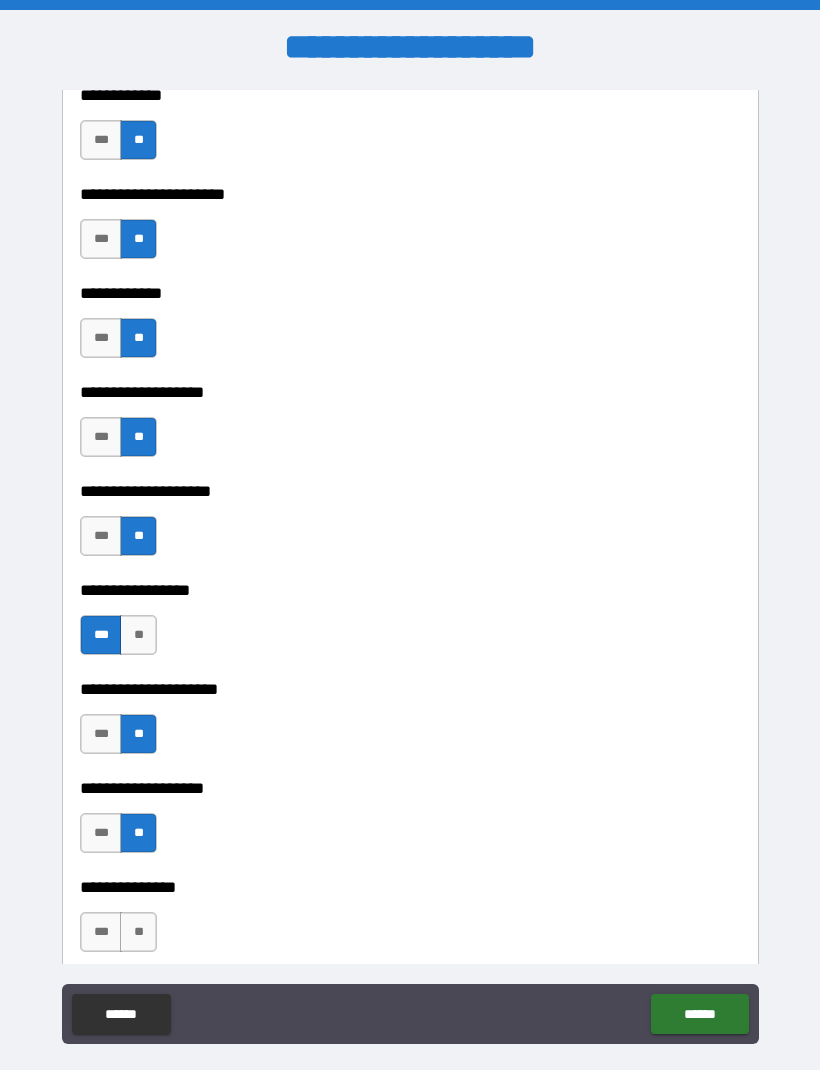 click on "**" at bounding box center [138, 932] 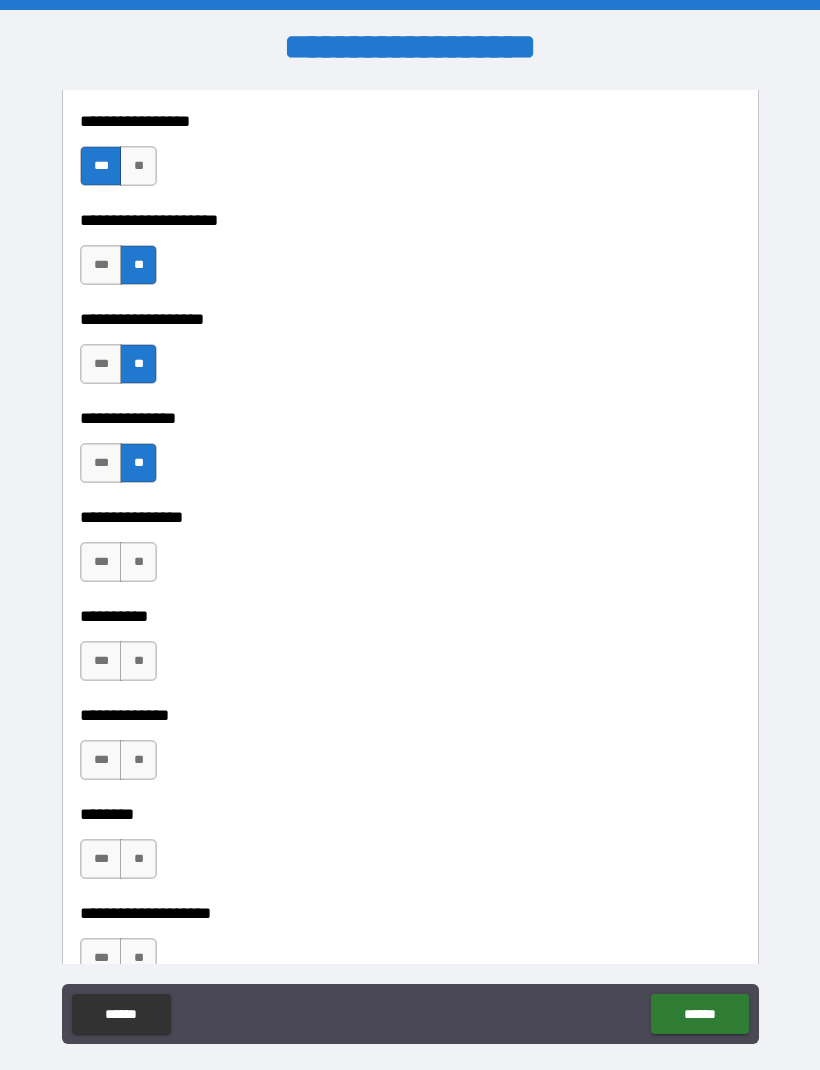 scroll, scrollTop: 8242, scrollLeft: 0, axis: vertical 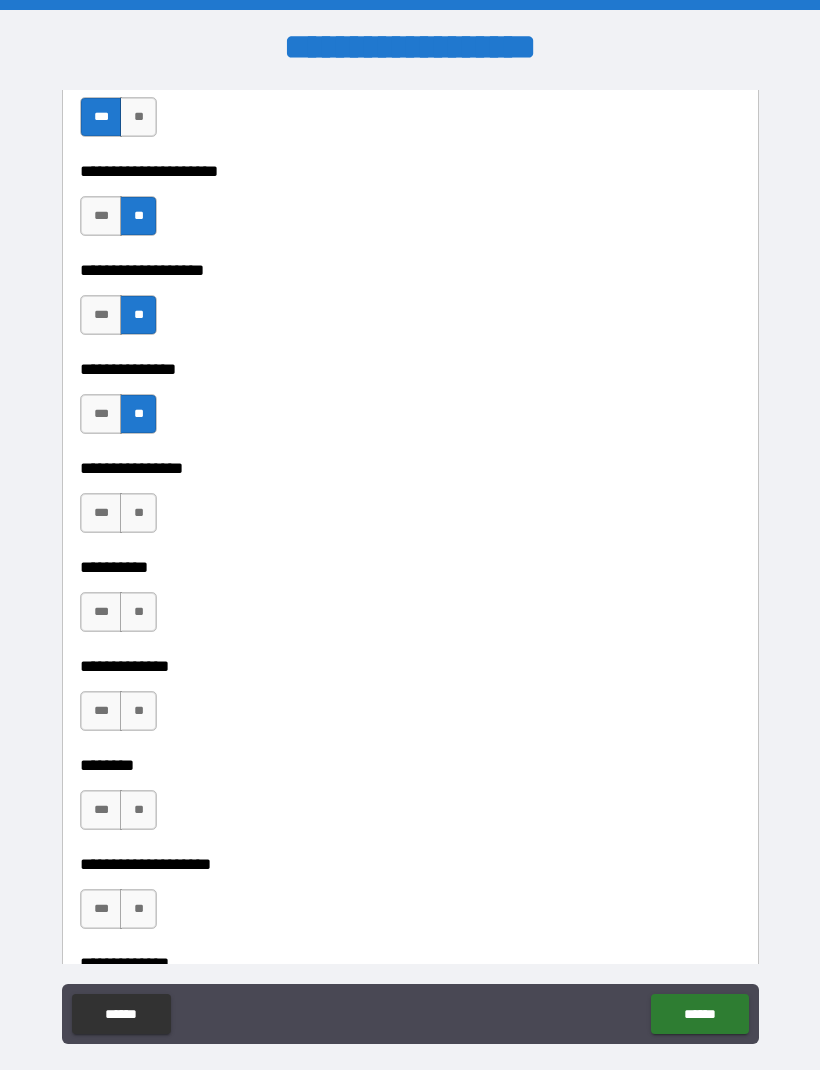 click on "**" at bounding box center (138, 513) 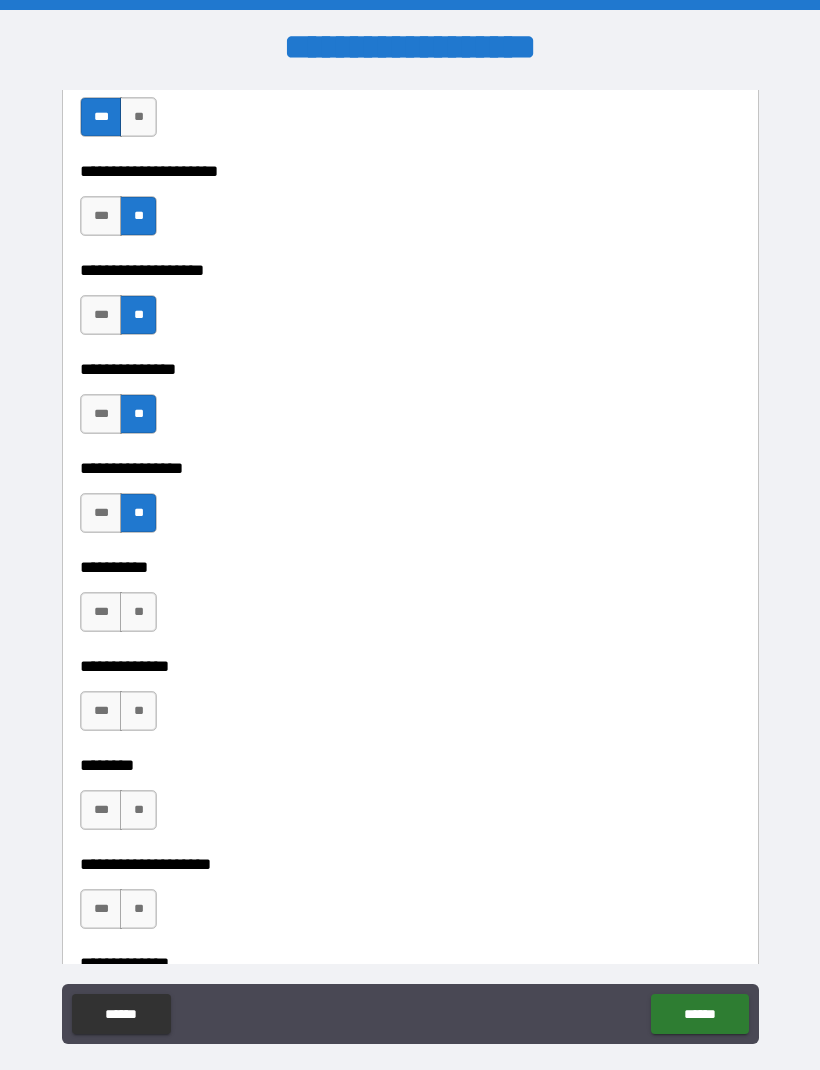 click on "**" at bounding box center [138, 612] 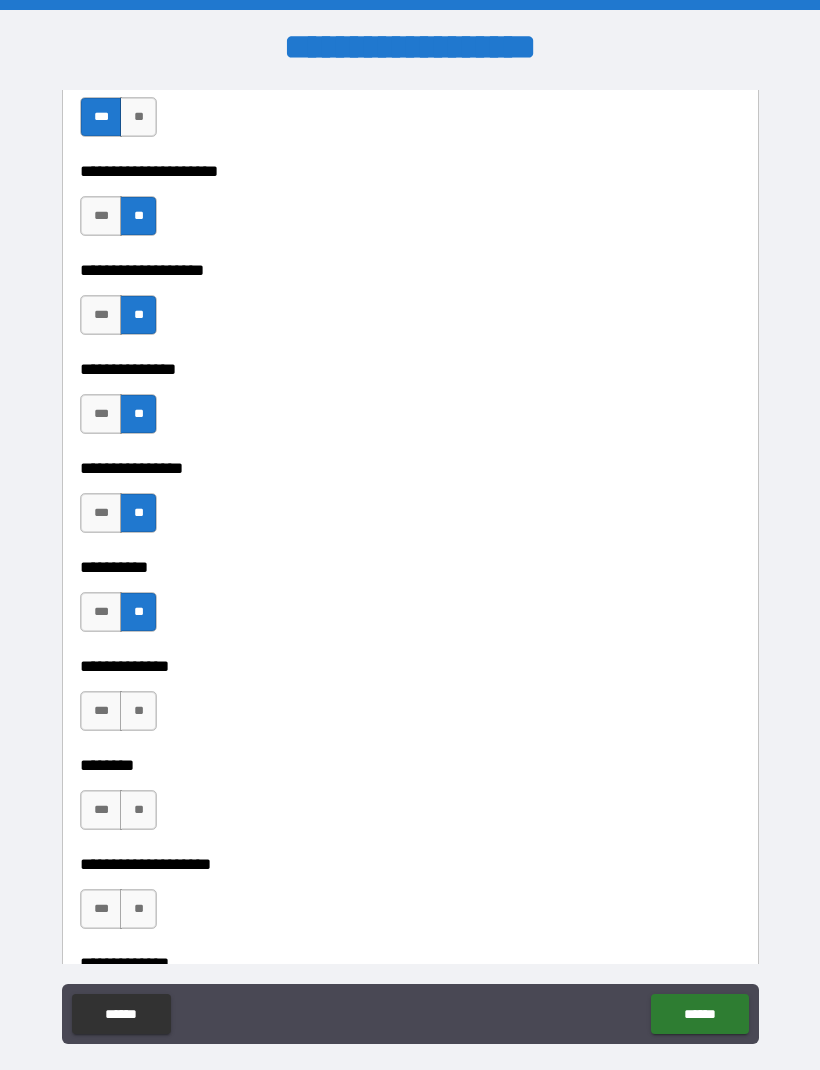 click on "**" at bounding box center [138, 711] 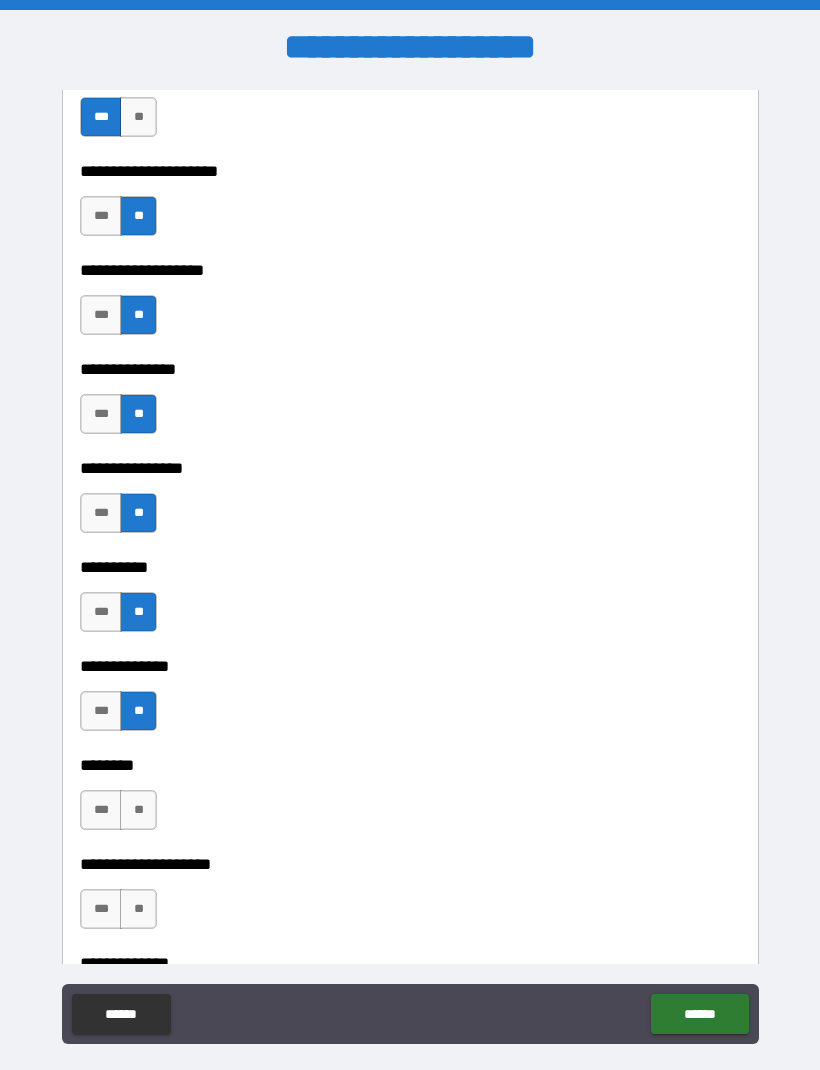 click on "**" at bounding box center (138, 810) 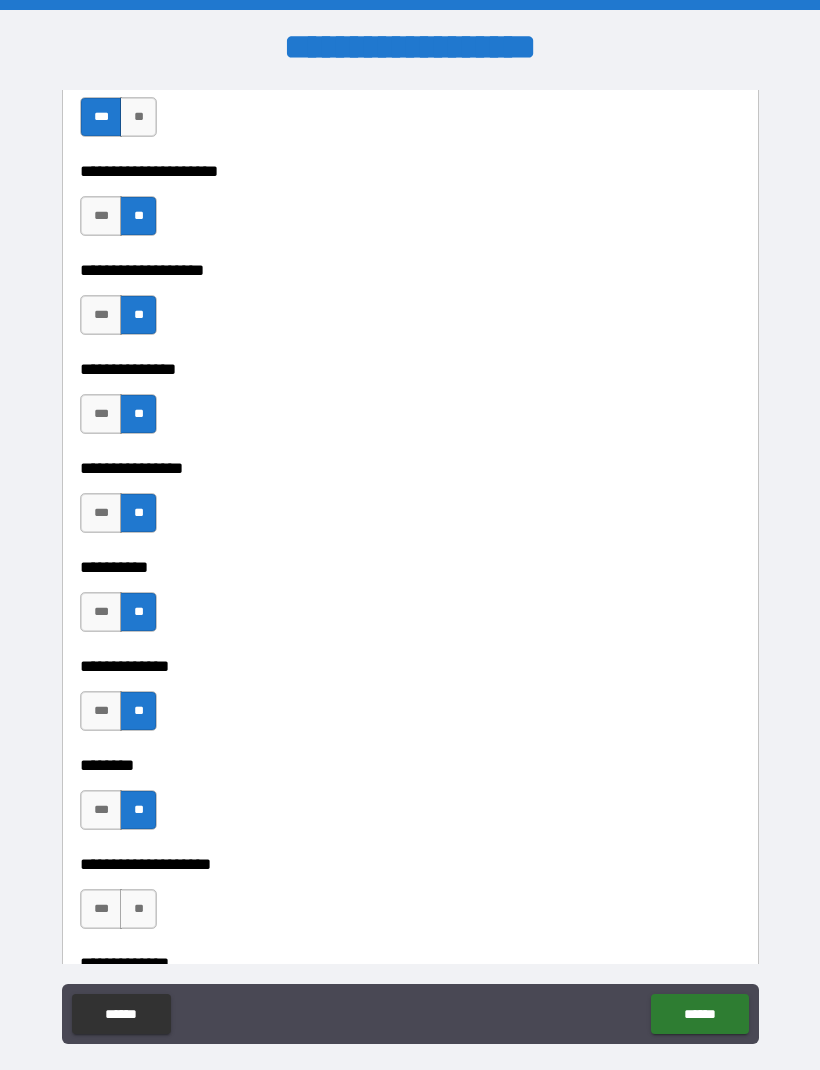 click on "**" at bounding box center [138, 909] 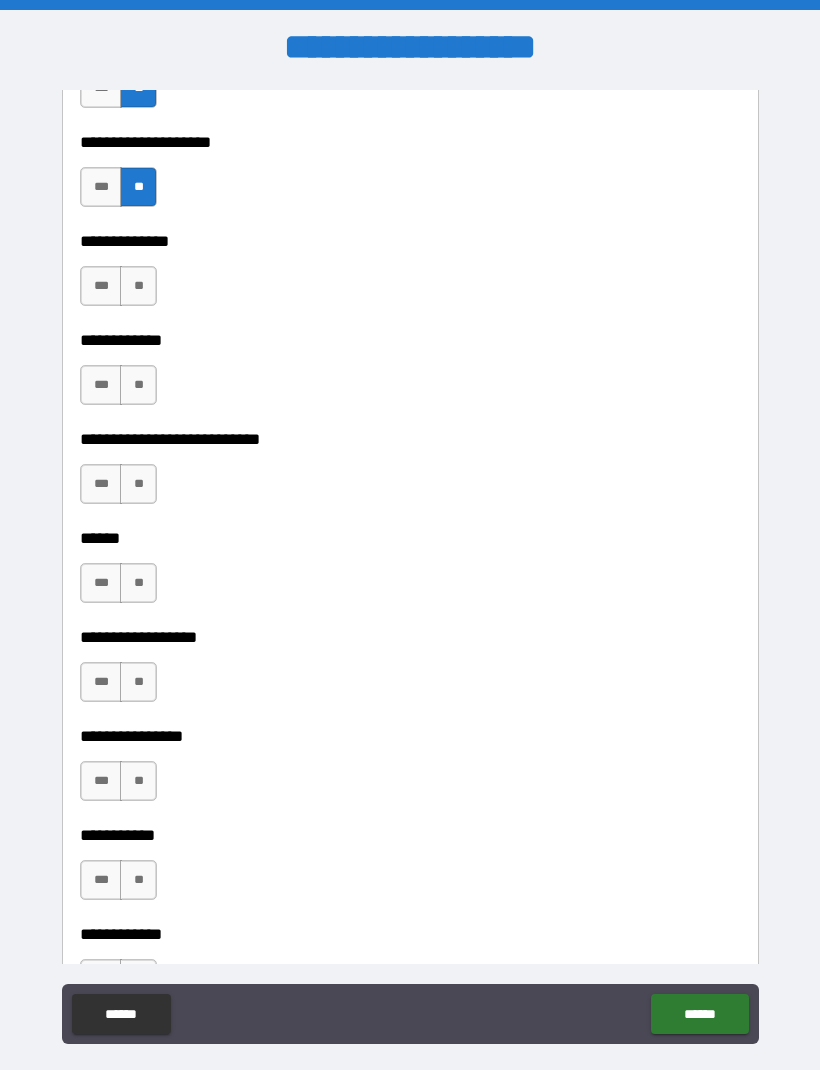 scroll, scrollTop: 8978, scrollLeft: 0, axis: vertical 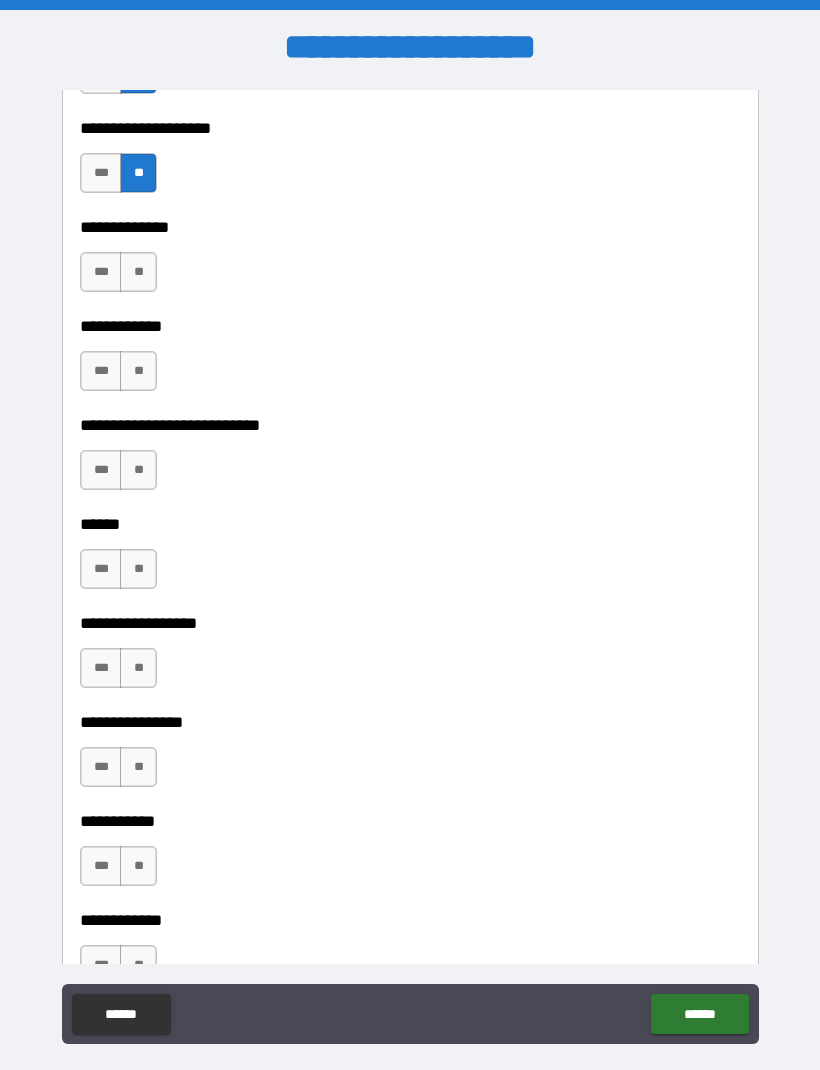 click on "**" at bounding box center (138, 272) 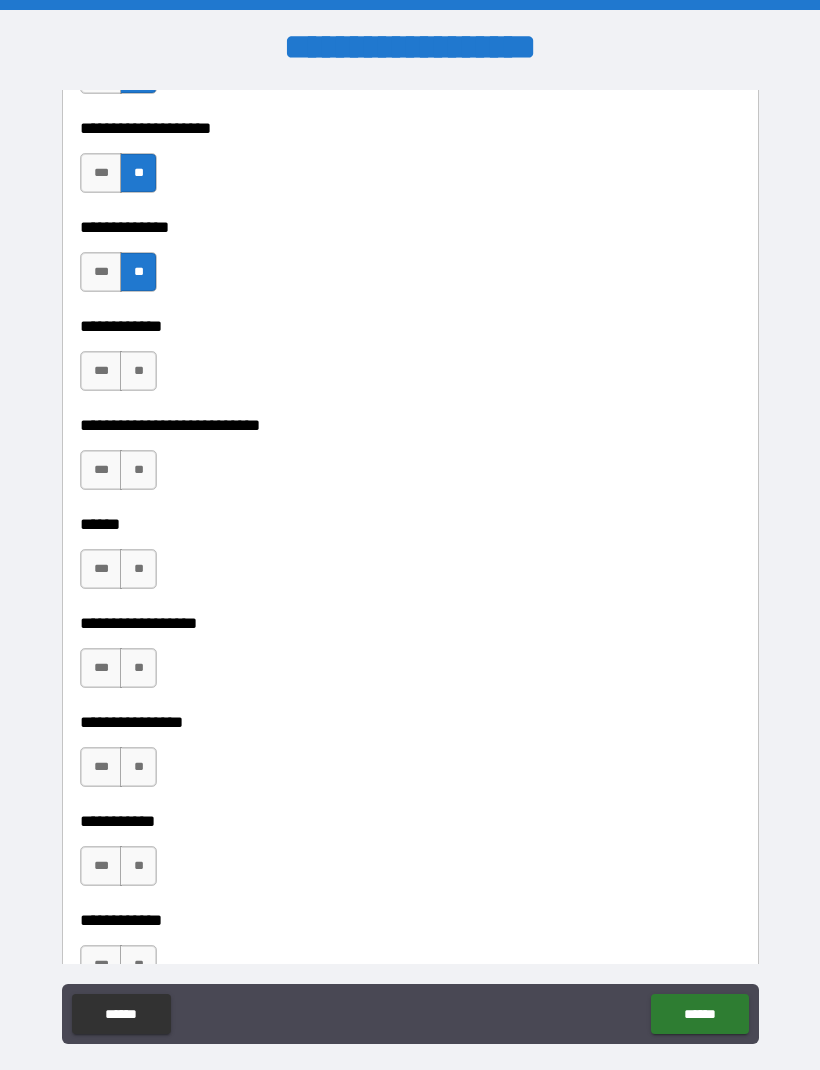 click on "**" at bounding box center [138, 371] 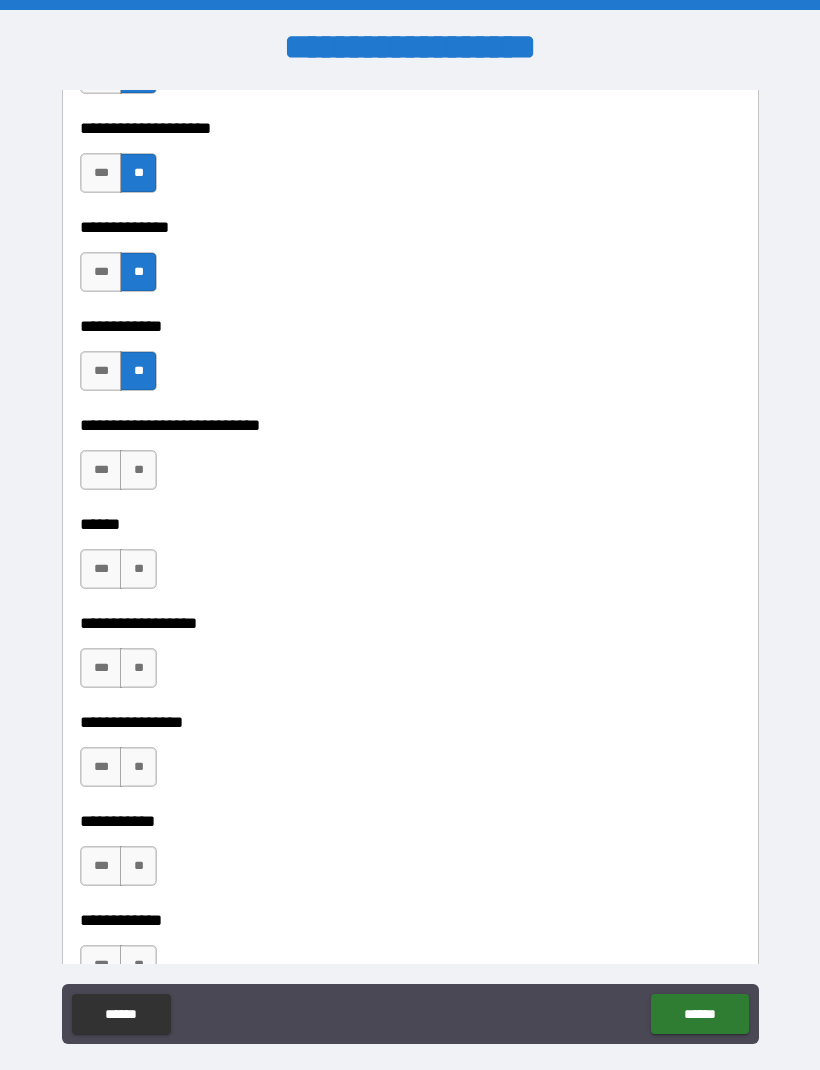 click on "**" at bounding box center [138, 470] 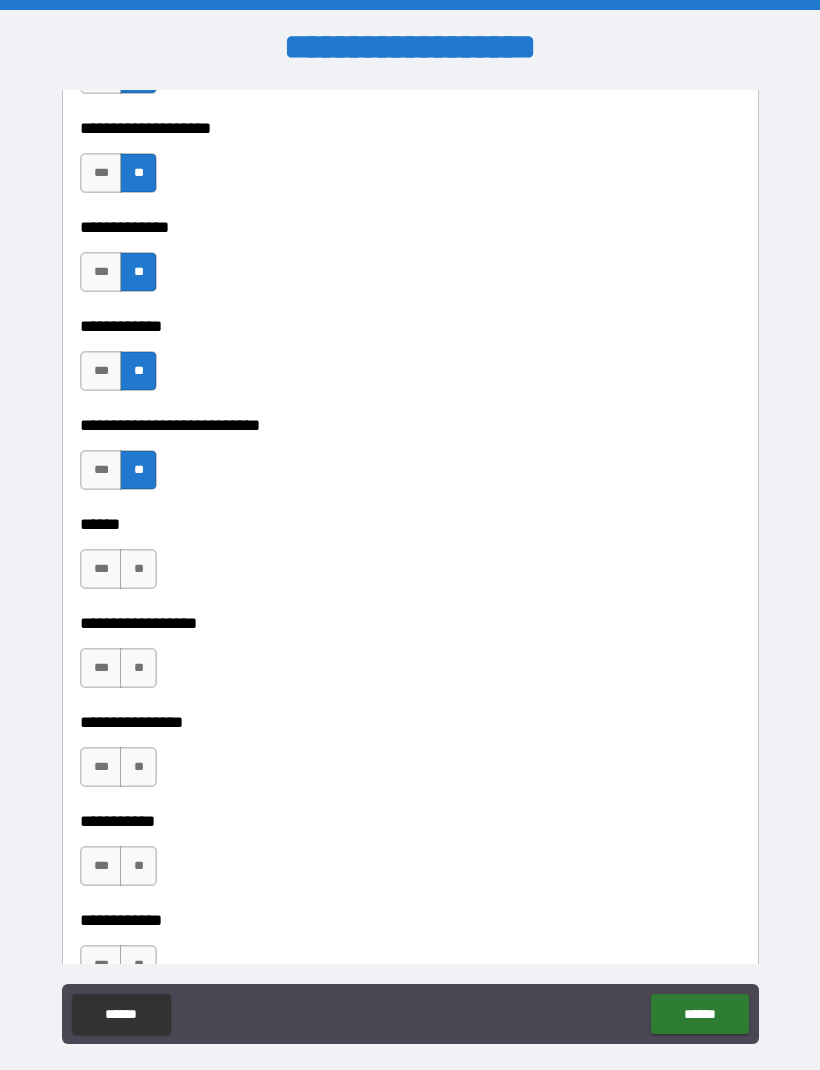 click on "**" at bounding box center (138, 569) 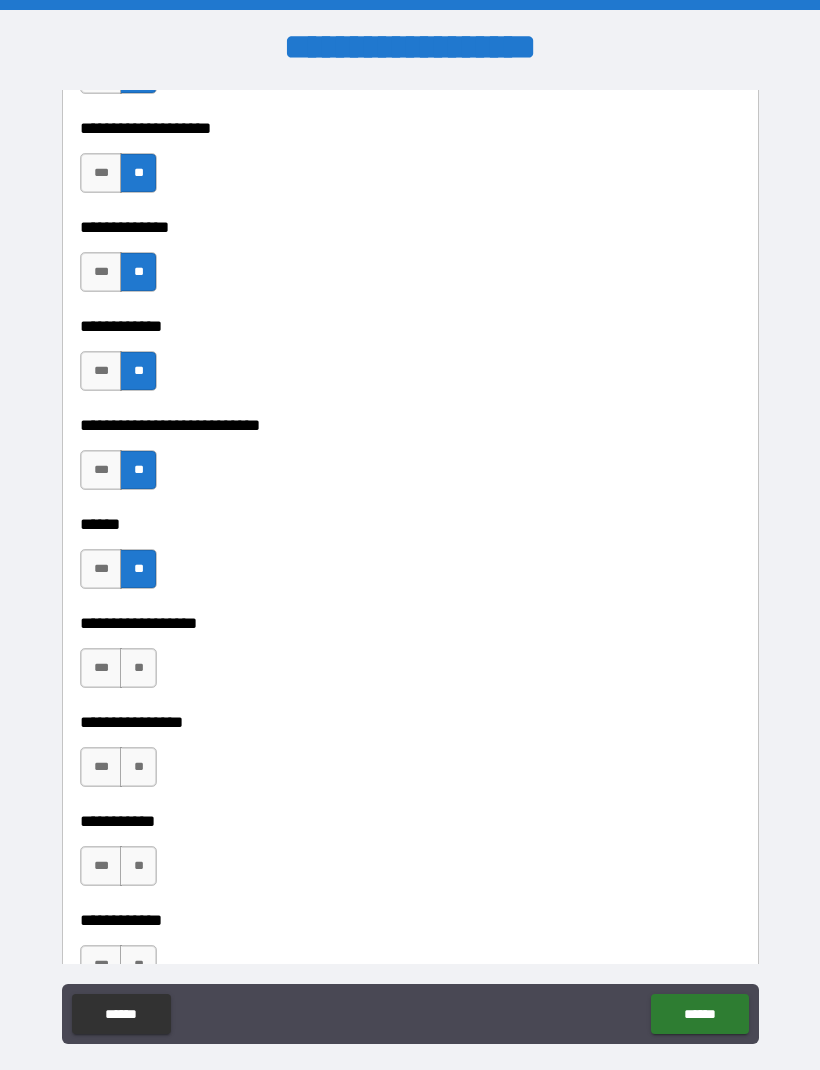 click on "**" at bounding box center (138, 668) 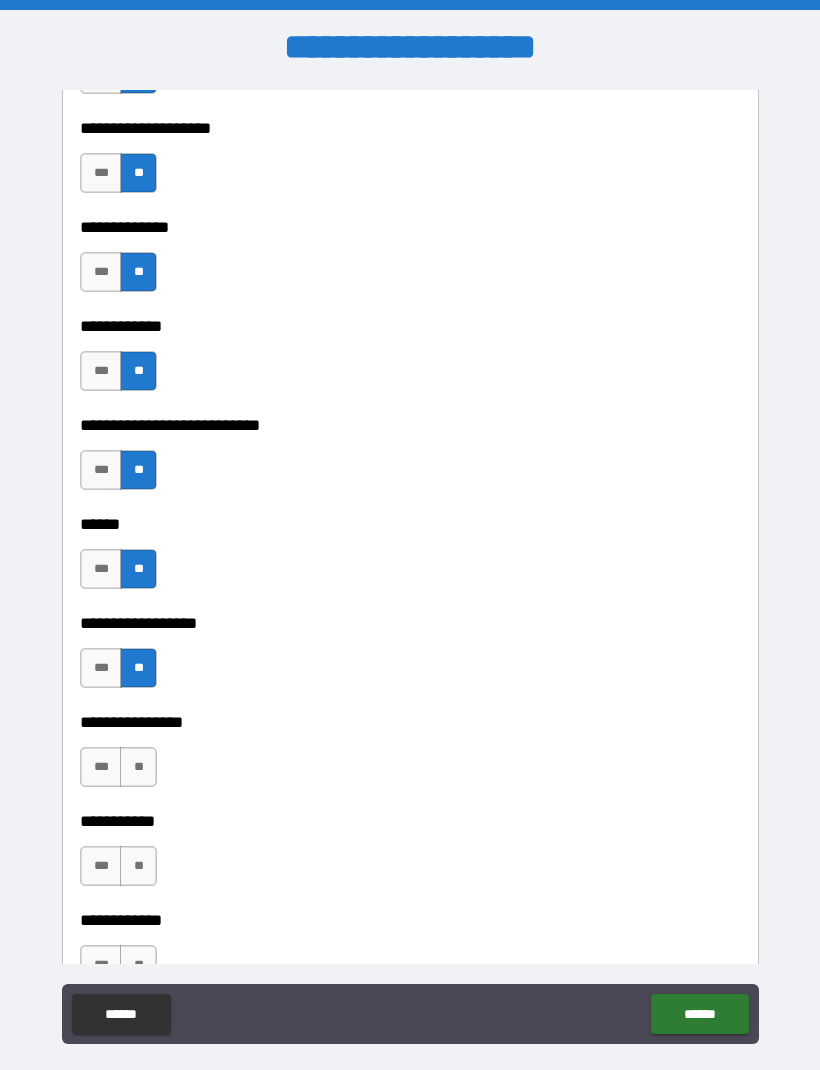 click on "**" at bounding box center [138, 767] 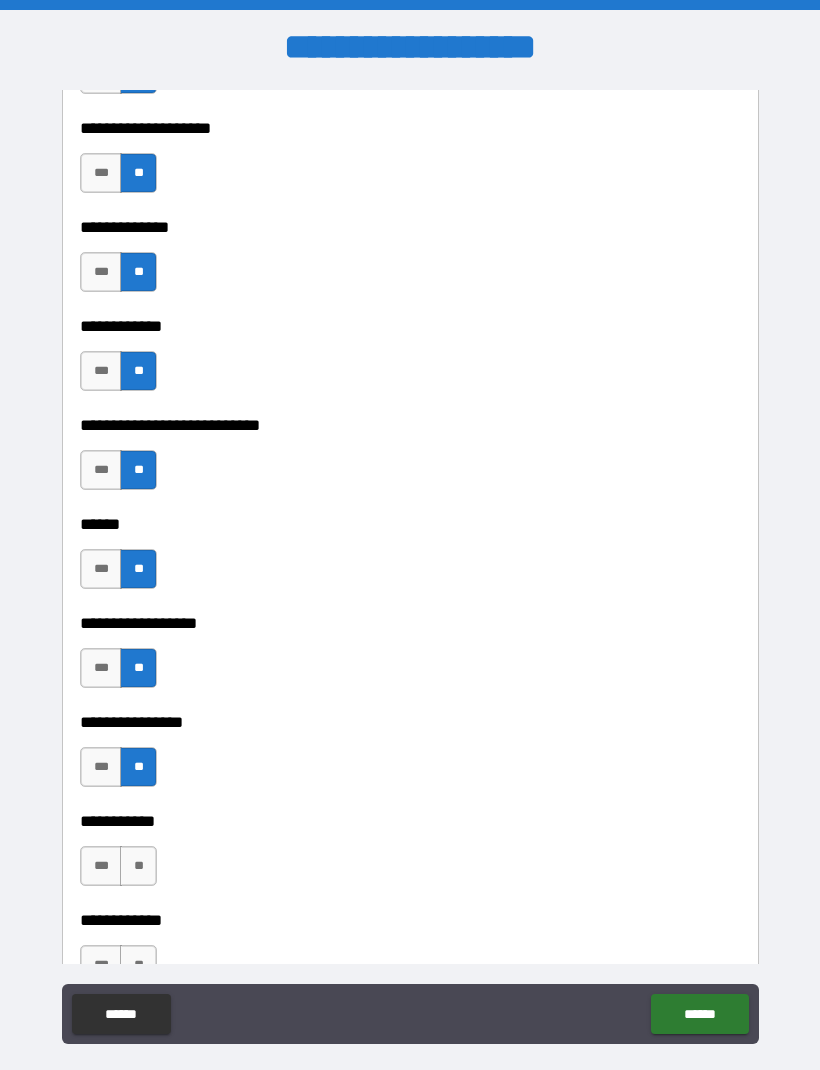 click on "**" at bounding box center (138, 866) 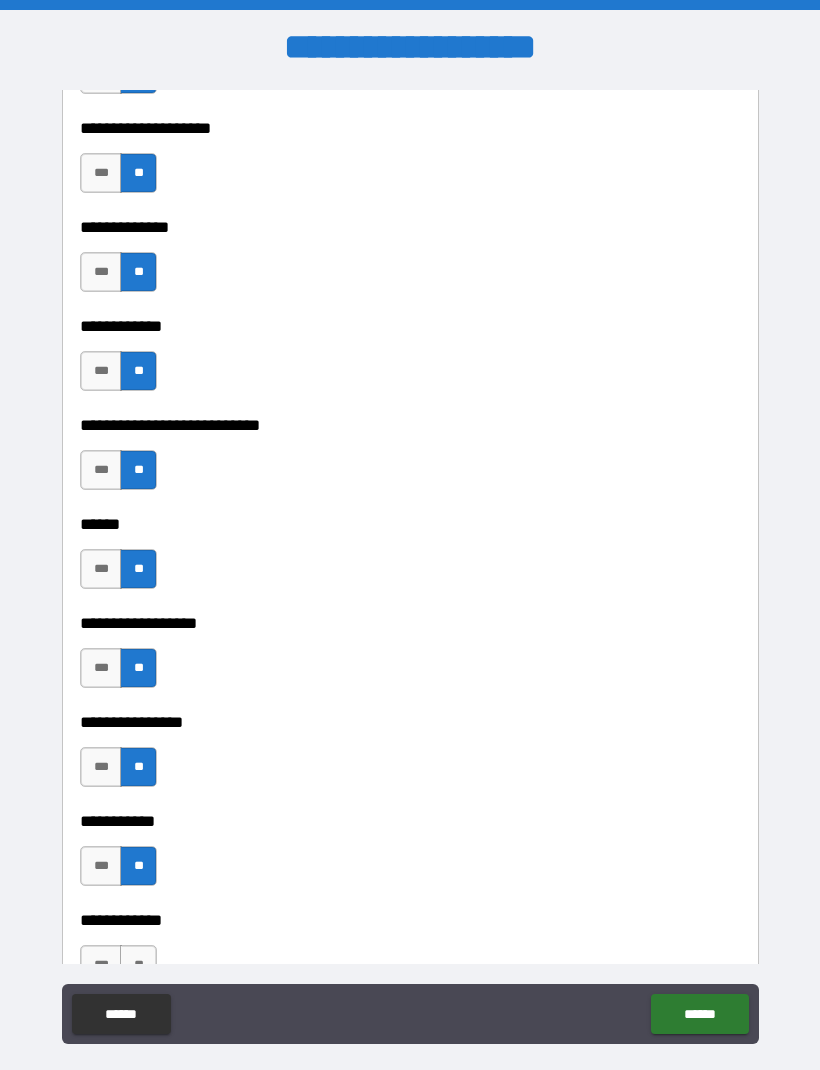 click on "**********" at bounding box center [410, 920] 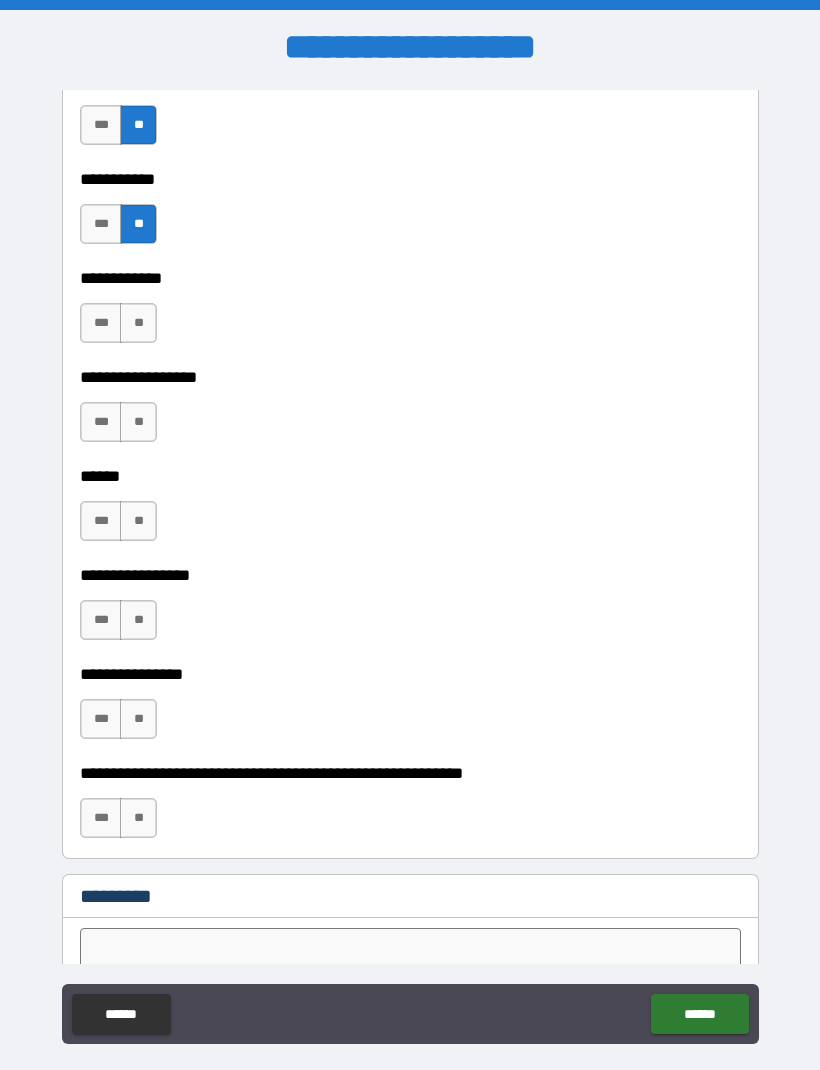 scroll, scrollTop: 9628, scrollLeft: 0, axis: vertical 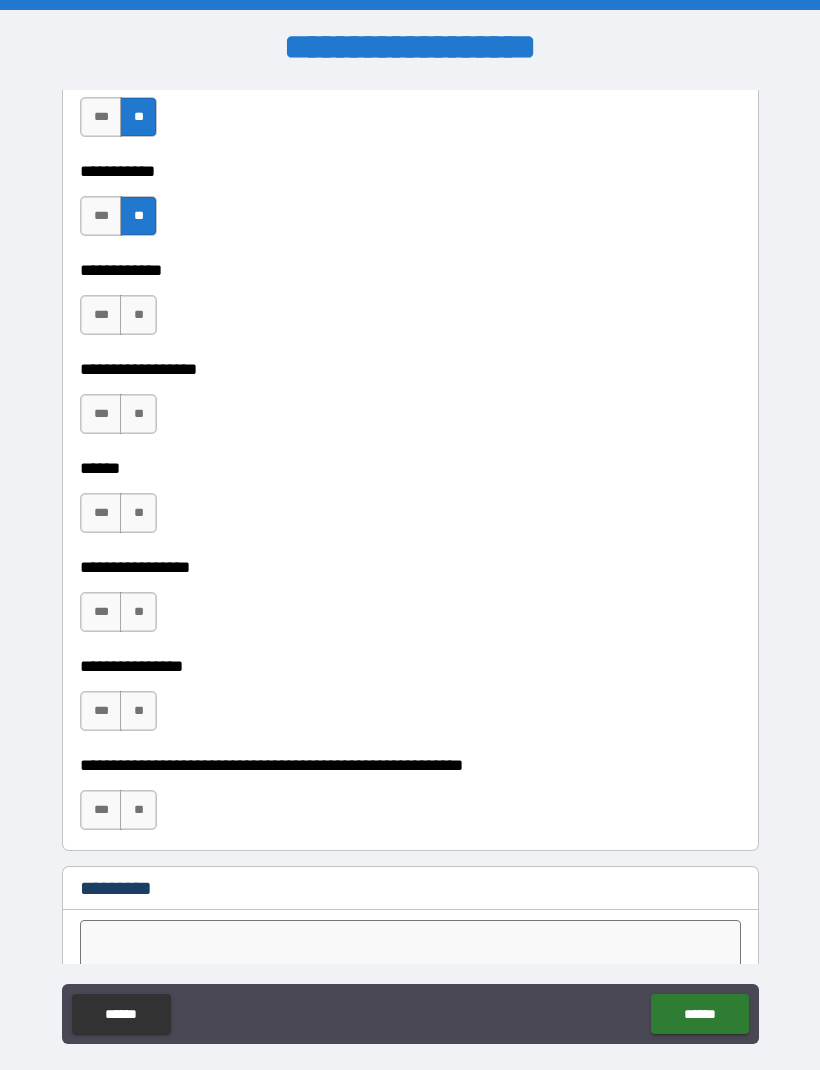 click on "**" at bounding box center [138, 315] 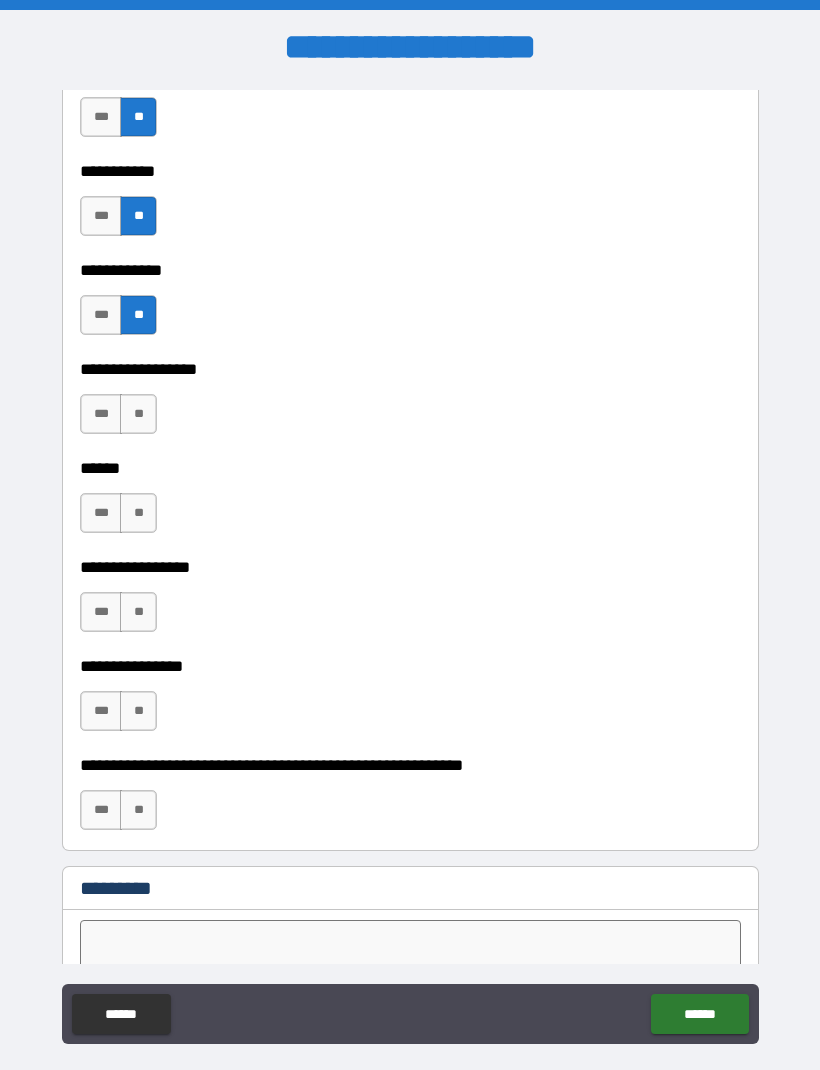 click on "**" at bounding box center [138, 414] 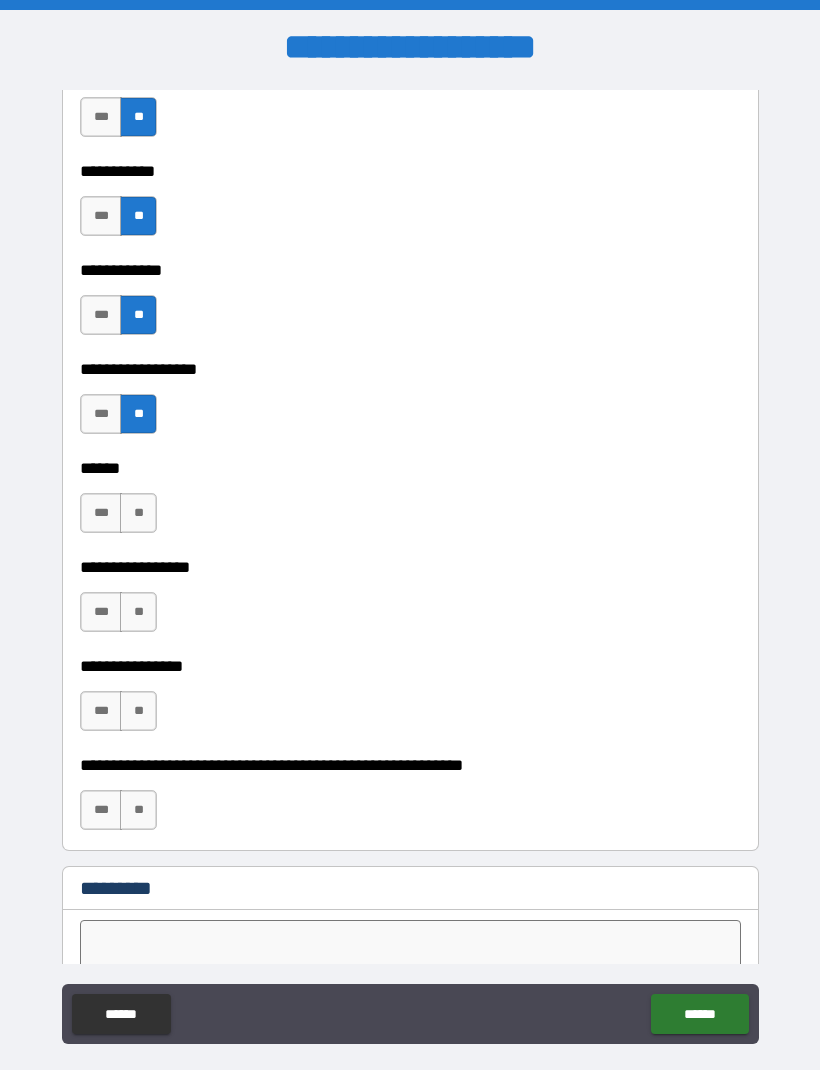 click on "**" at bounding box center [138, 513] 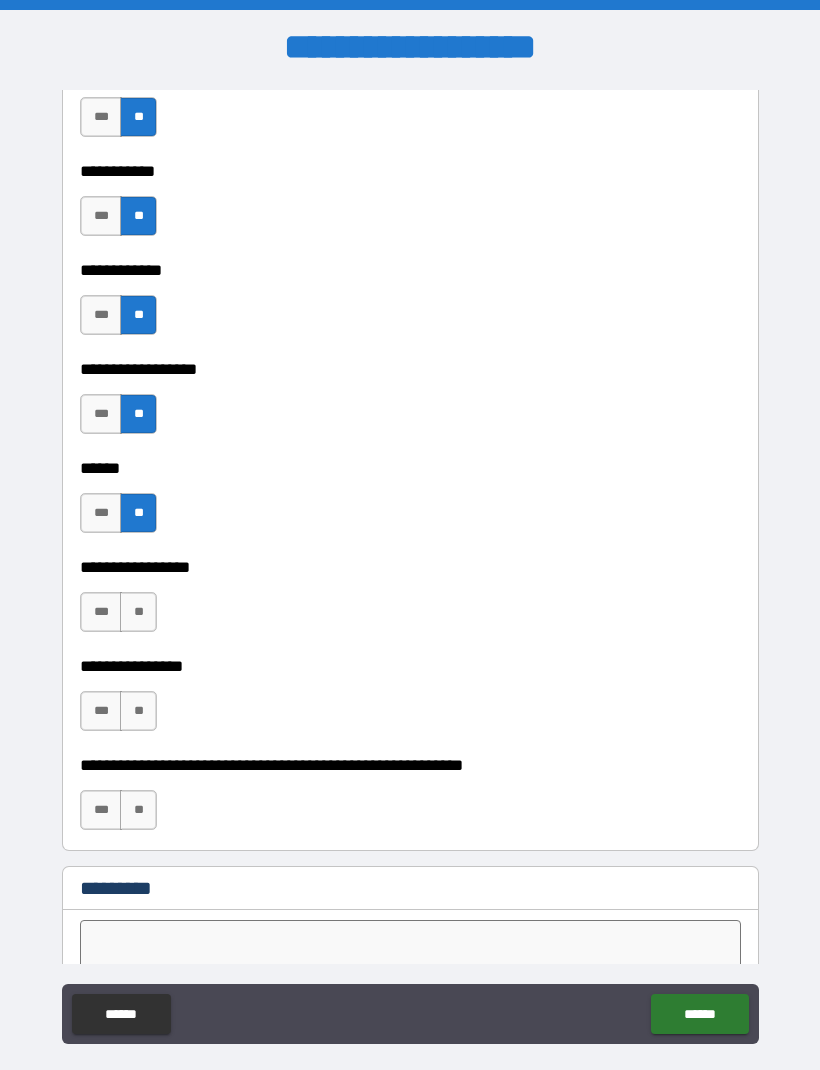 click on "**" at bounding box center (138, 612) 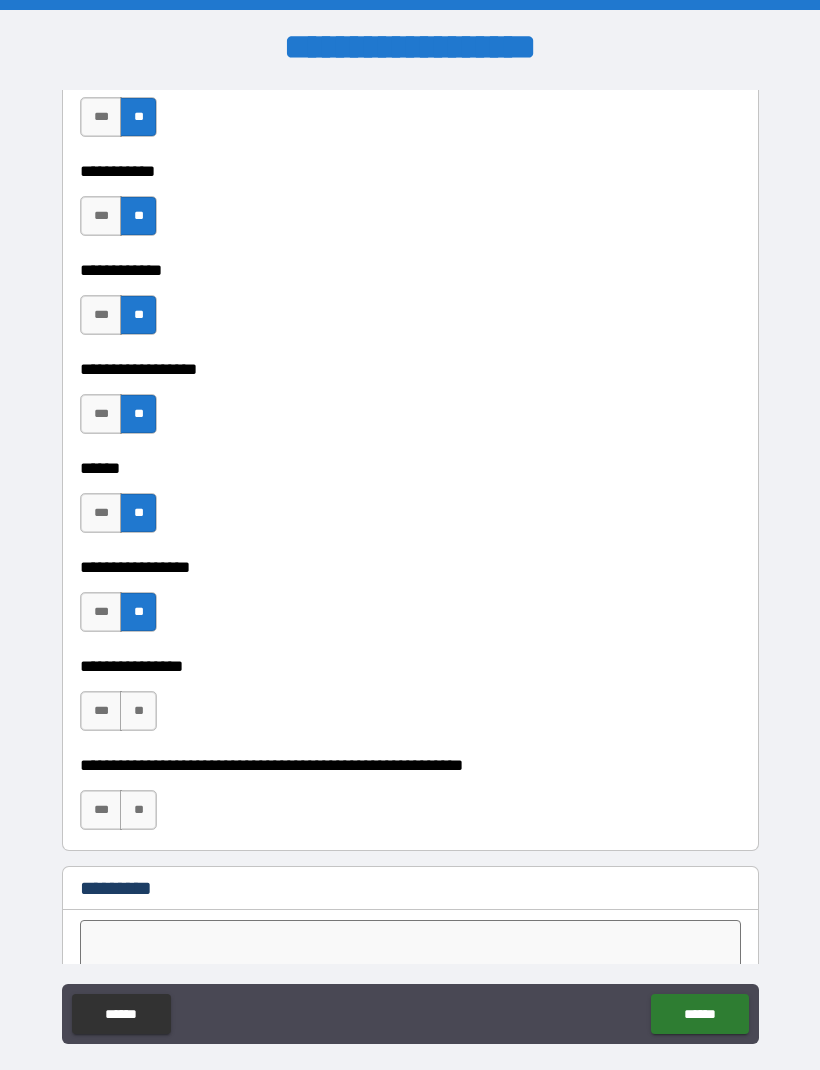 click on "**" at bounding box center [138, 711] 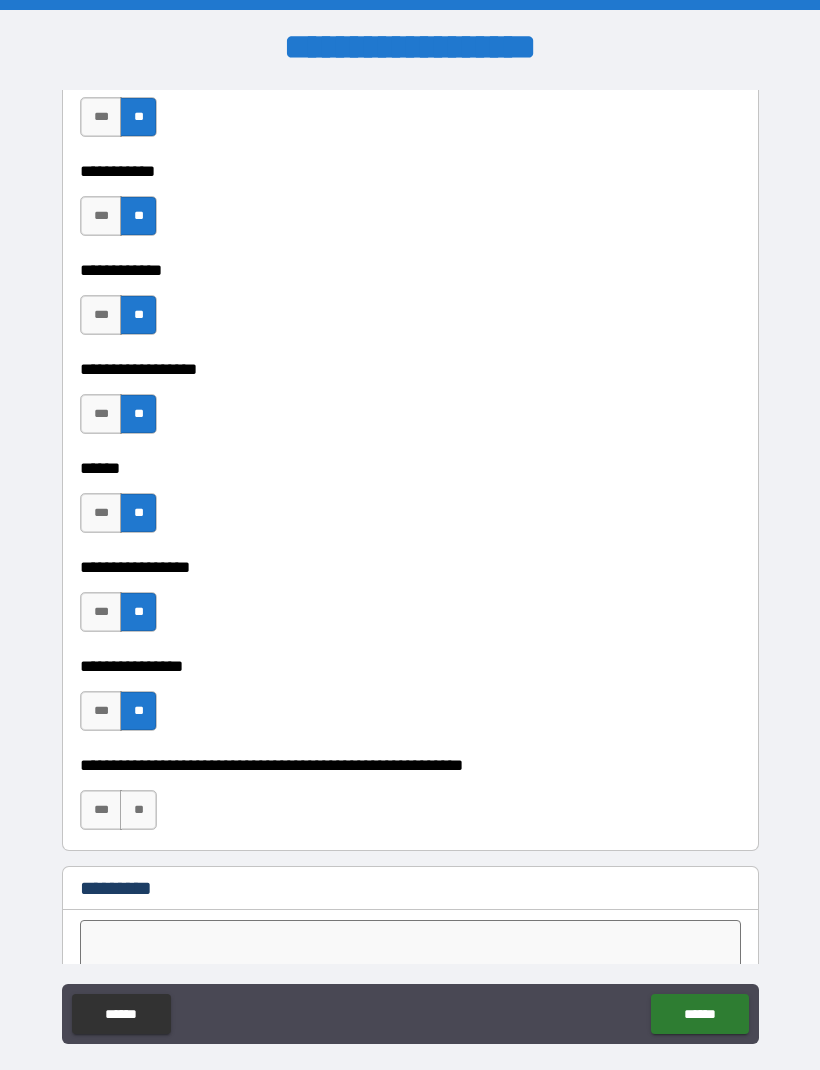 click on "**" at bounding box center [138, 810] 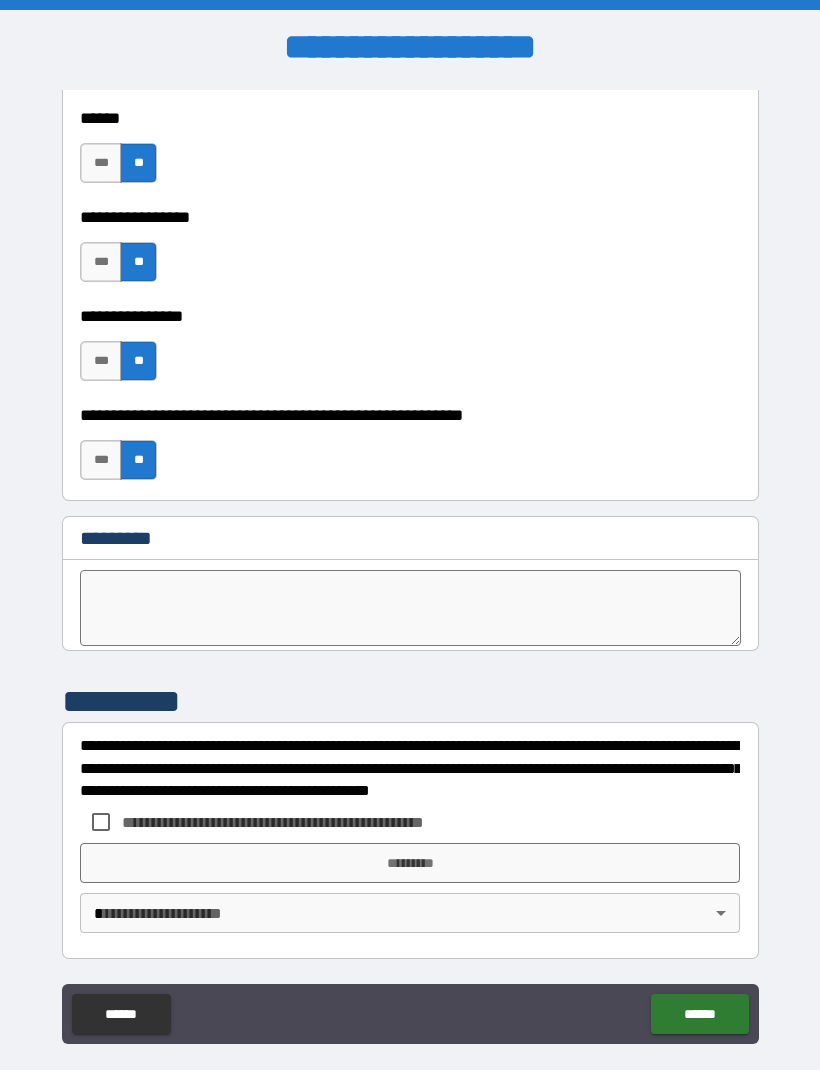 scroll, scrollTop: 9978, scrollLeft: 0, axis: vertical 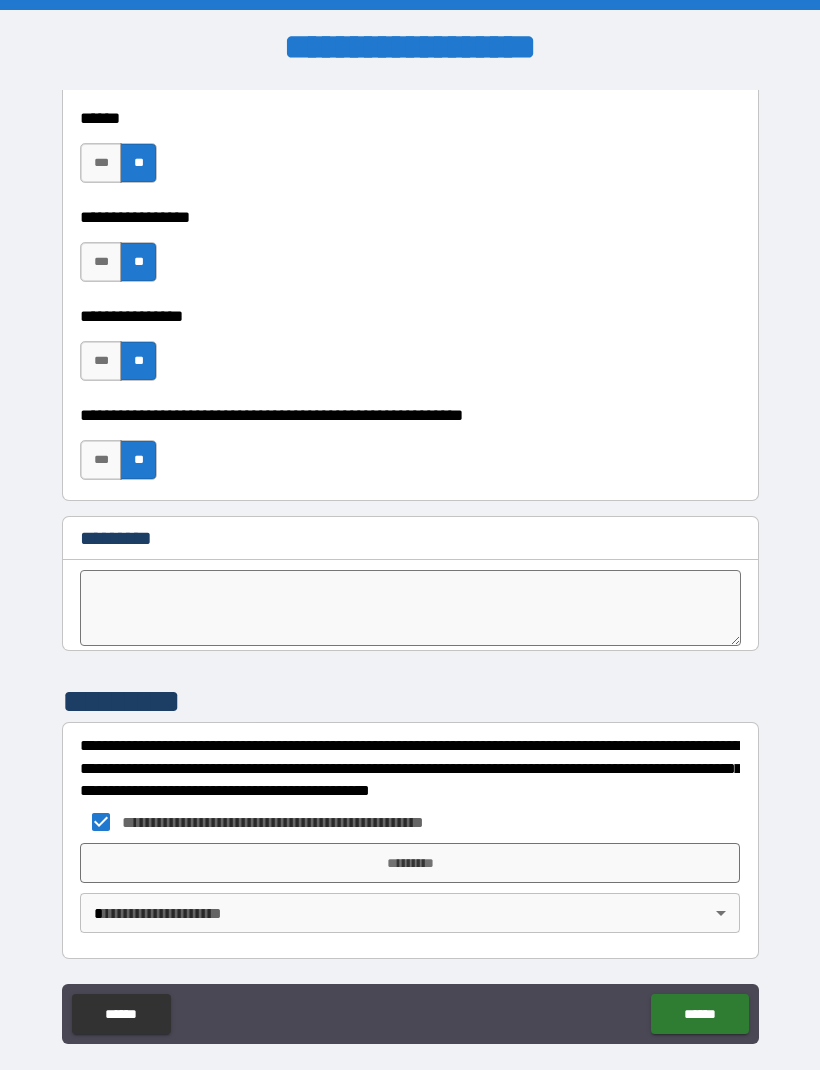 click on "*********" at bounding box center [410, 863] 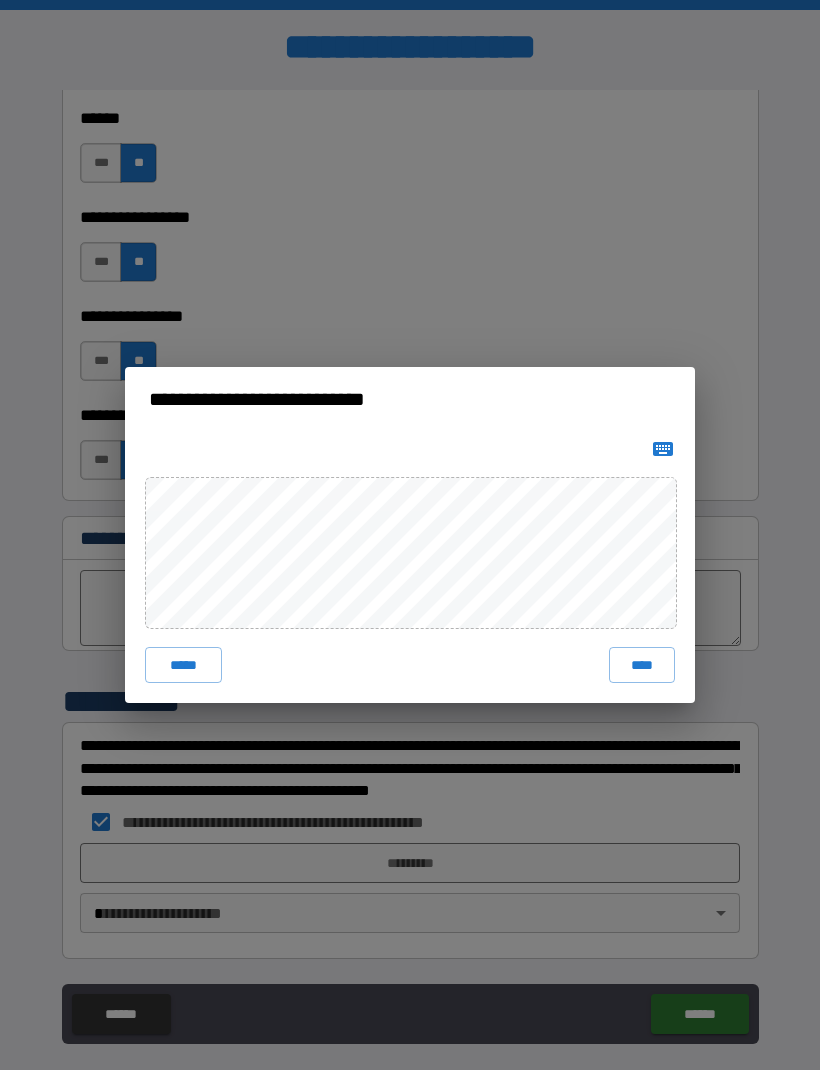 click on "****" at bounding box center [642, 665] 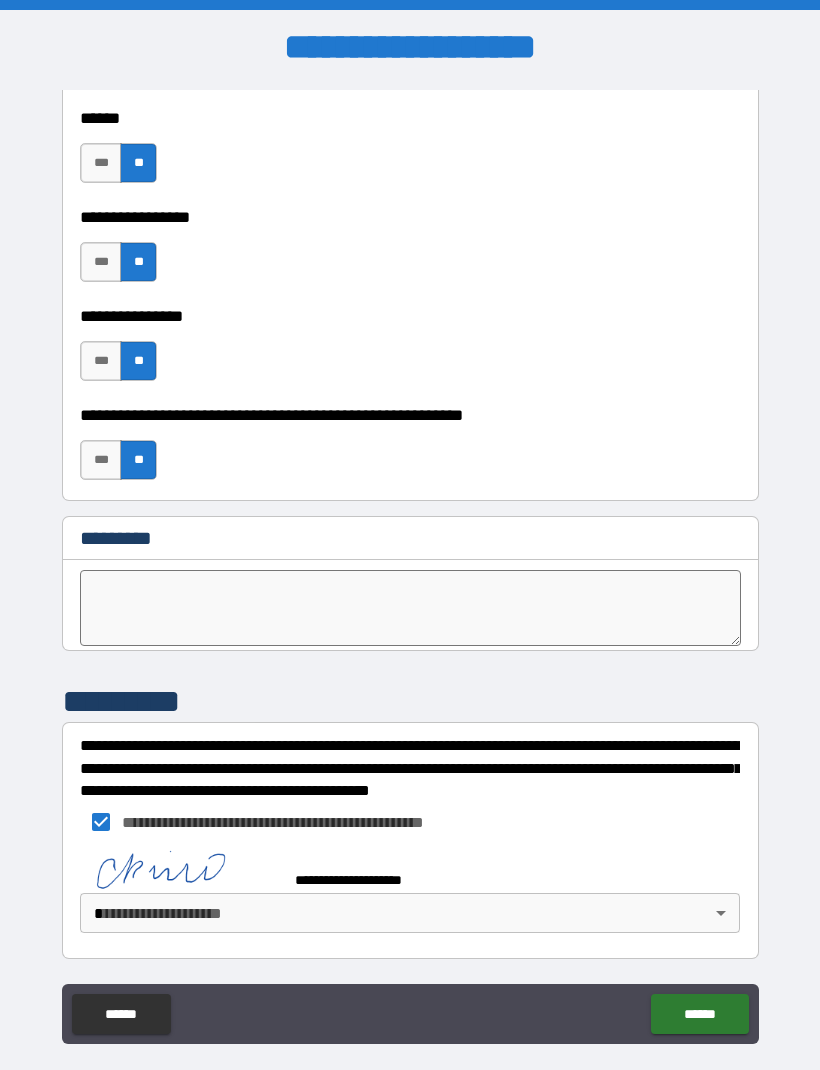 scroll, scrollTop: 9968, scrollLeft: 0, axis: vertical 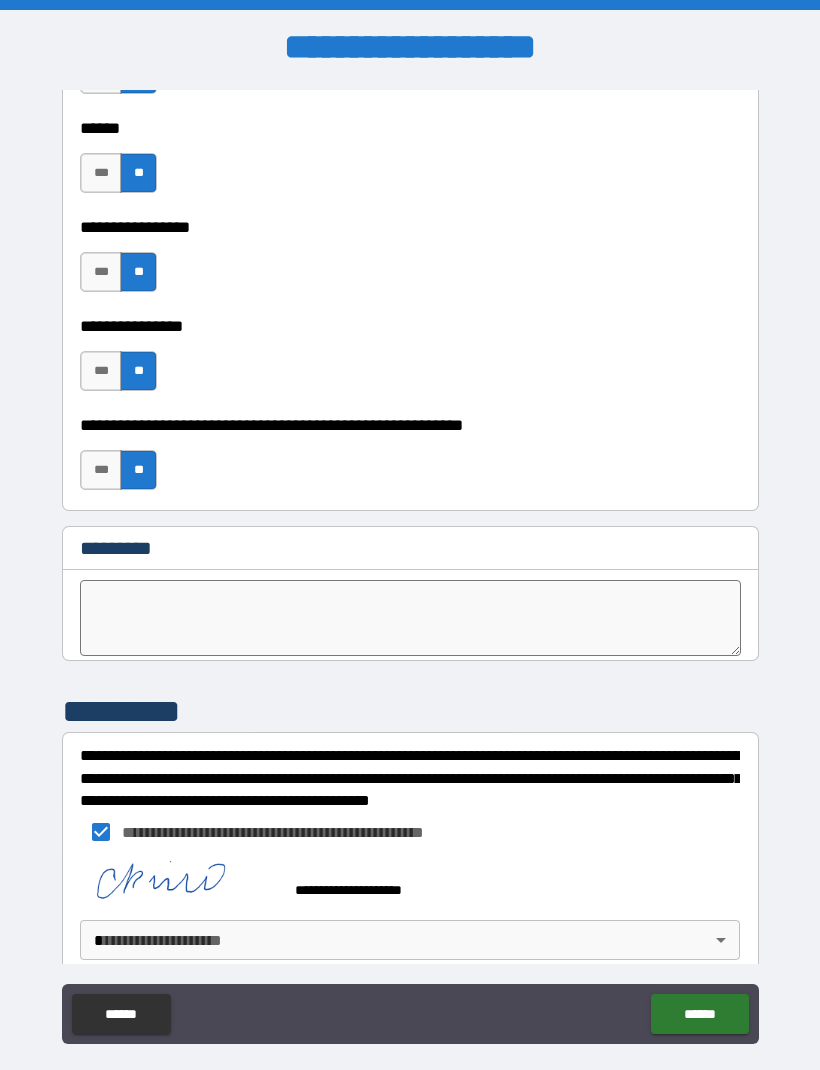 click on "**********" at bounding box center (410, 568) 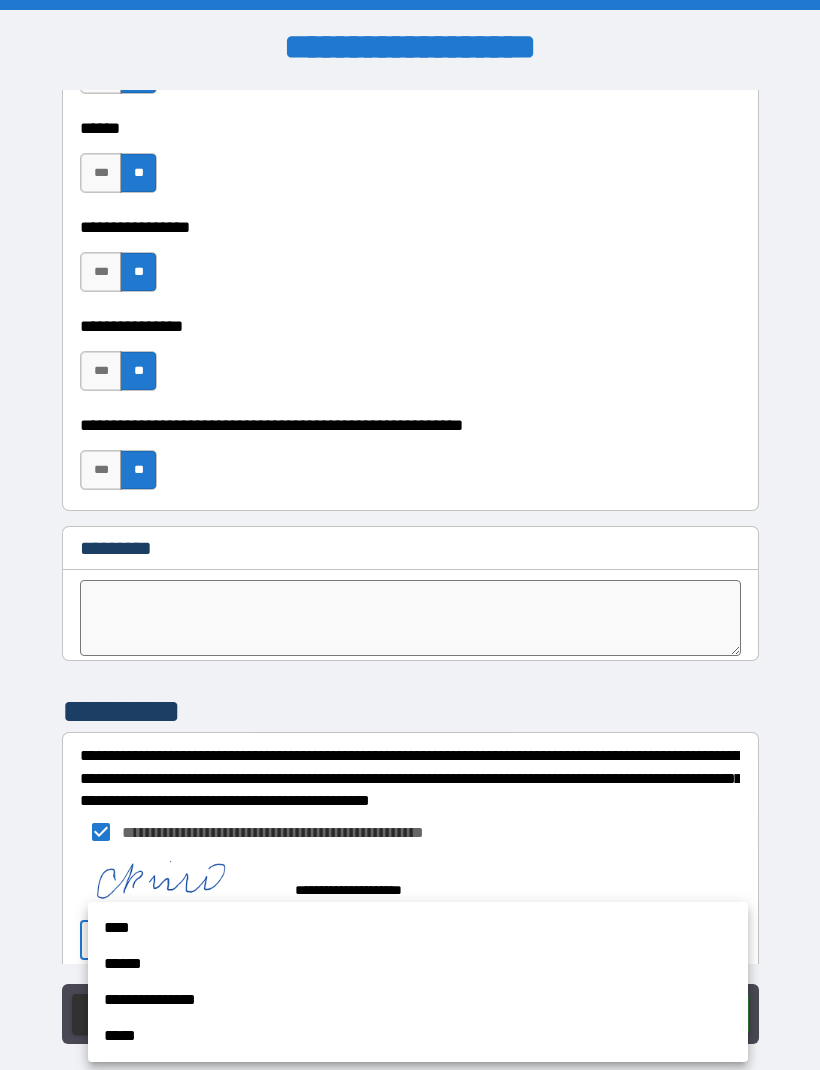 click on "****" at bounding box center (418, 928) 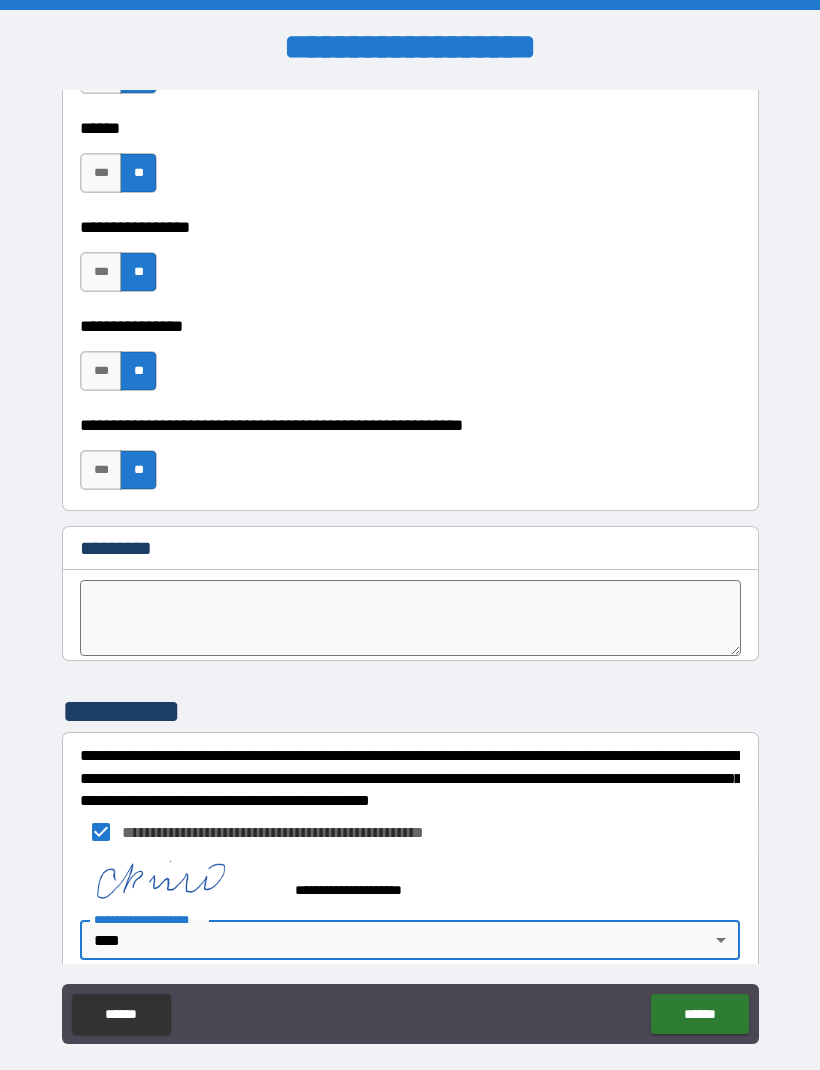 type on "****" 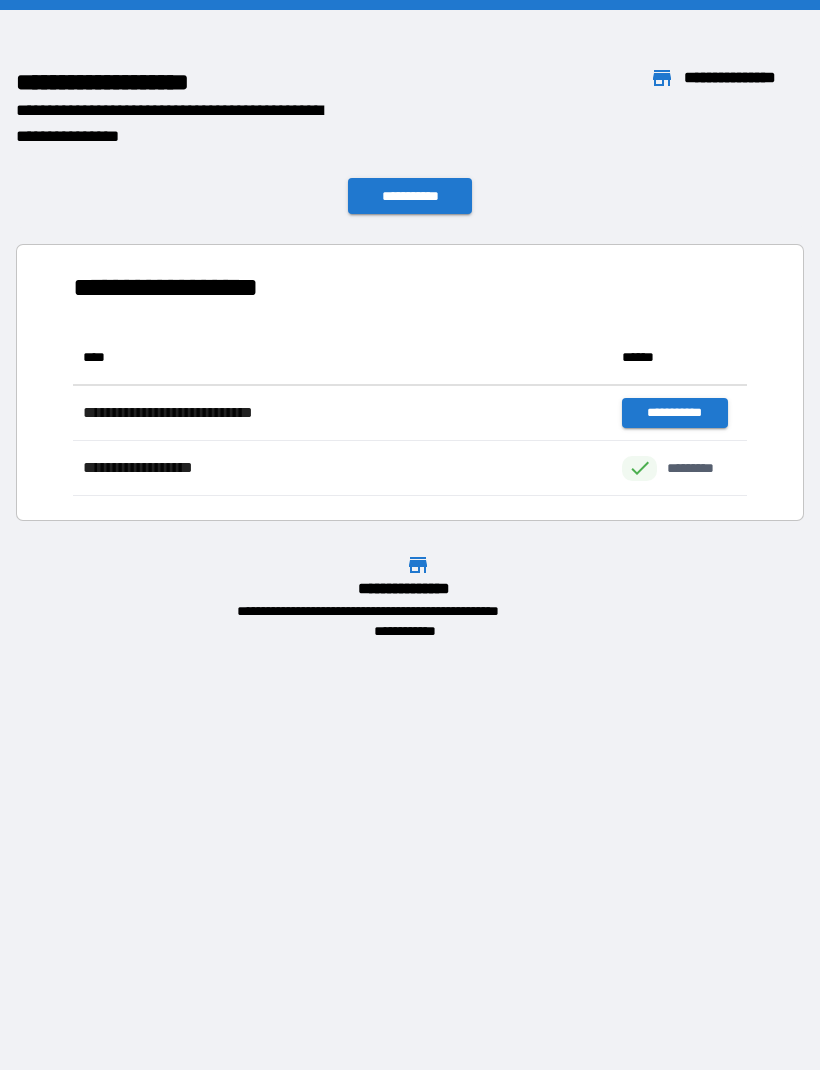 scroll, scrollTop: 1, scrollLeft: 1, axis: both 